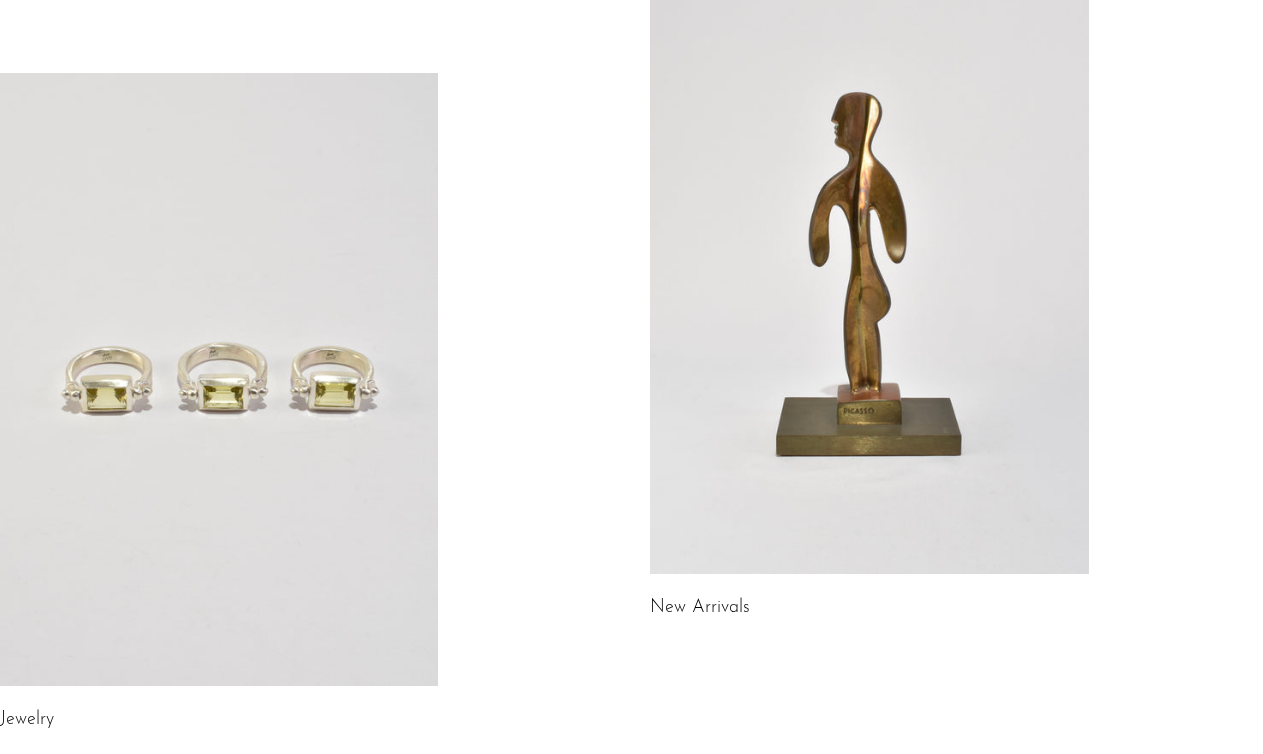 scroll, scrollTop: 0, scrollLeft: 0, axis: both 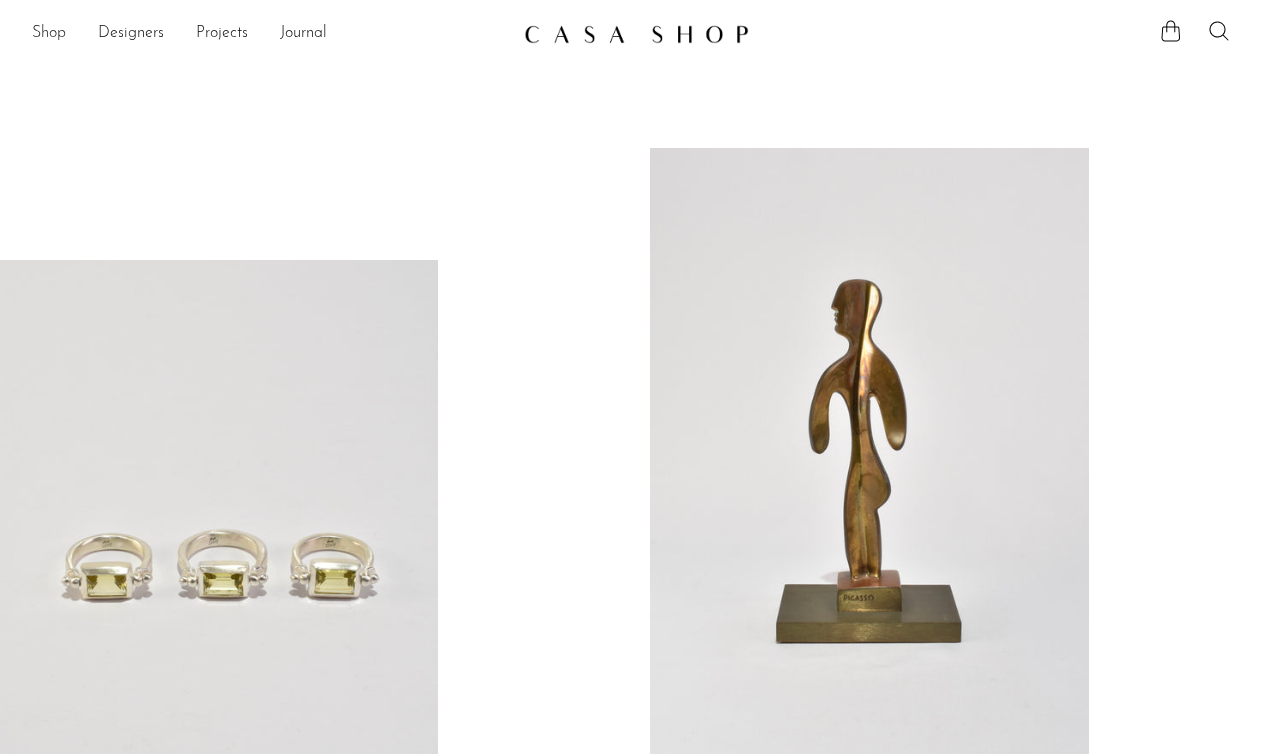 click on "Shop" at bounding box center [49, 34] 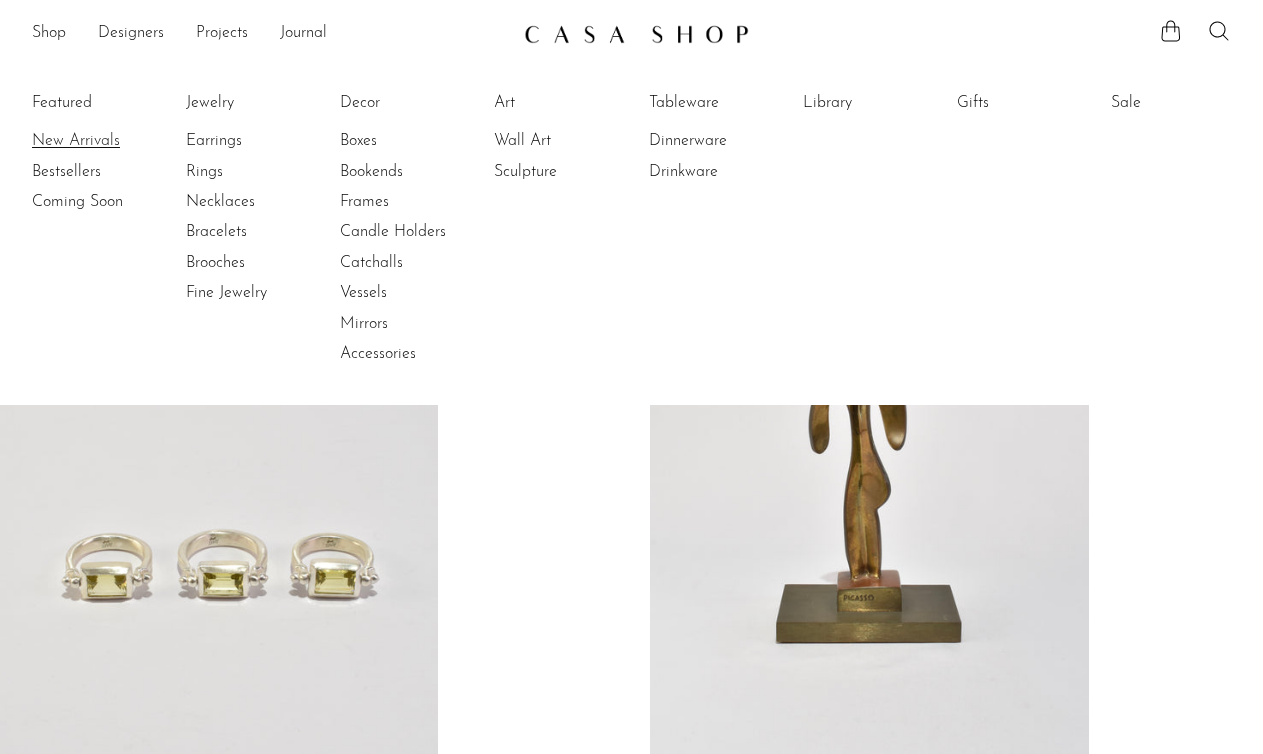 click on "New Arrivals" at bounding box center [107, 141] 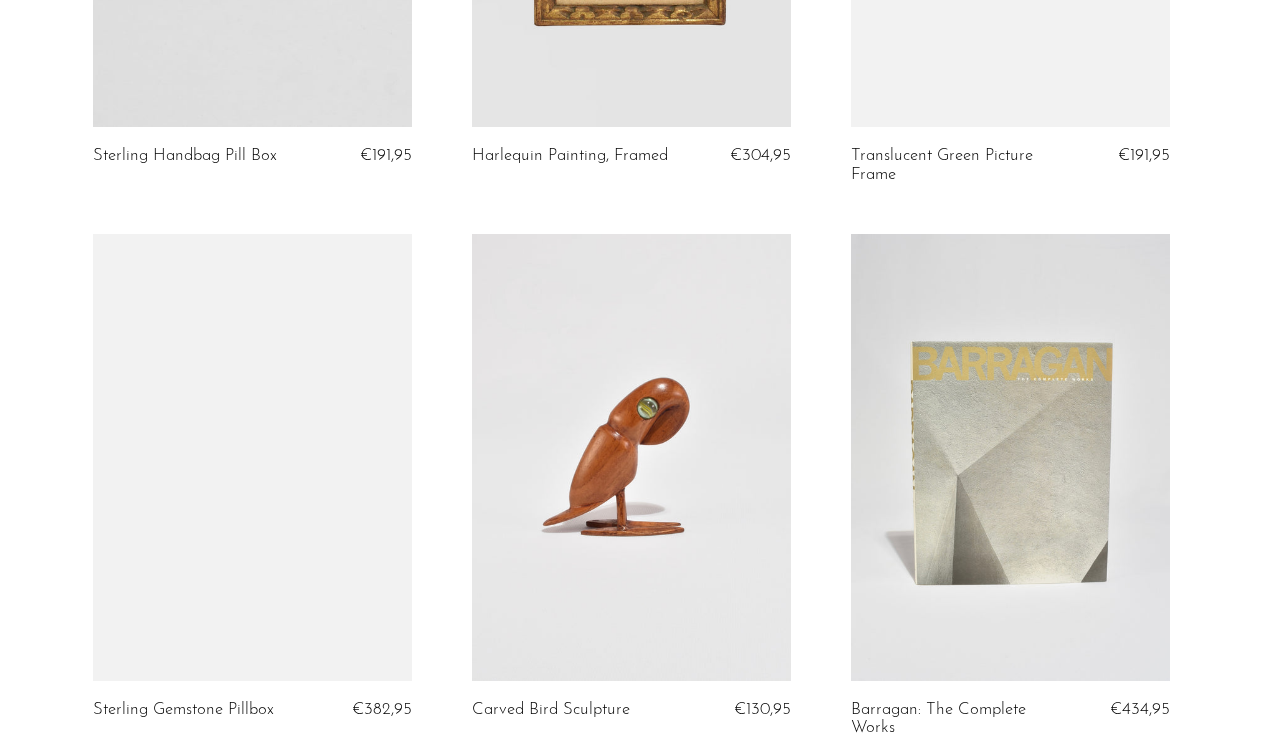 scroll, scrollTop: 2682, scrollLeft: 0, axis: vertical 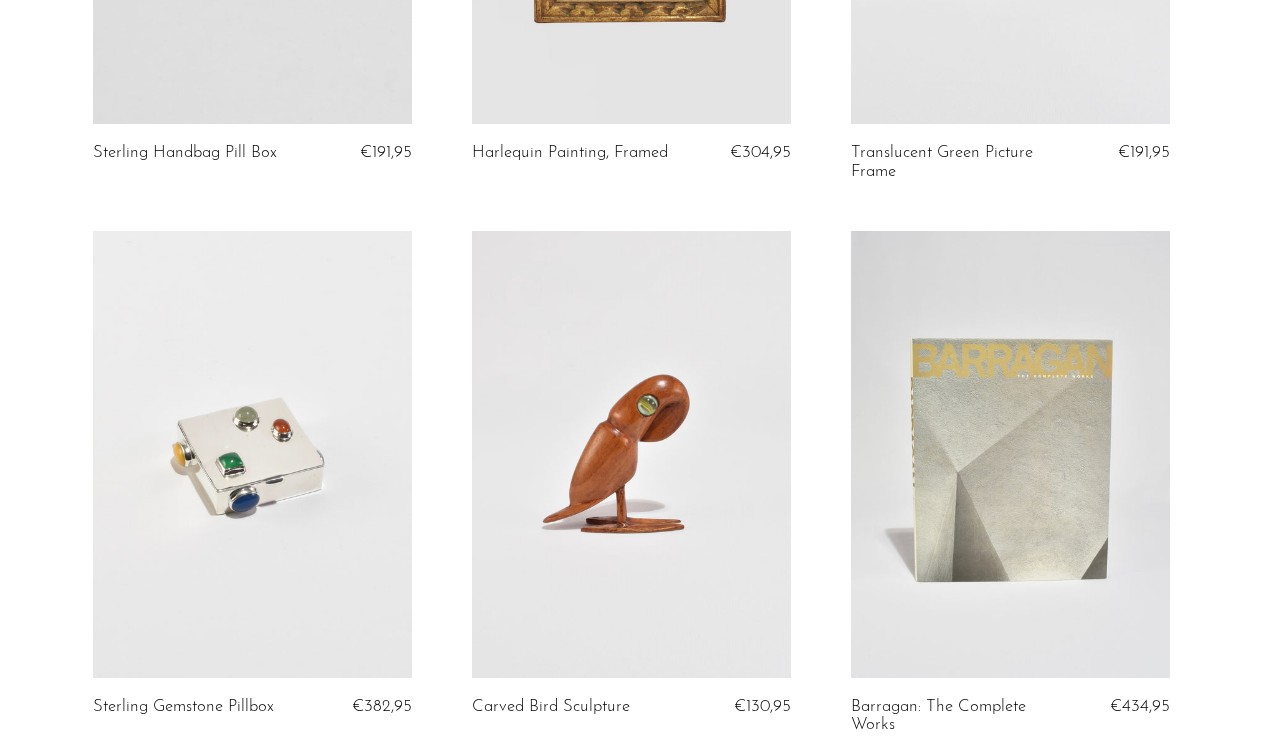 click at bounding box center [252, 454] 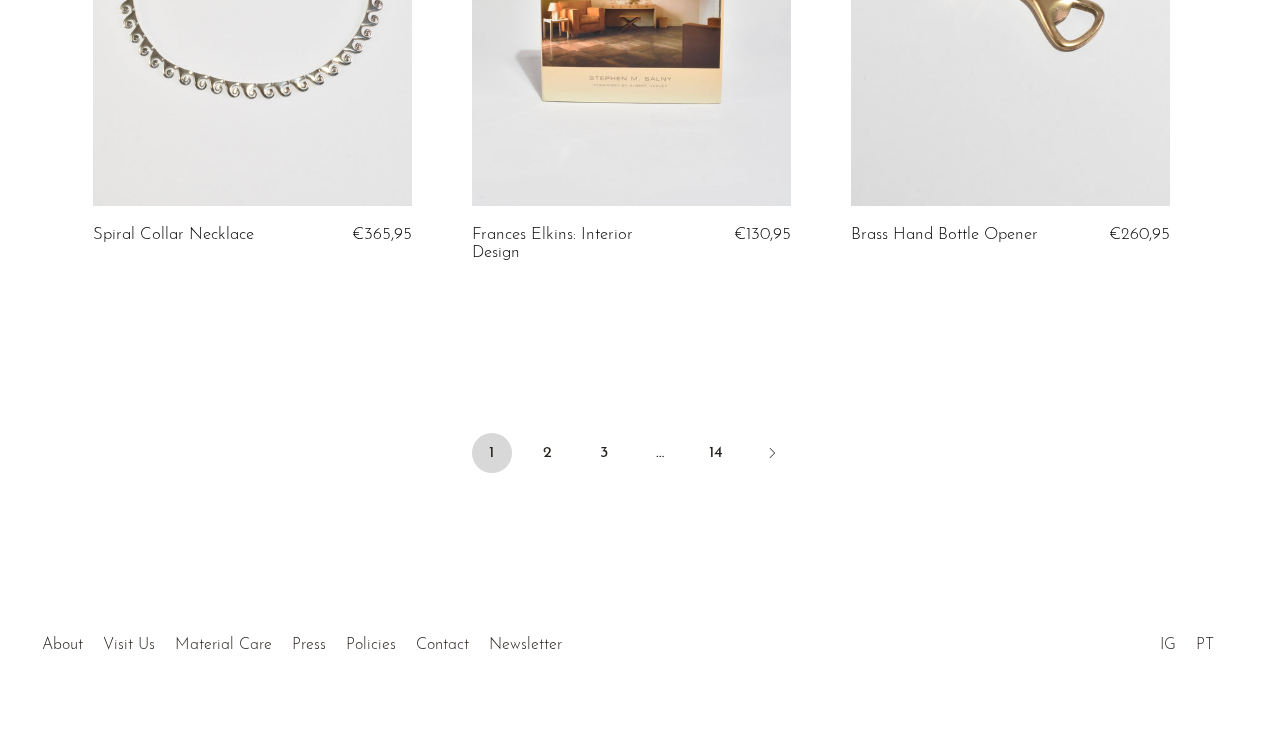 scroll, scrollTop: 6498, scrollLeft: 0, axis: vertical 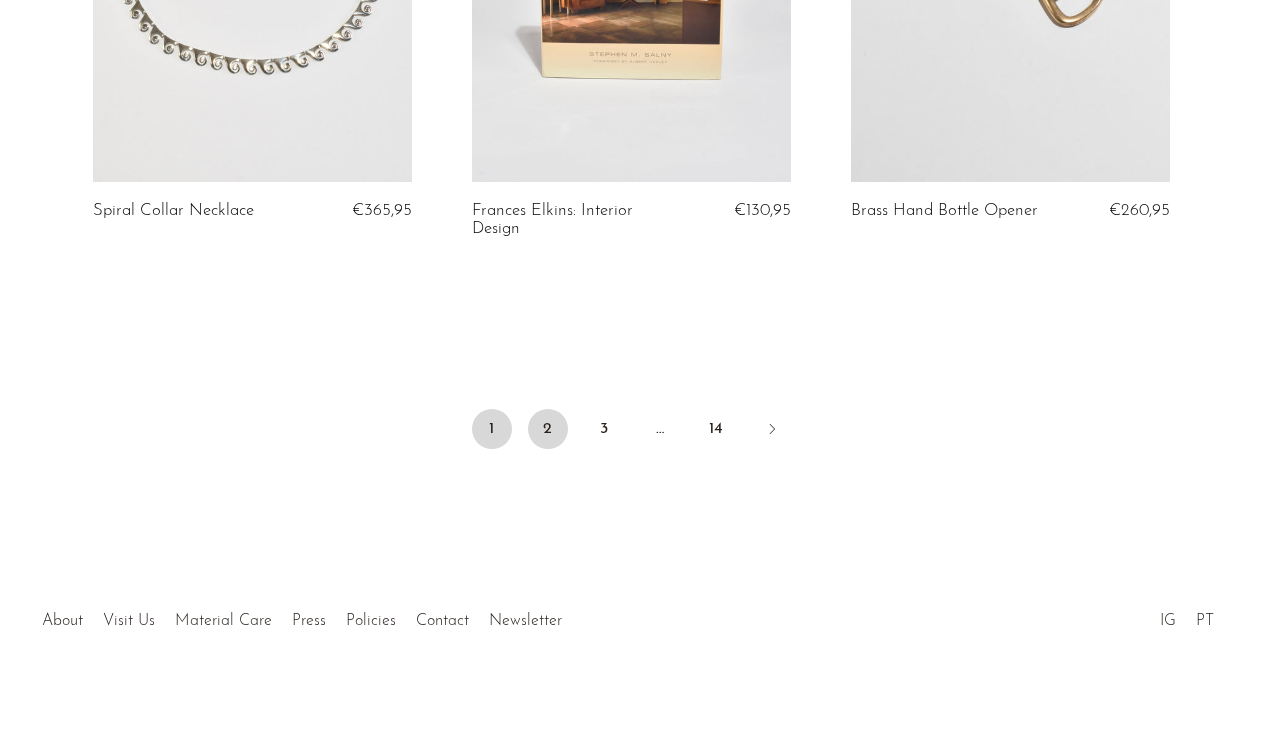 click on "2" at bounding box center [548, 429] 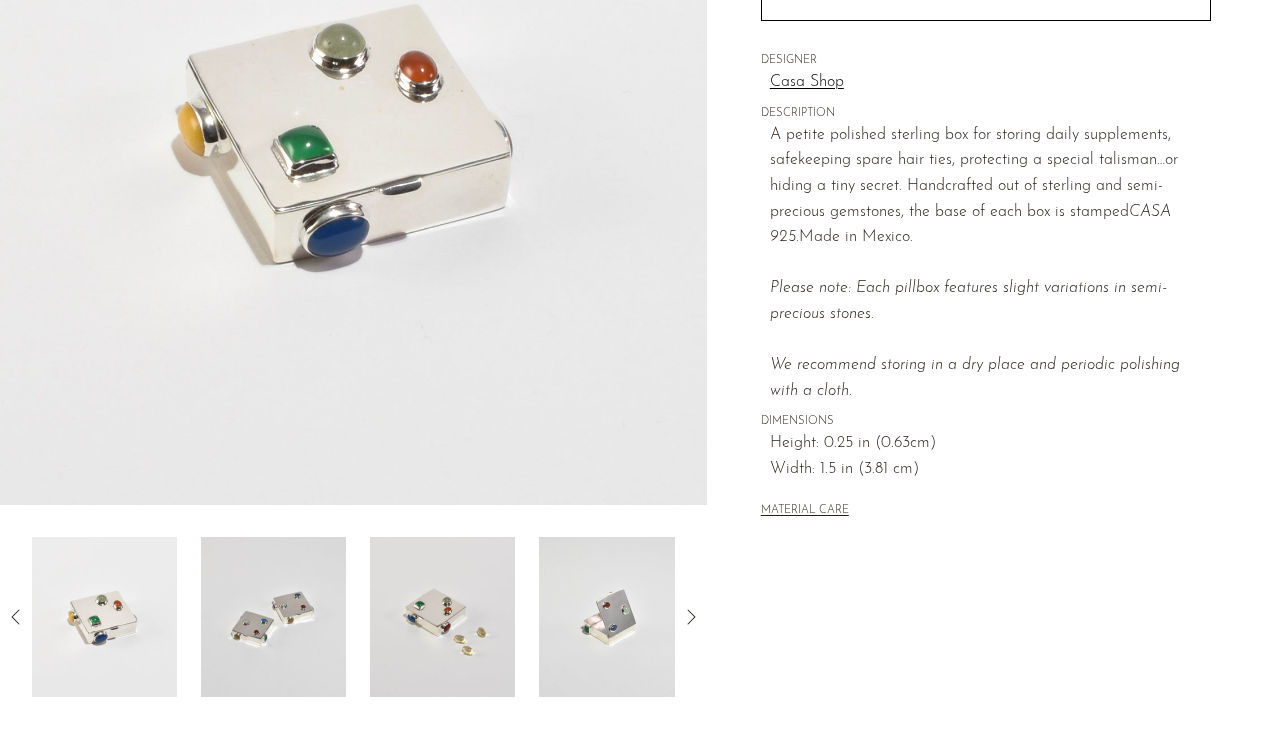 scroll, scrollTop: 548, scrollLeft: 0, axis: vertical 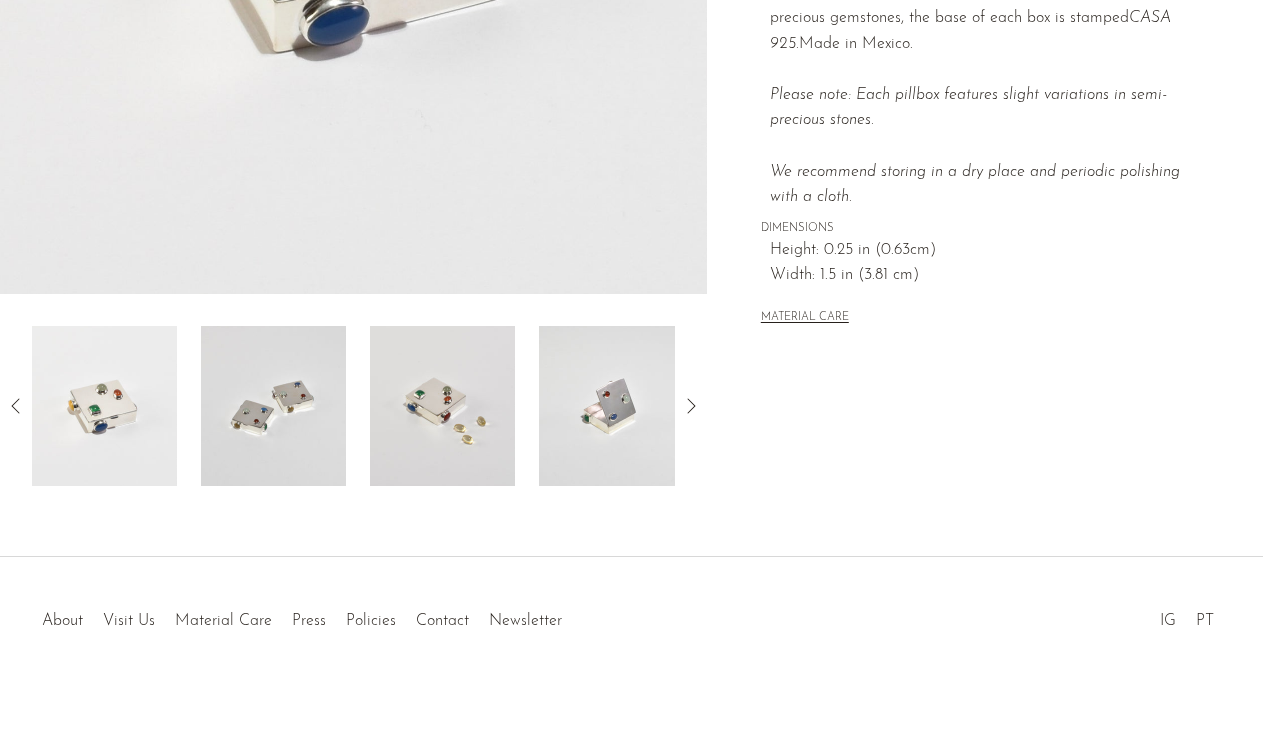 click at bounding box center (611, 406) 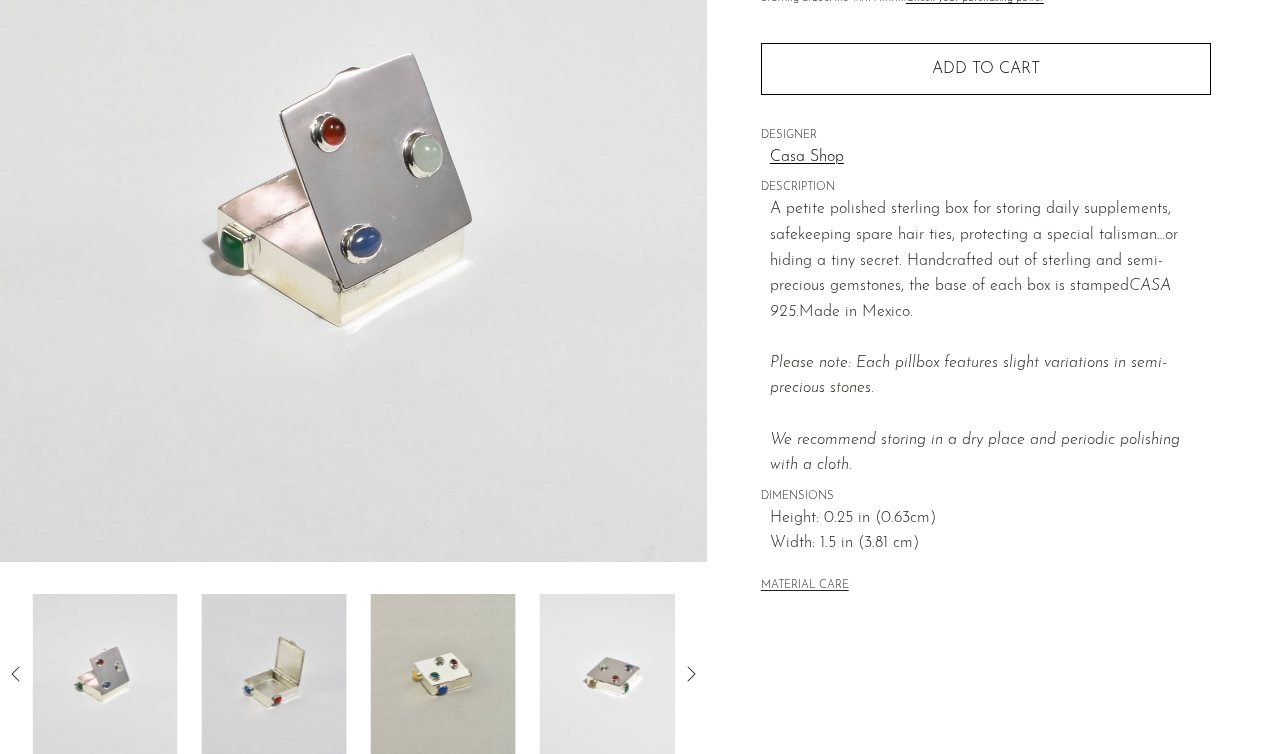 scroll, scrollTop: 279, scrollLeft: 0, axis: vertical 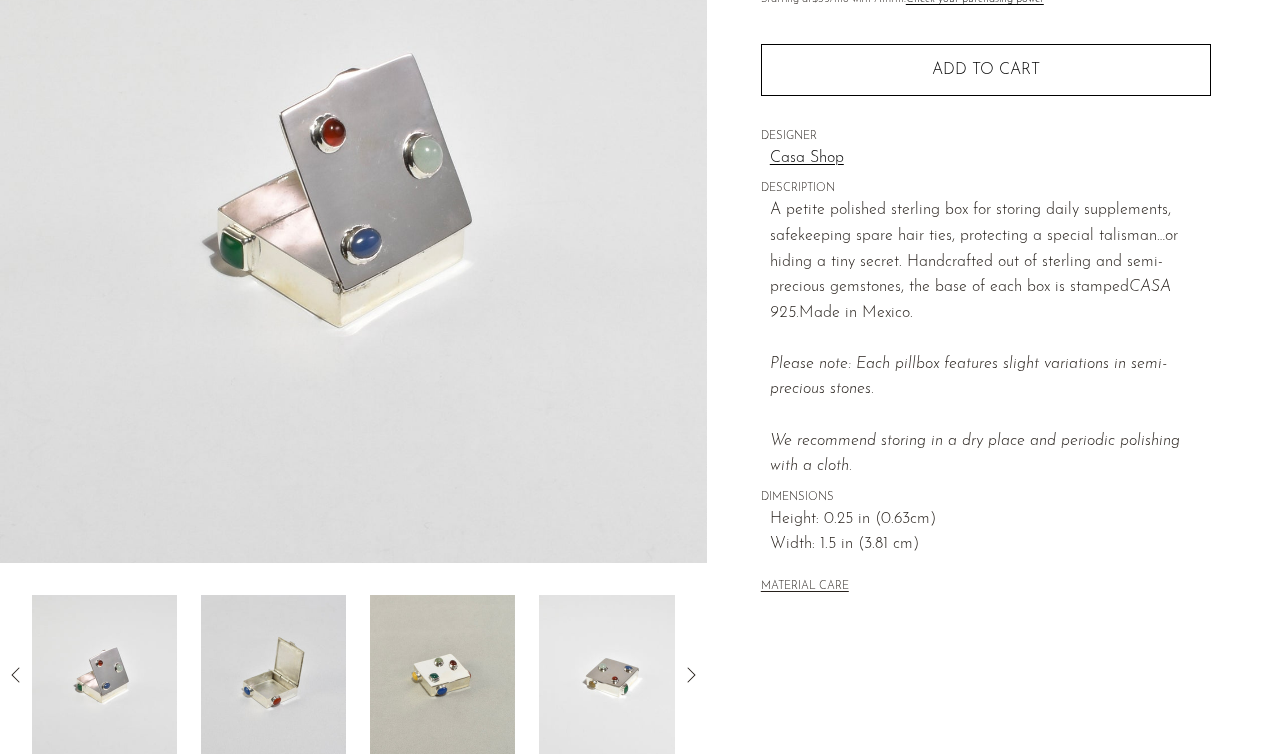 click at bounding box center (273, 675) 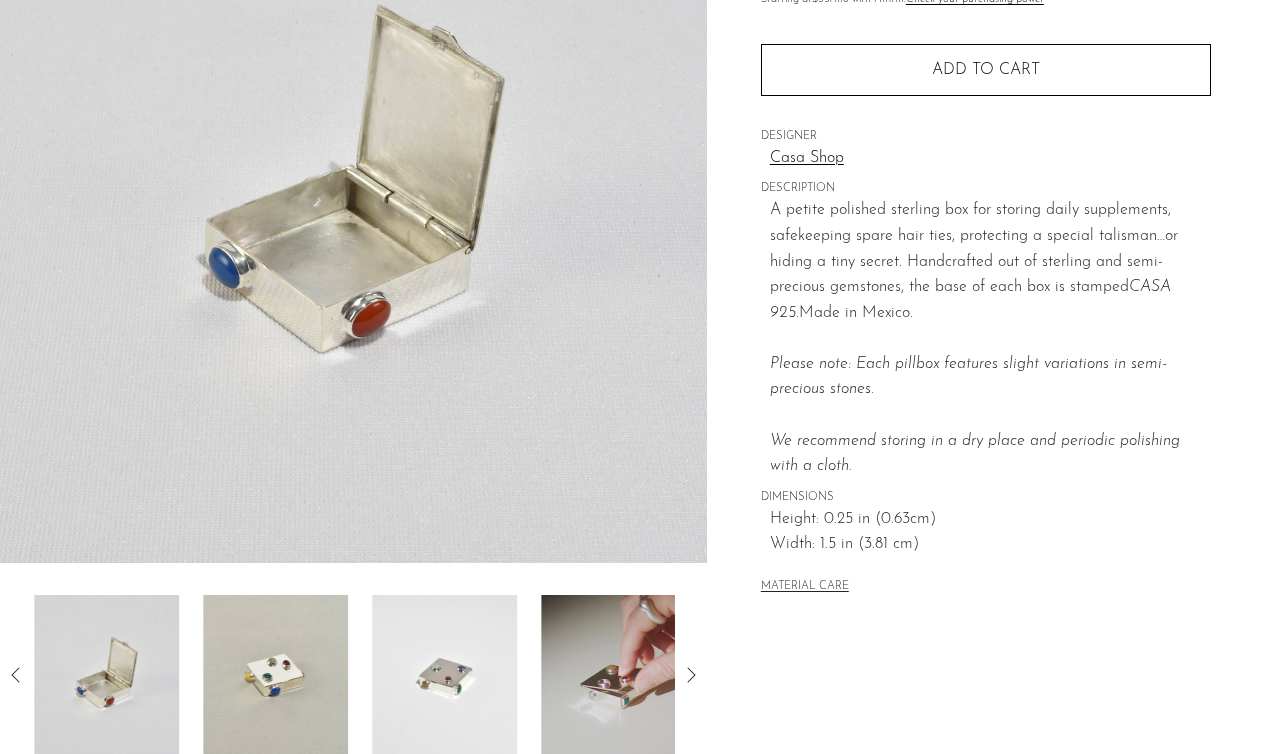 click at bounding box center [353, 675] 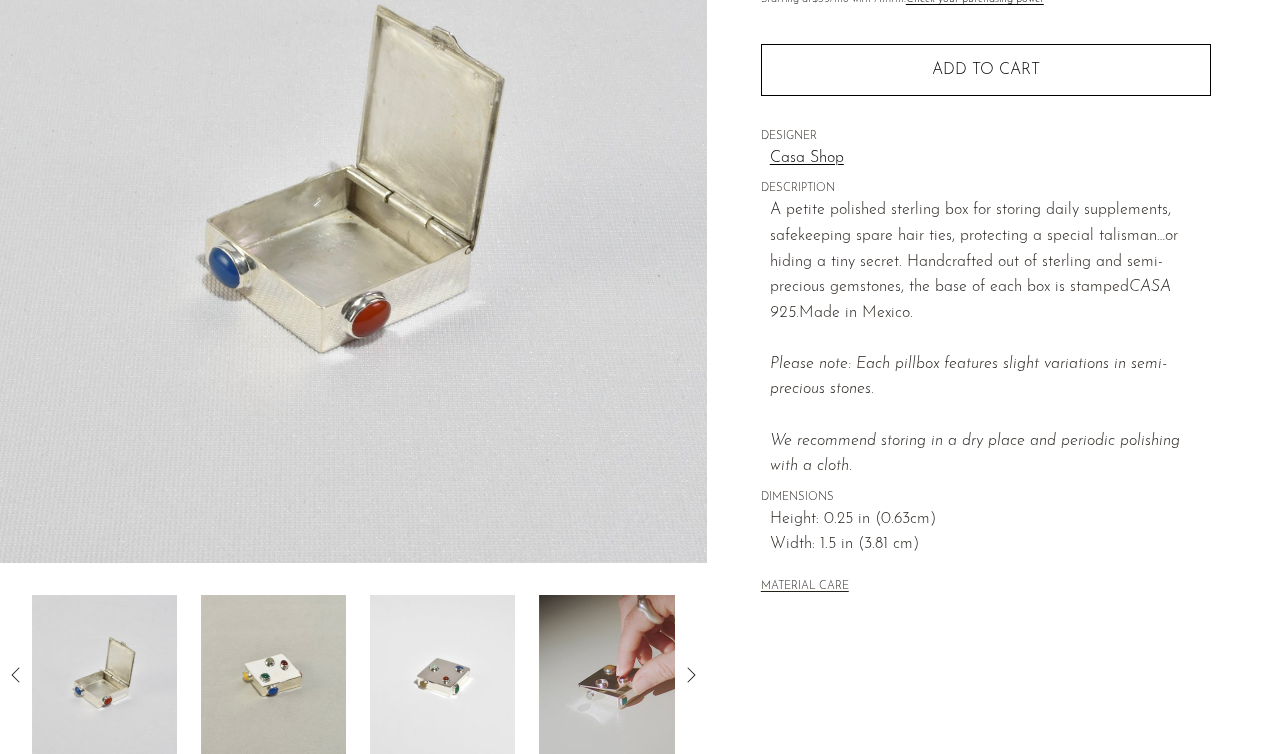 click at bounding box center (442, 675) 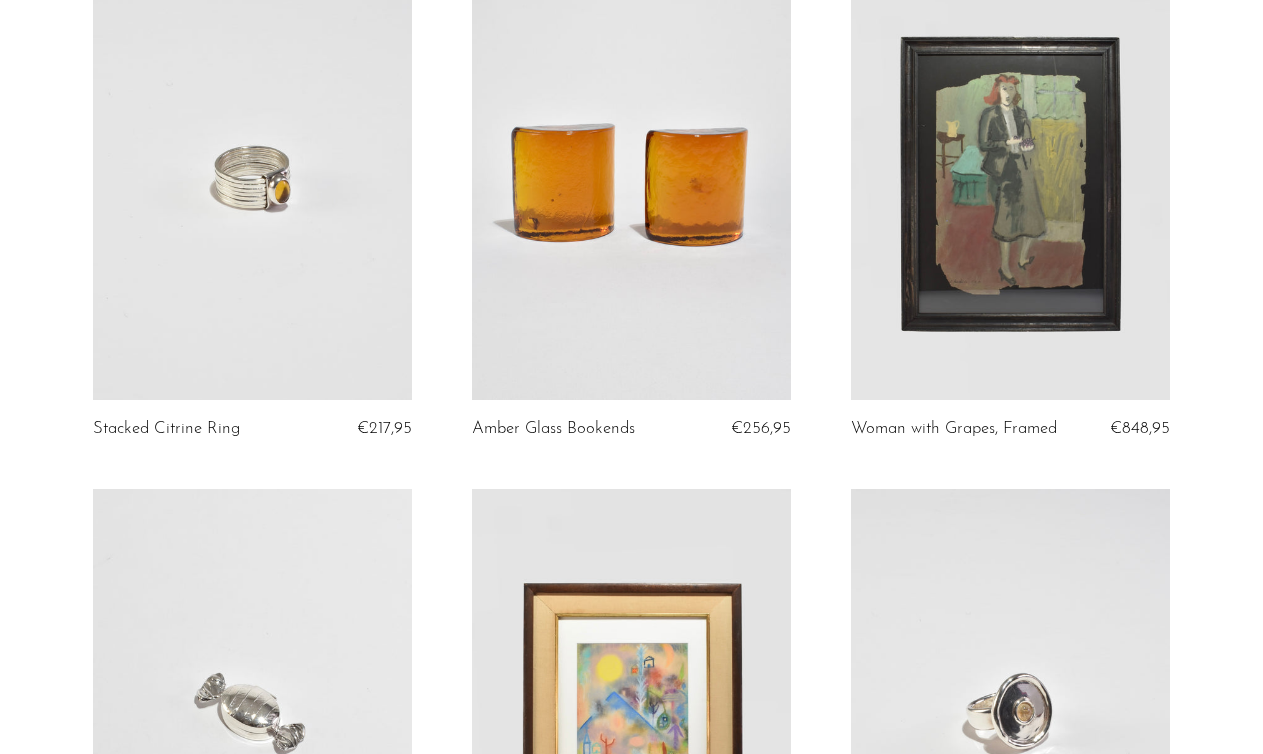 scroll, scrollTop: 1108, scrollLeft: 0, axis: vertical 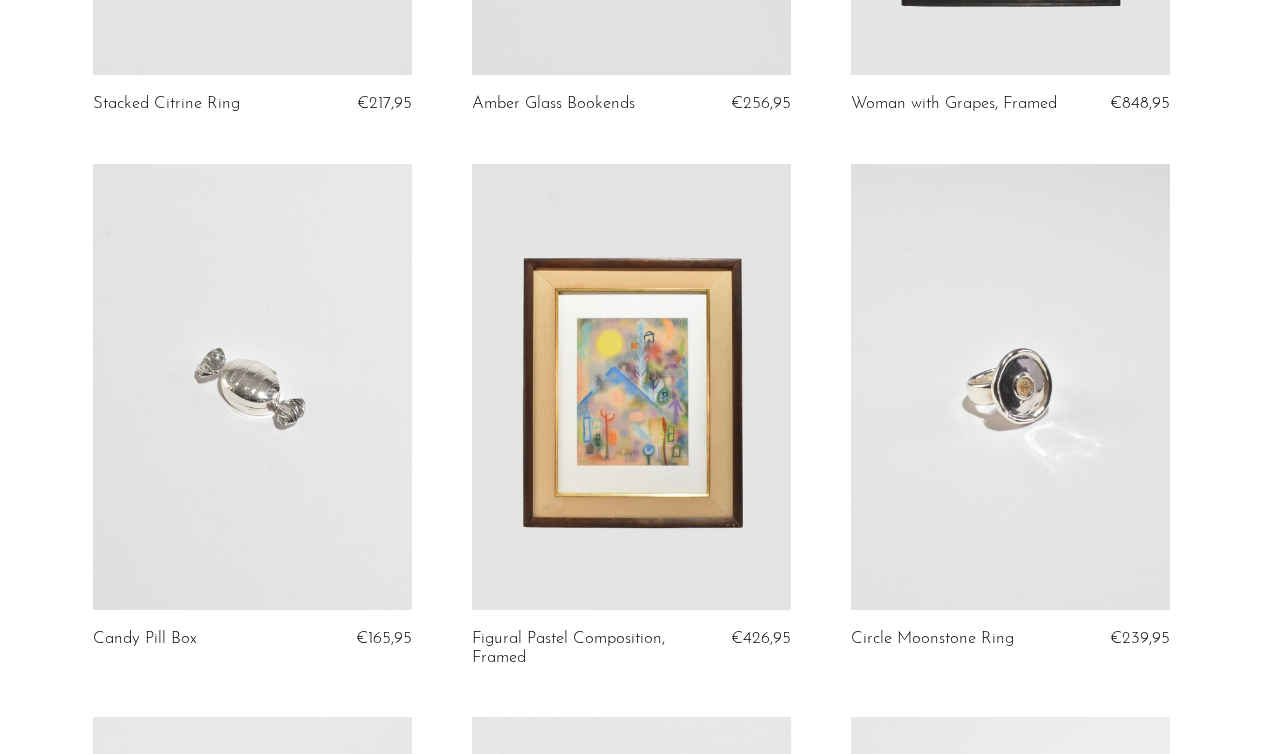 click at bounding box center (252, 387) 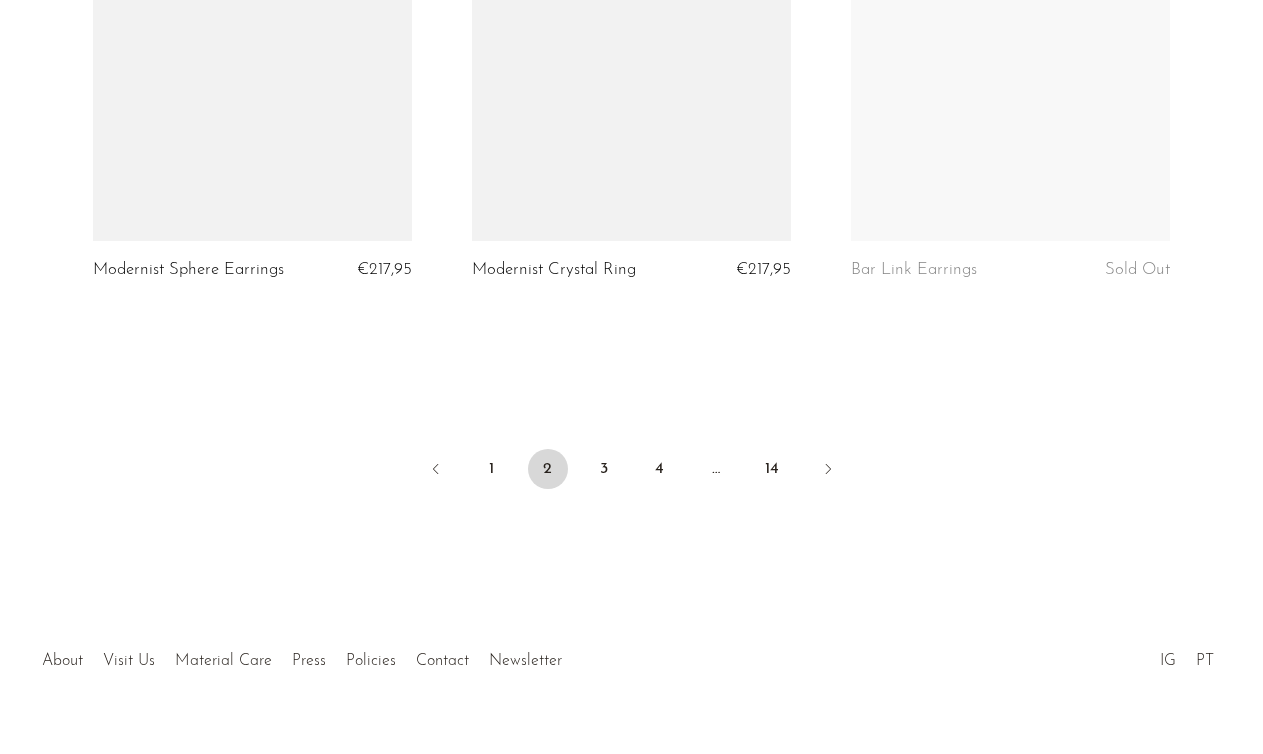 scroll, scrollTop: 6380, scrollLeft: 0, axis: vertical 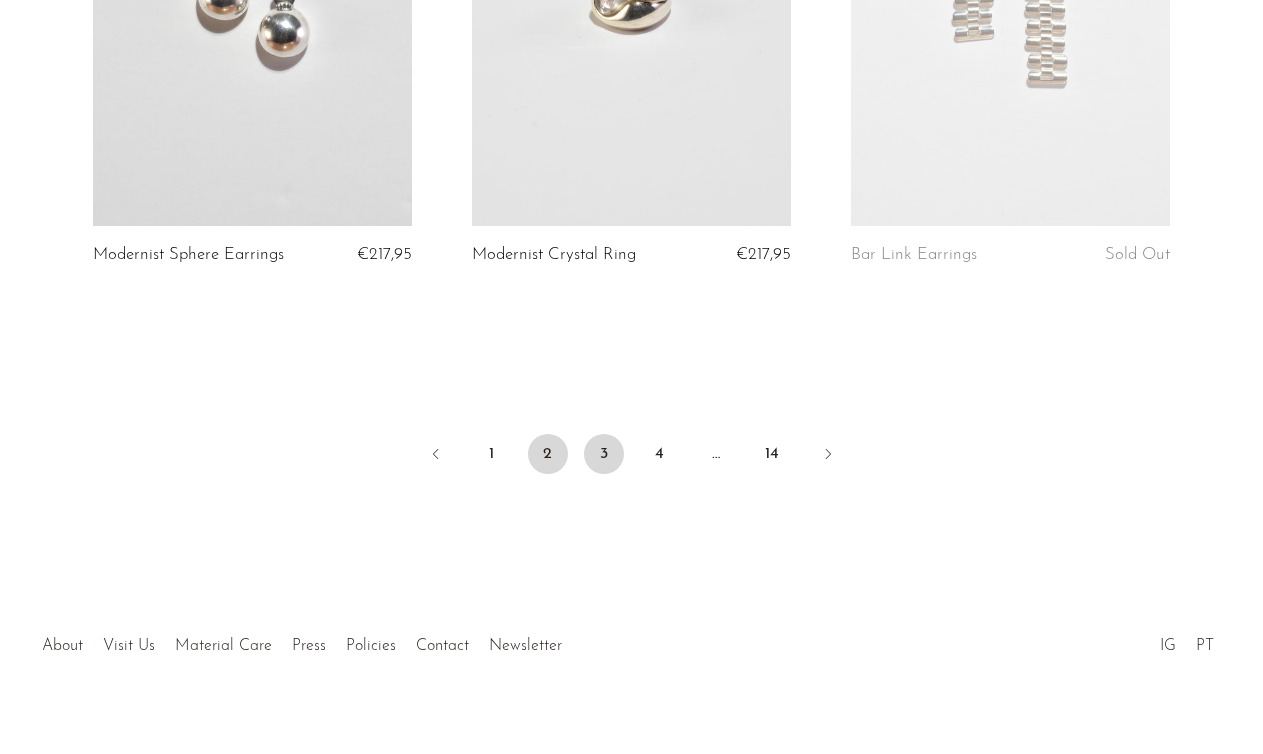 click on "3" at bounding box center (604, 454) 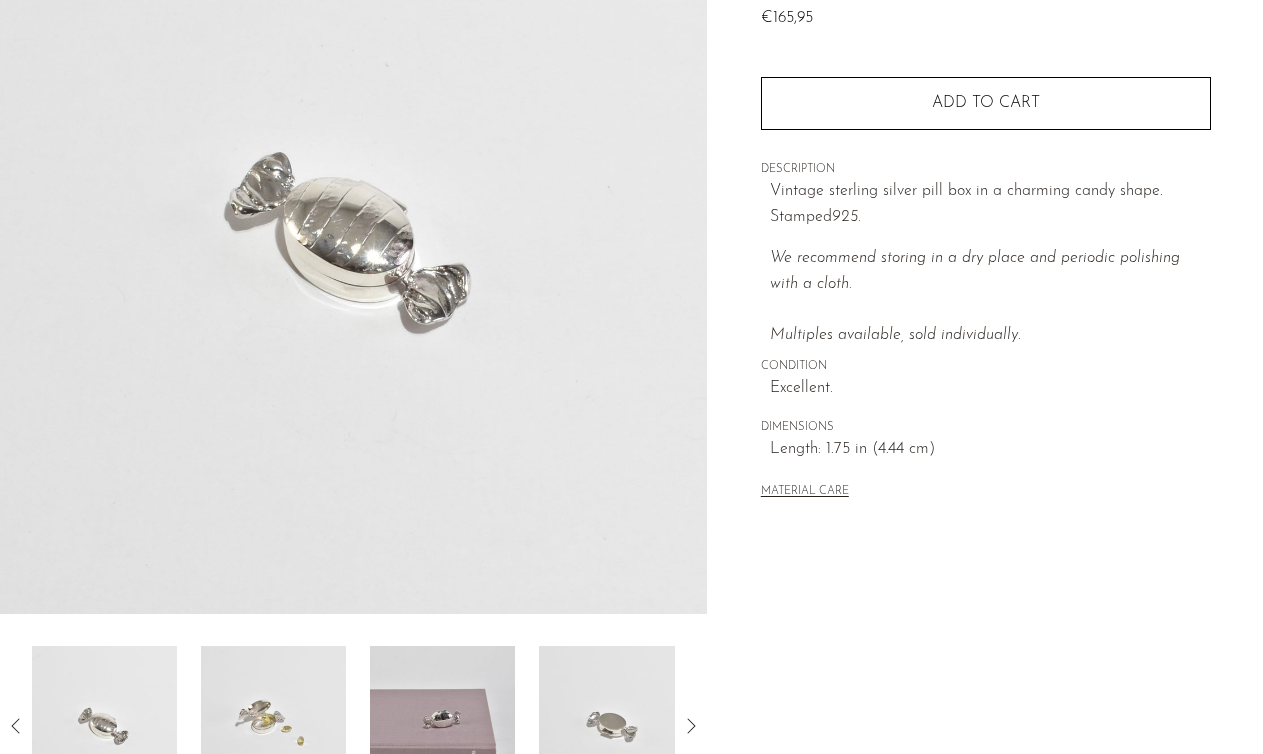 scroll, scrollTop: 228, scrollLeft: 0, axis: vertical 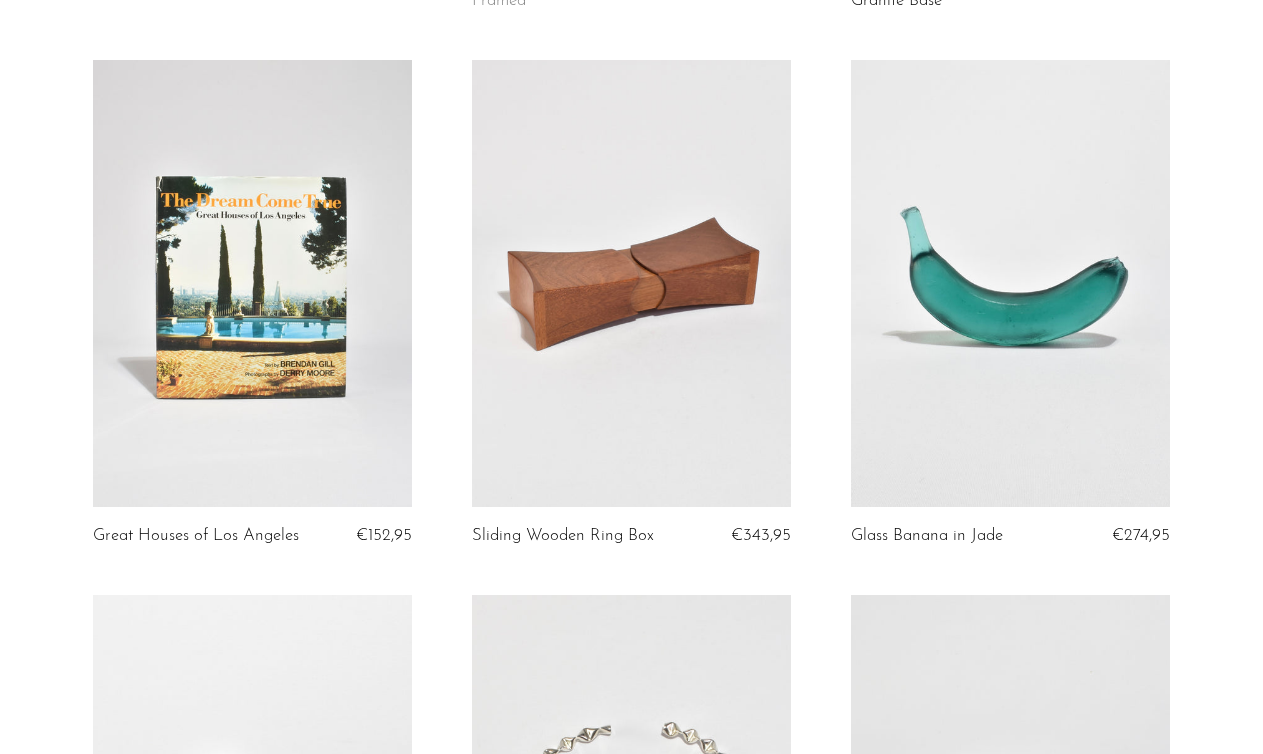click at bounding box center (631, 283) 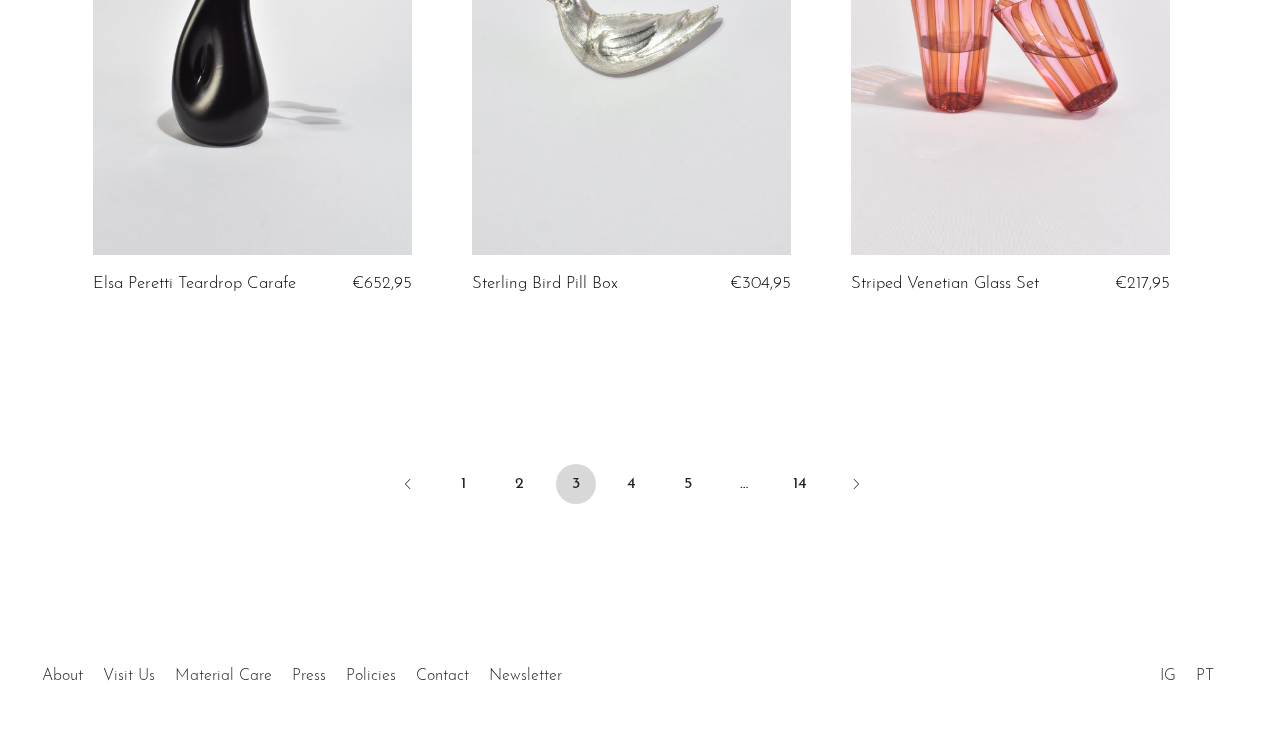 scroll, scrollTop: 6449, scrollLeft: 0, axis: vertical 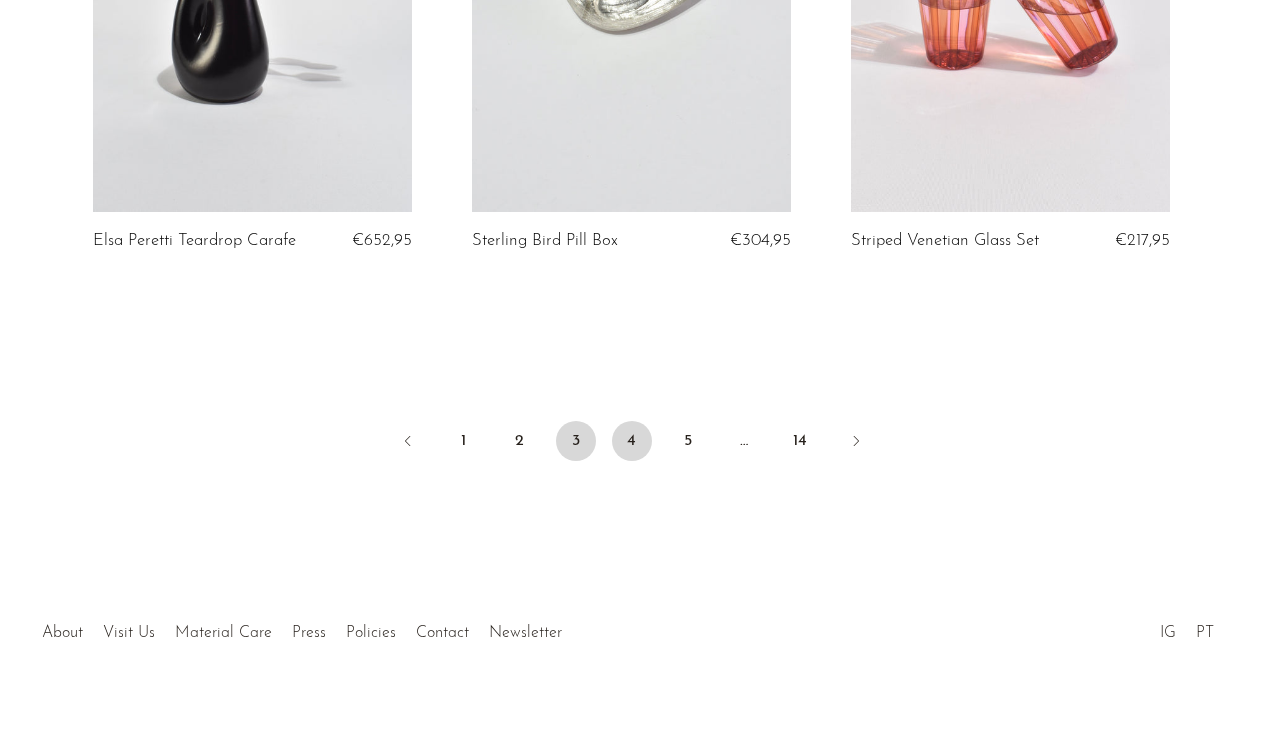 click on "4" at bounding box center [632, 441] 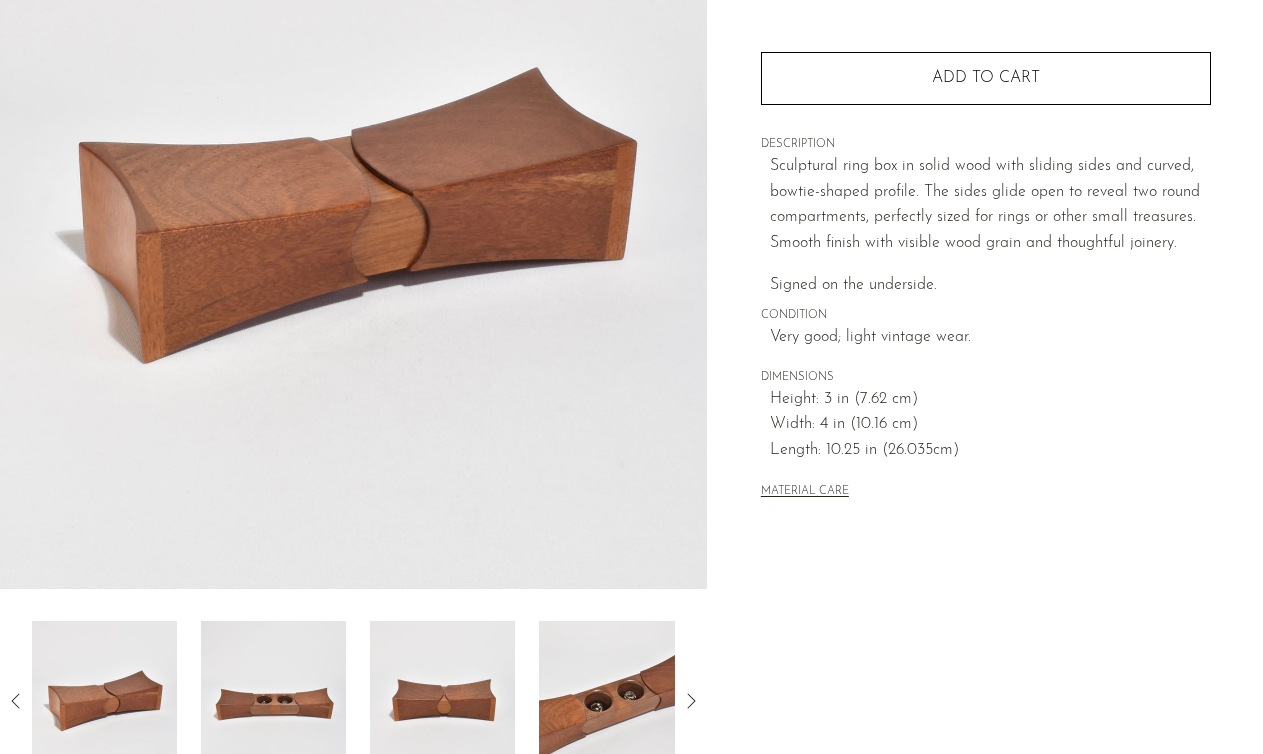 scroll, scrollTop: 253, scrollLeft: 0, axis: vertical 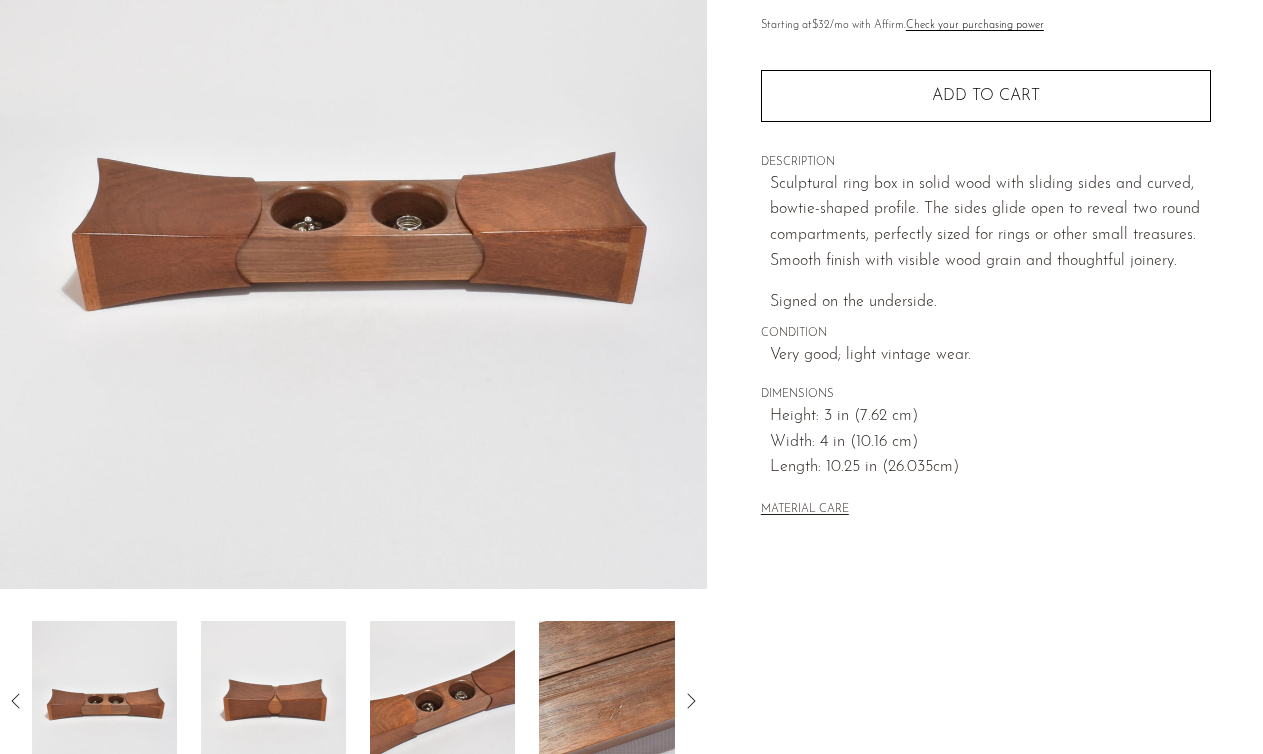click at bounding box center (273, 701) 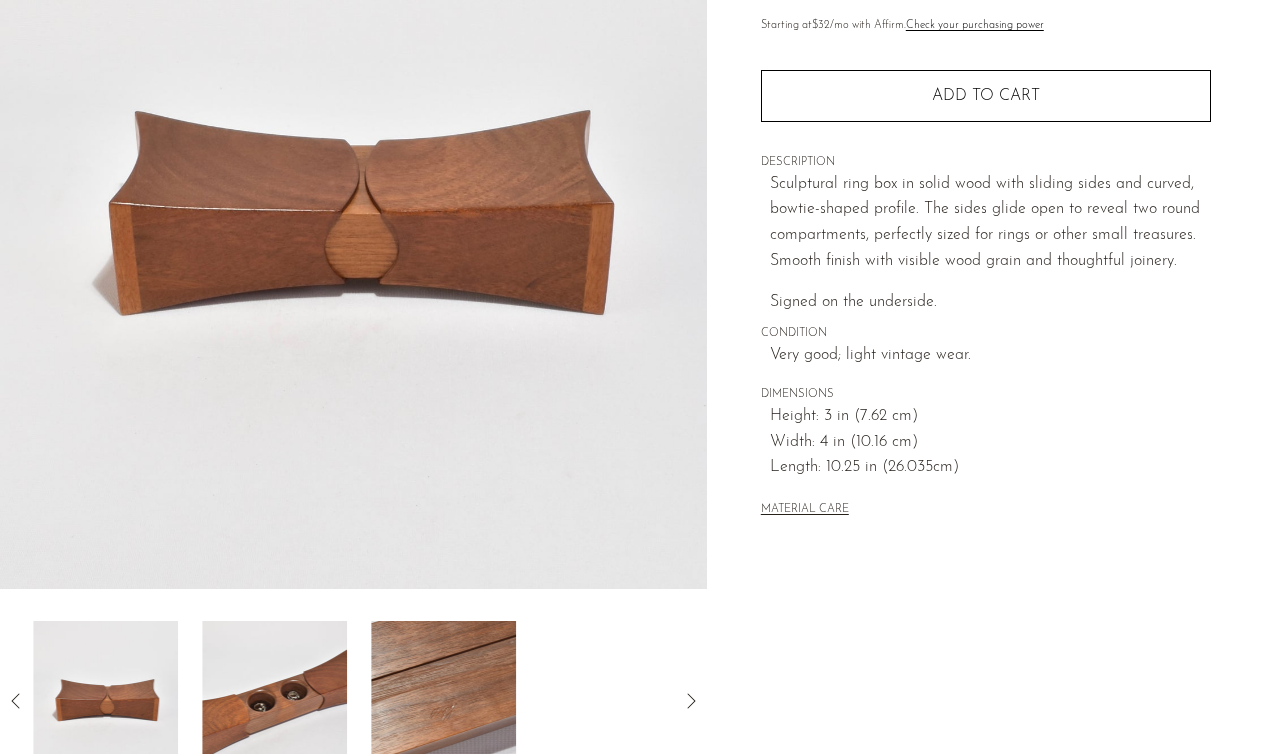 click at bounding box center (274, 701) 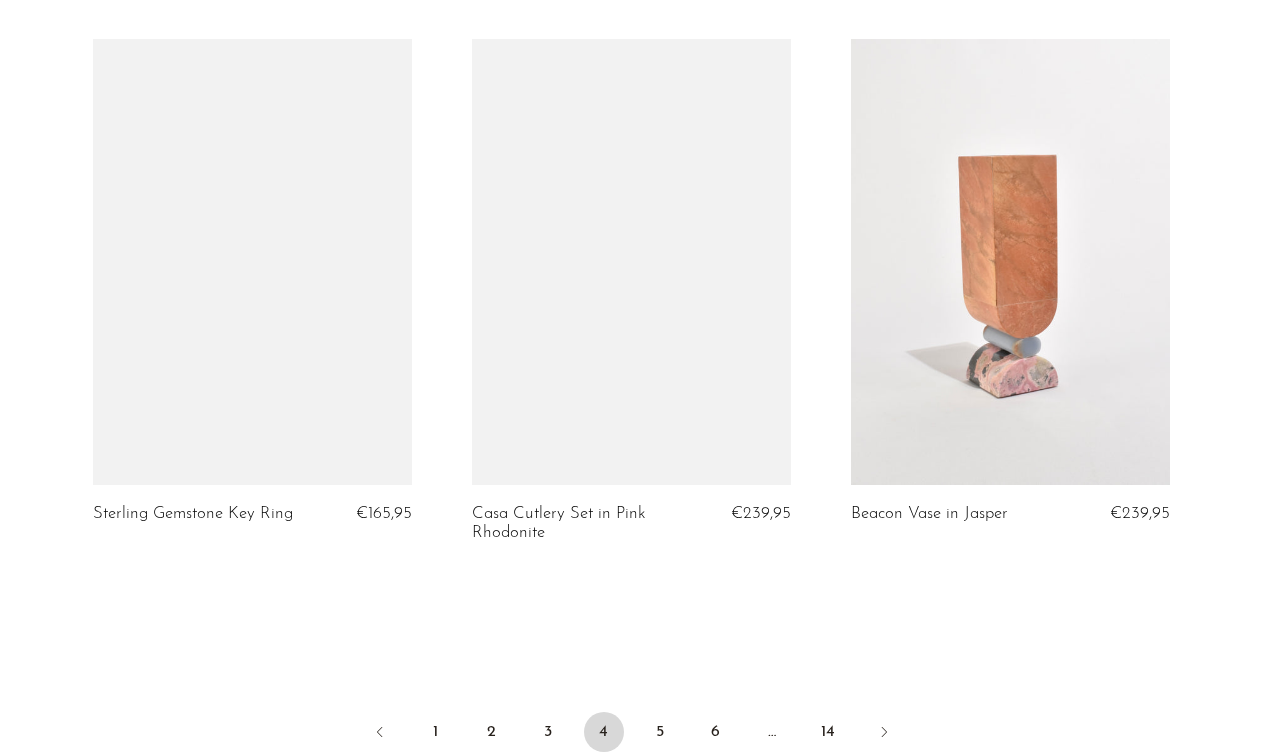 scroll, scrollTop: 6148, scrollLeft: 0, axis: vertical 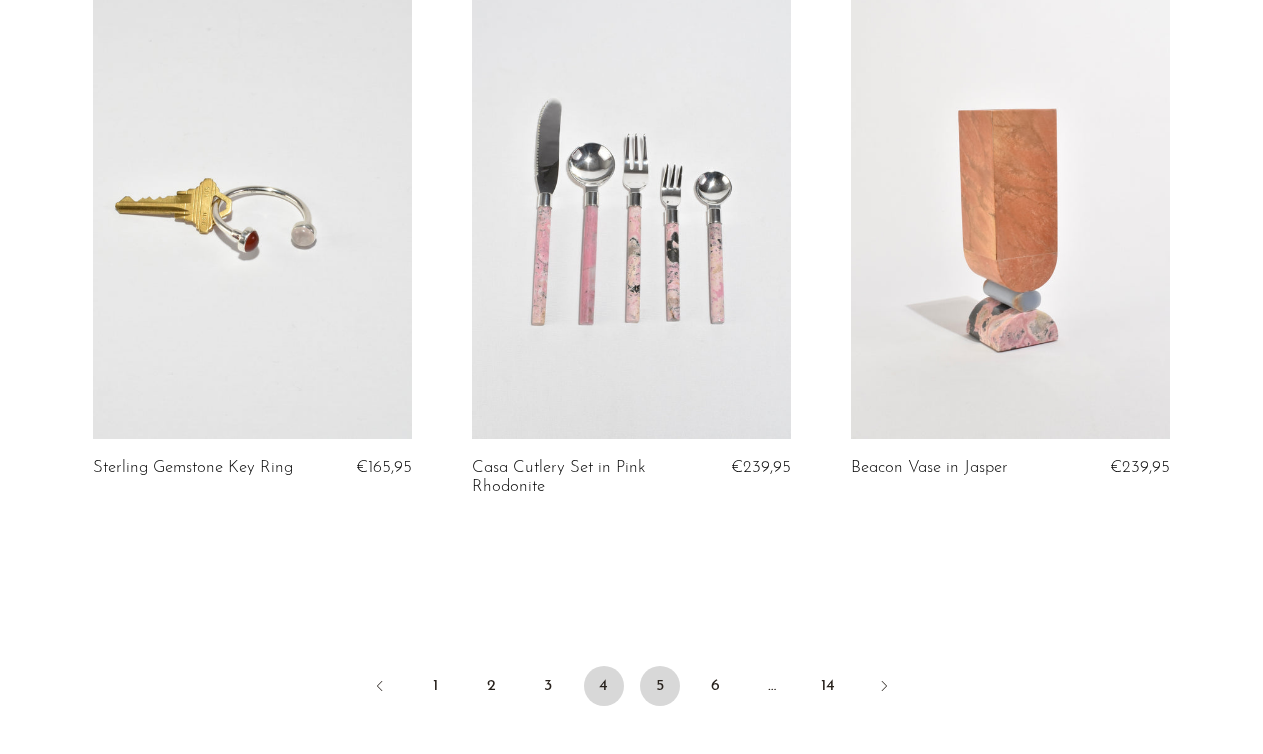 click on "5" at bounding box center [660, 686] 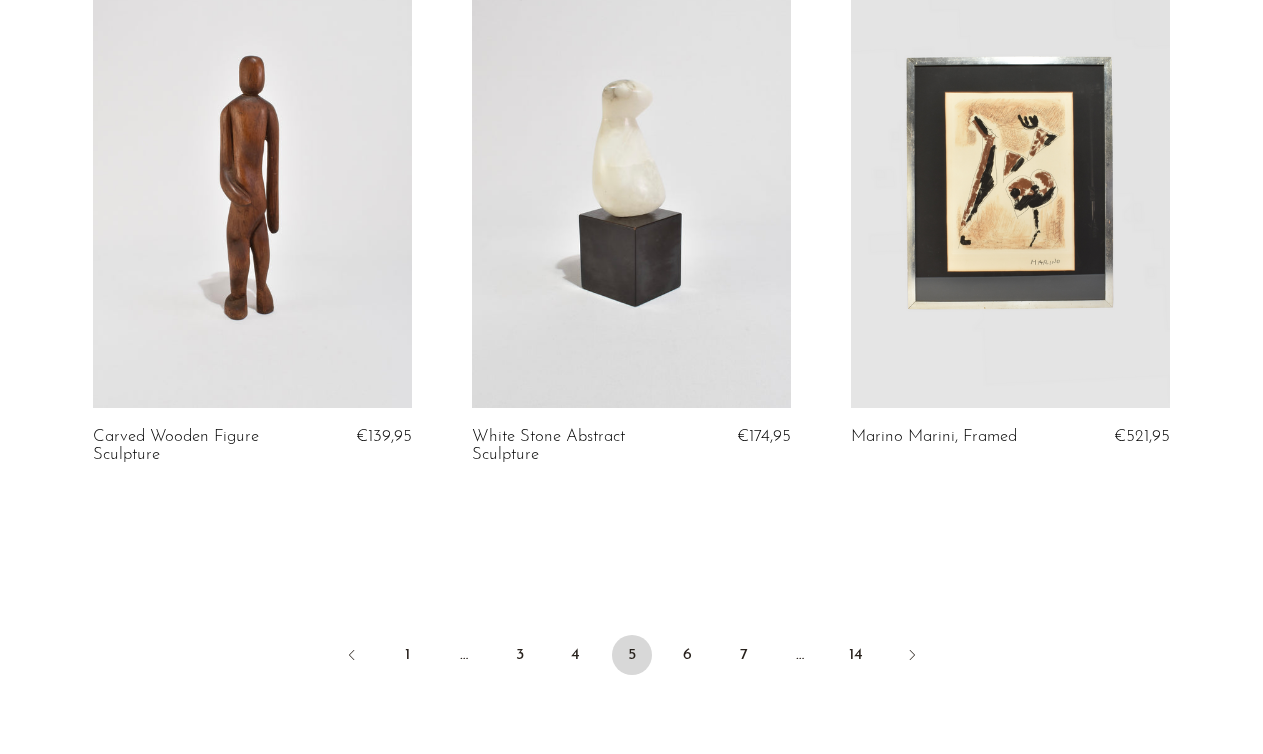 scroll, scrollTop: 6222, scrollLeft: 0, axis: vertical 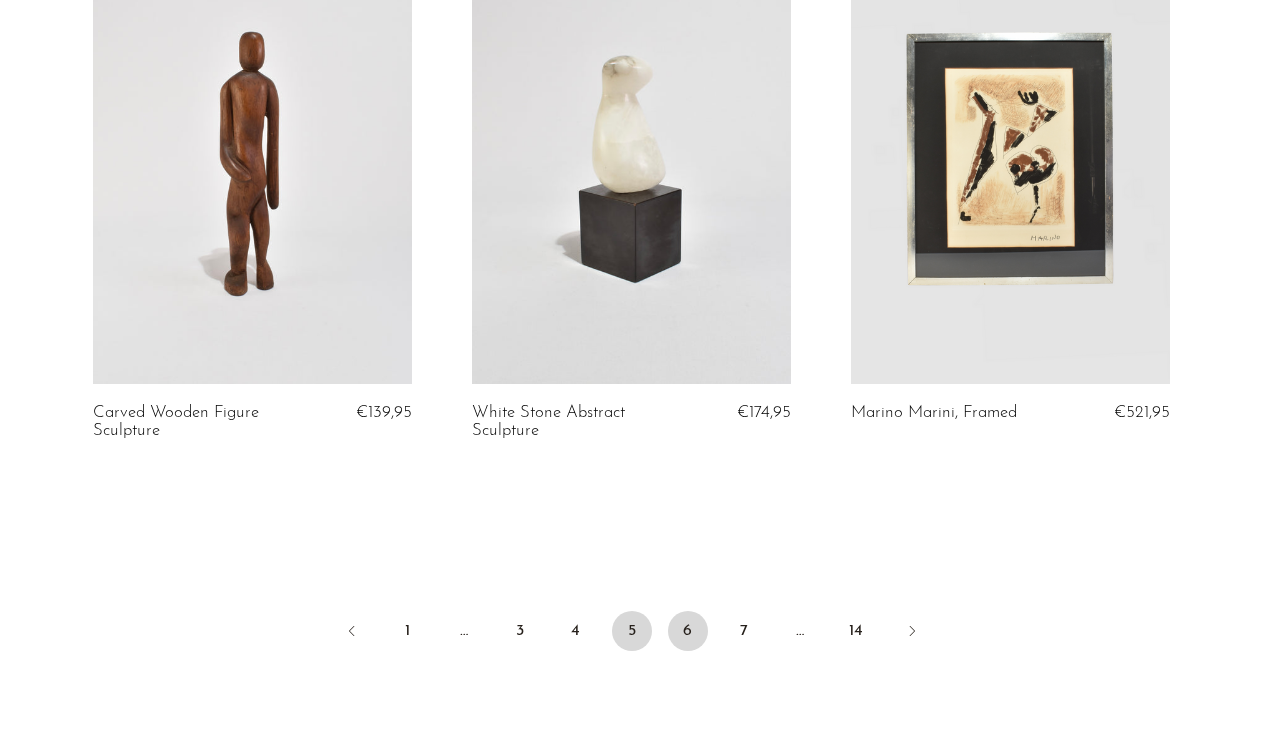 click on "6" at bounding box center [688, 631] 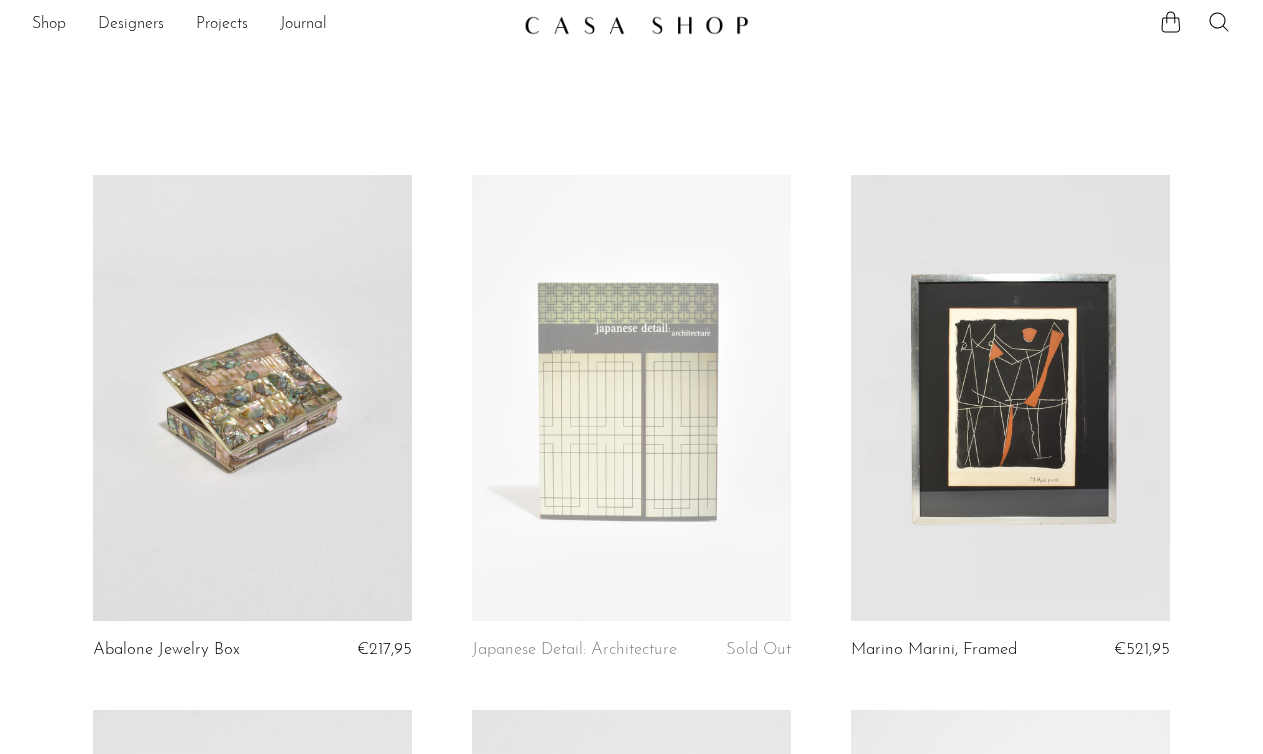 scroll, scrollTop: 149, scrollLeft: 0, axis: vertical 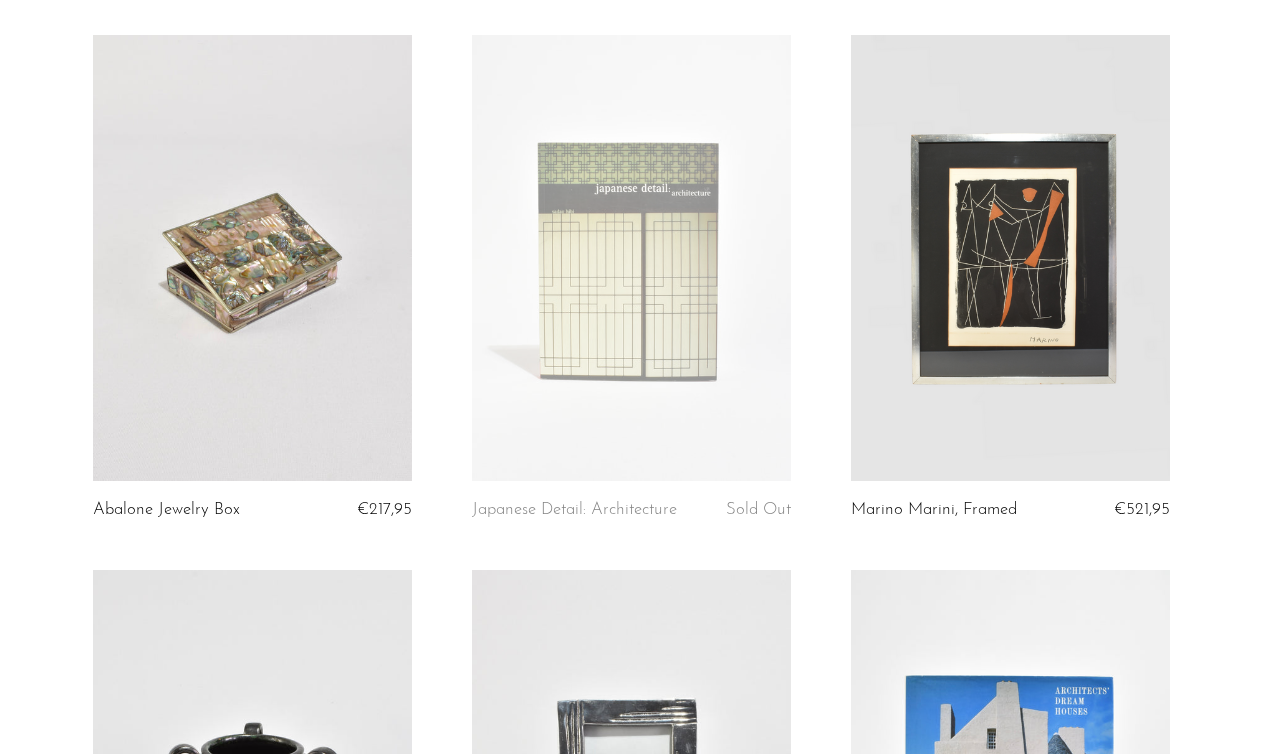 click at bounding box center [252, 258] 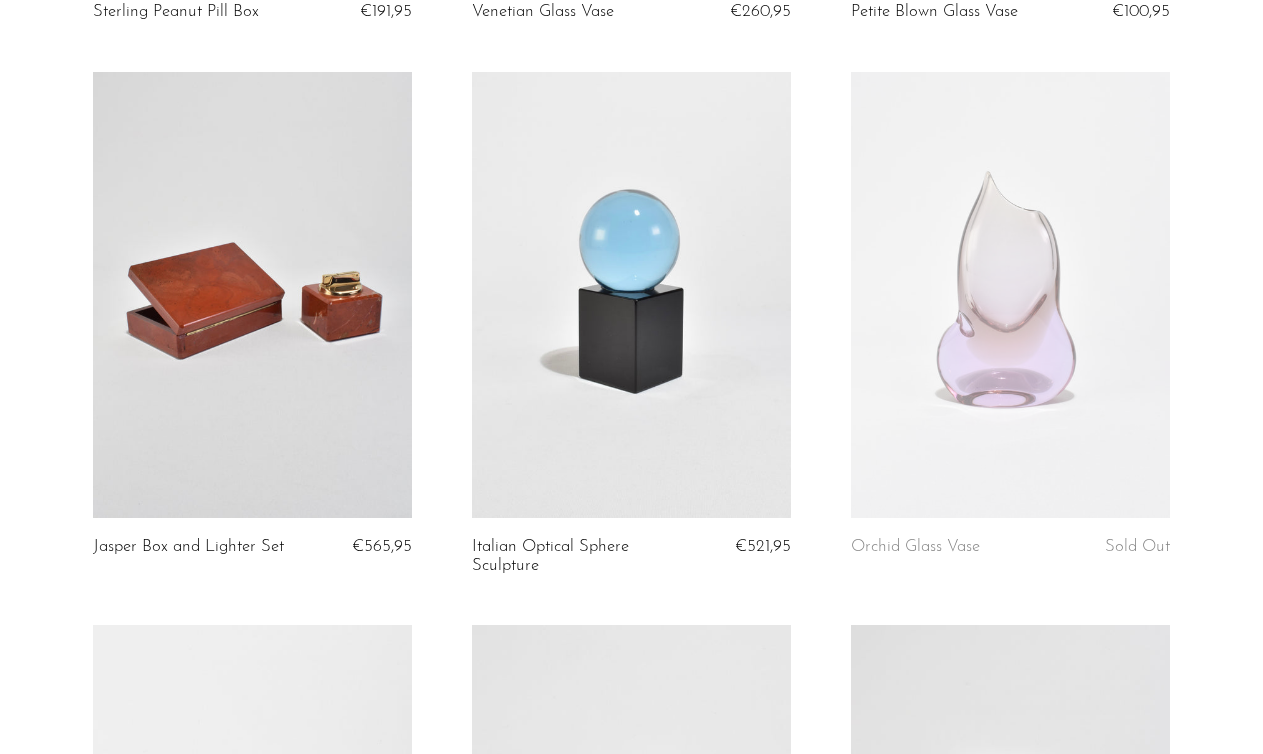 scroll, scrollTop: 3362, scrollLeft: 0, axis: vertical 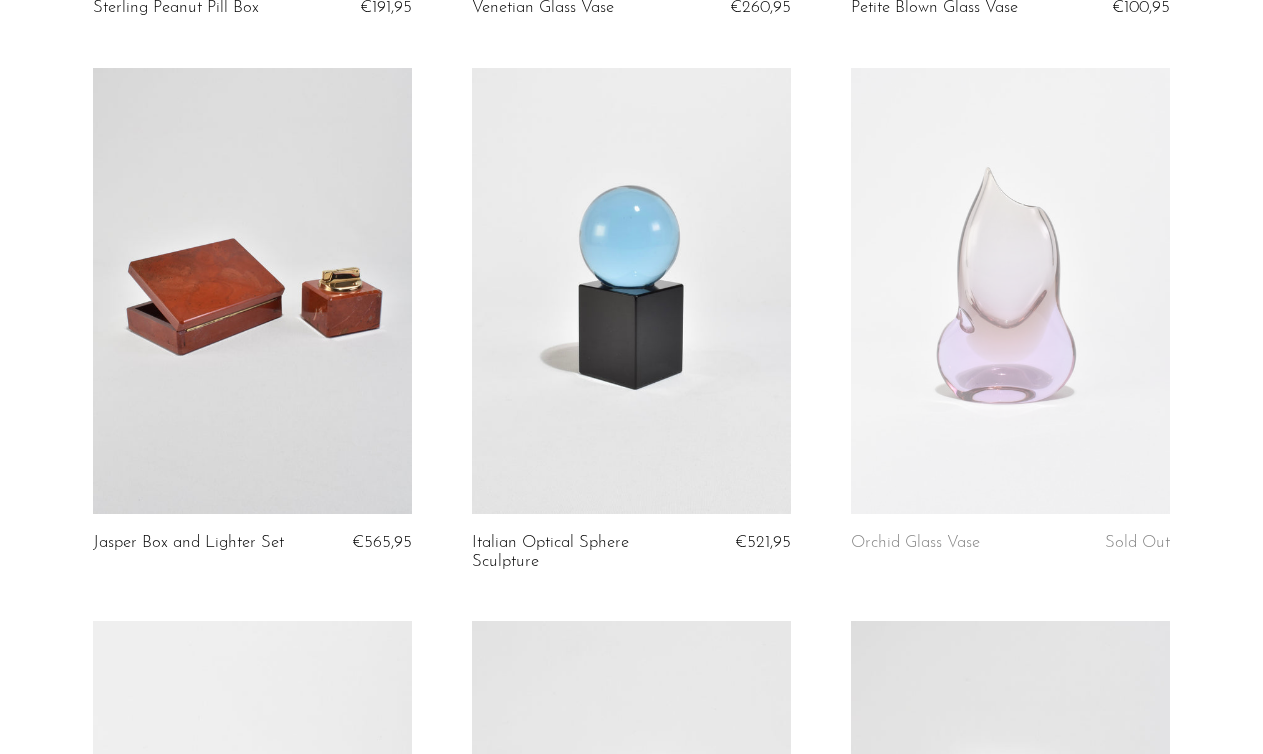 click at bounding box center (252, 291) 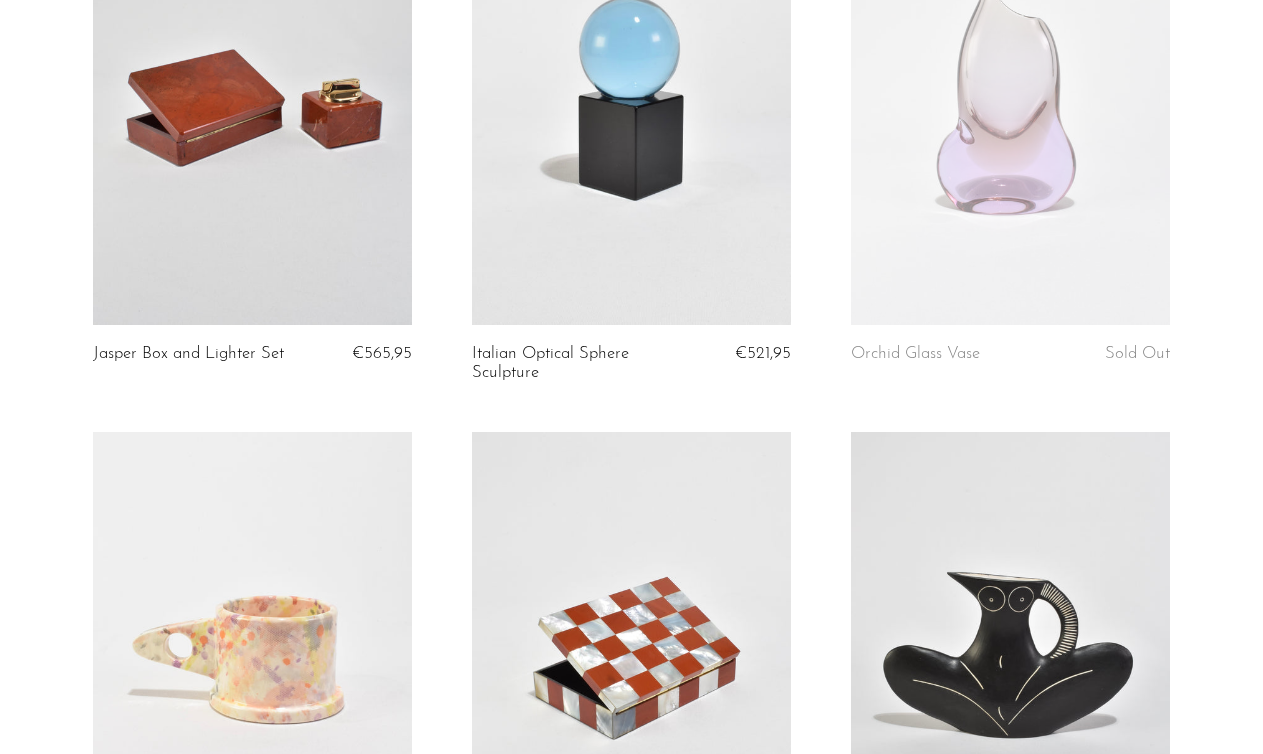 scroll, scrollTop: 3956, scrollLeft: 0, axis: vertical 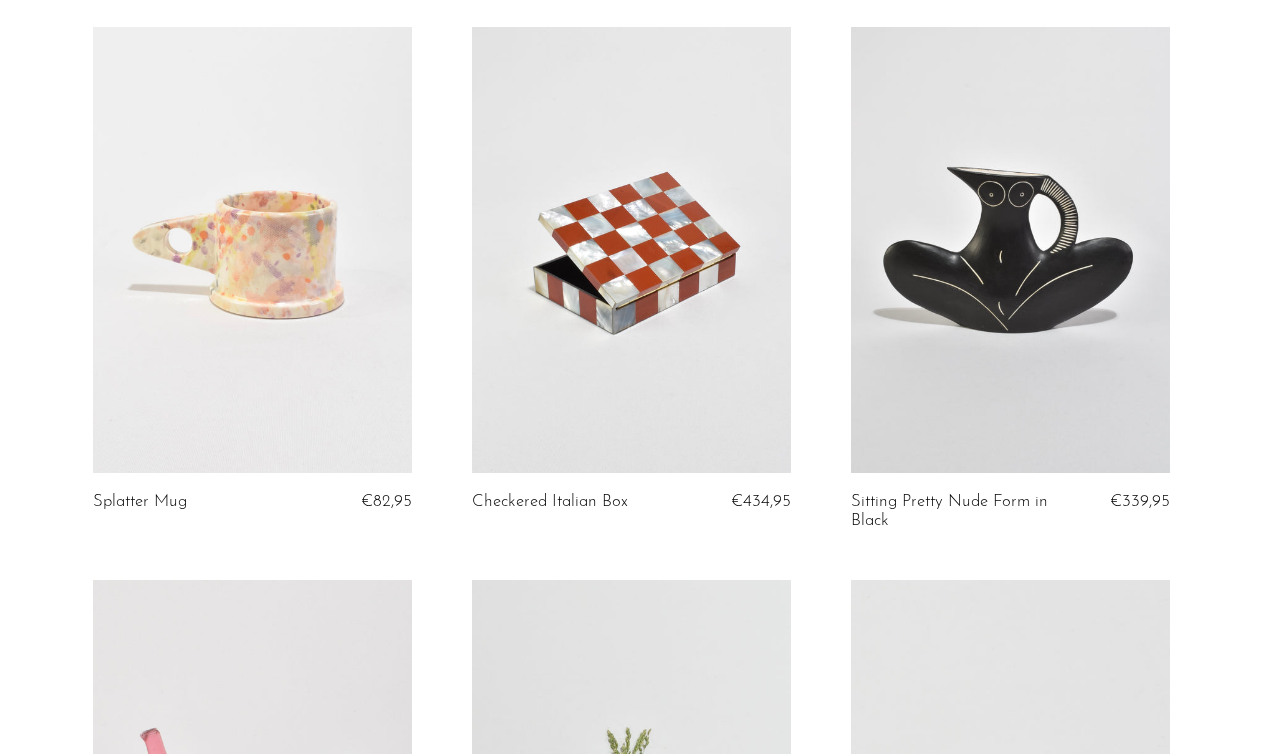 click at bounding box center (631, 250) 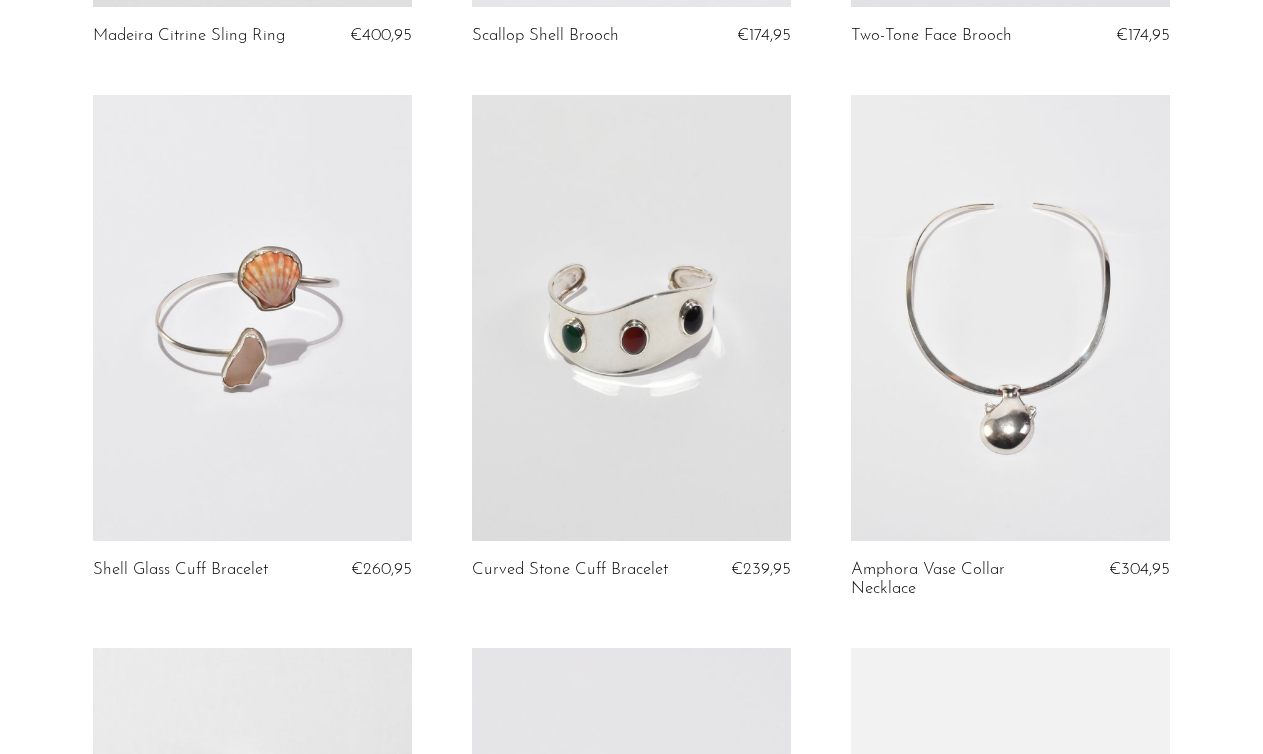scroll, scrollTop: 5522, scrollLeft: 0, axis: vertical 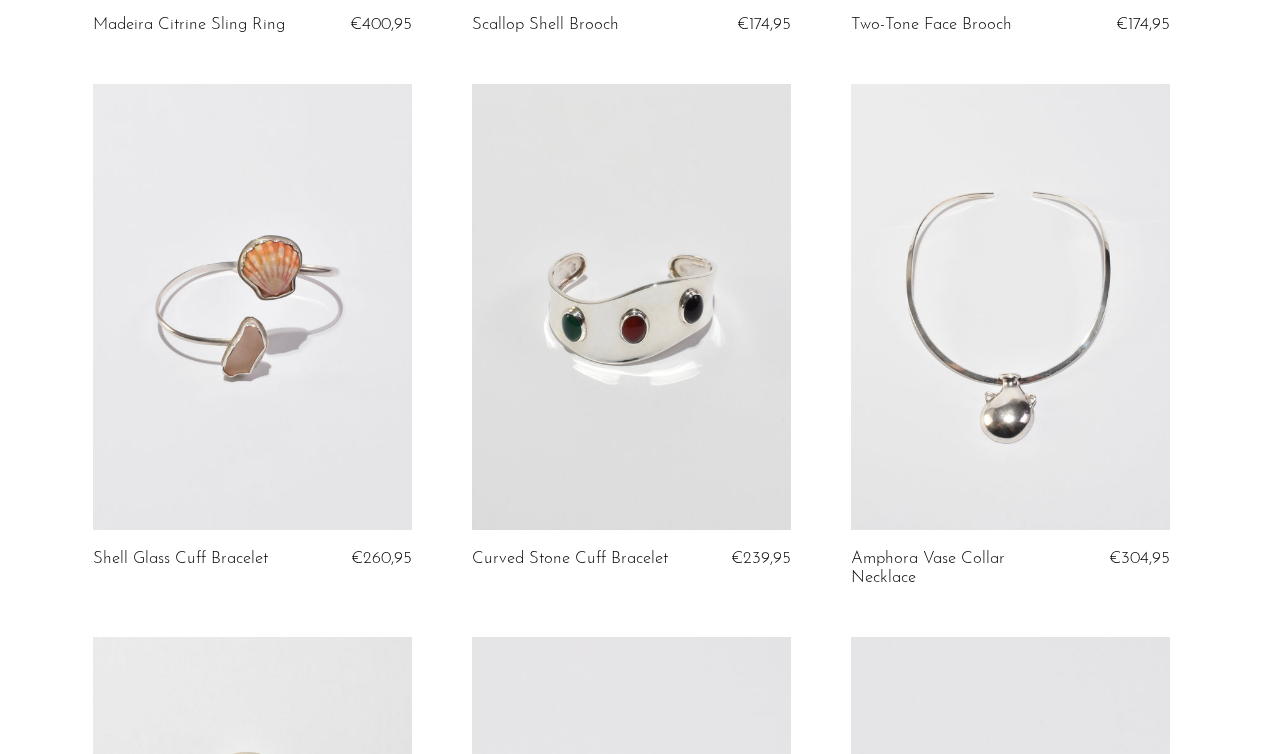 click at bounding box center [252, 307] 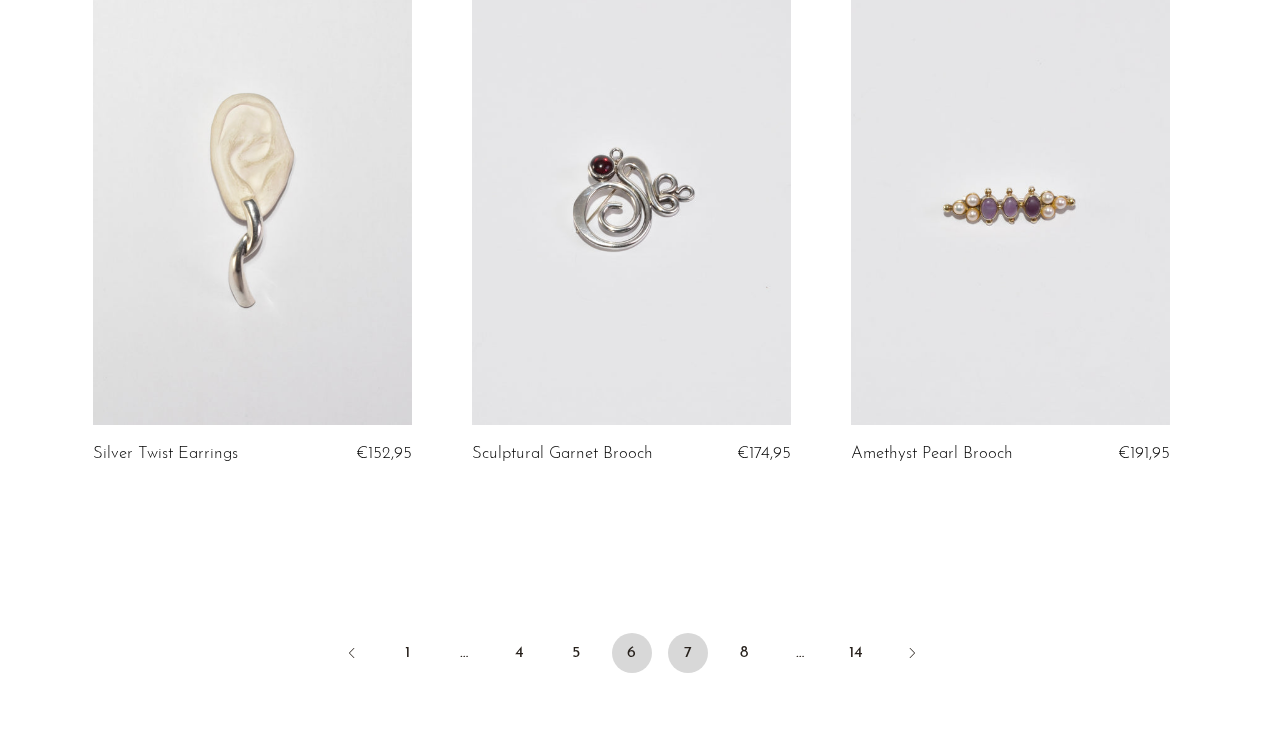 click on "7" at bounding box center (688, 653) 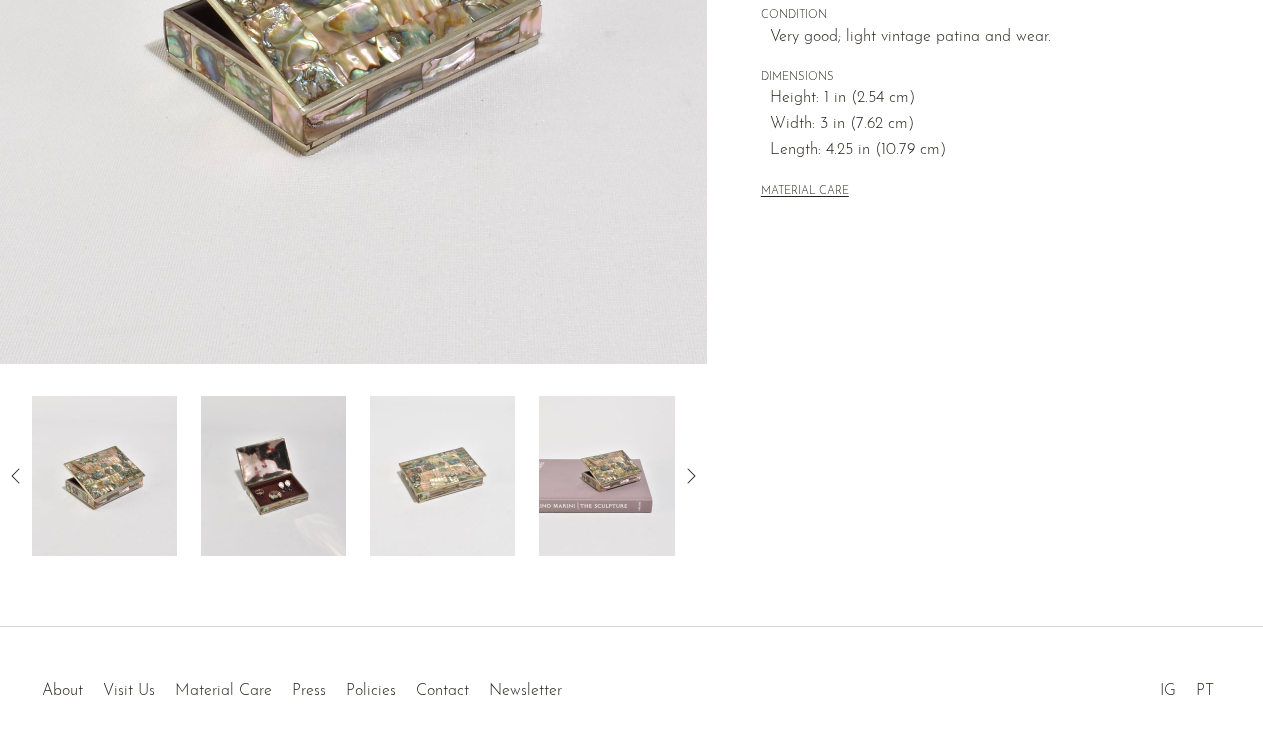 click at bounding box center (273, 476) 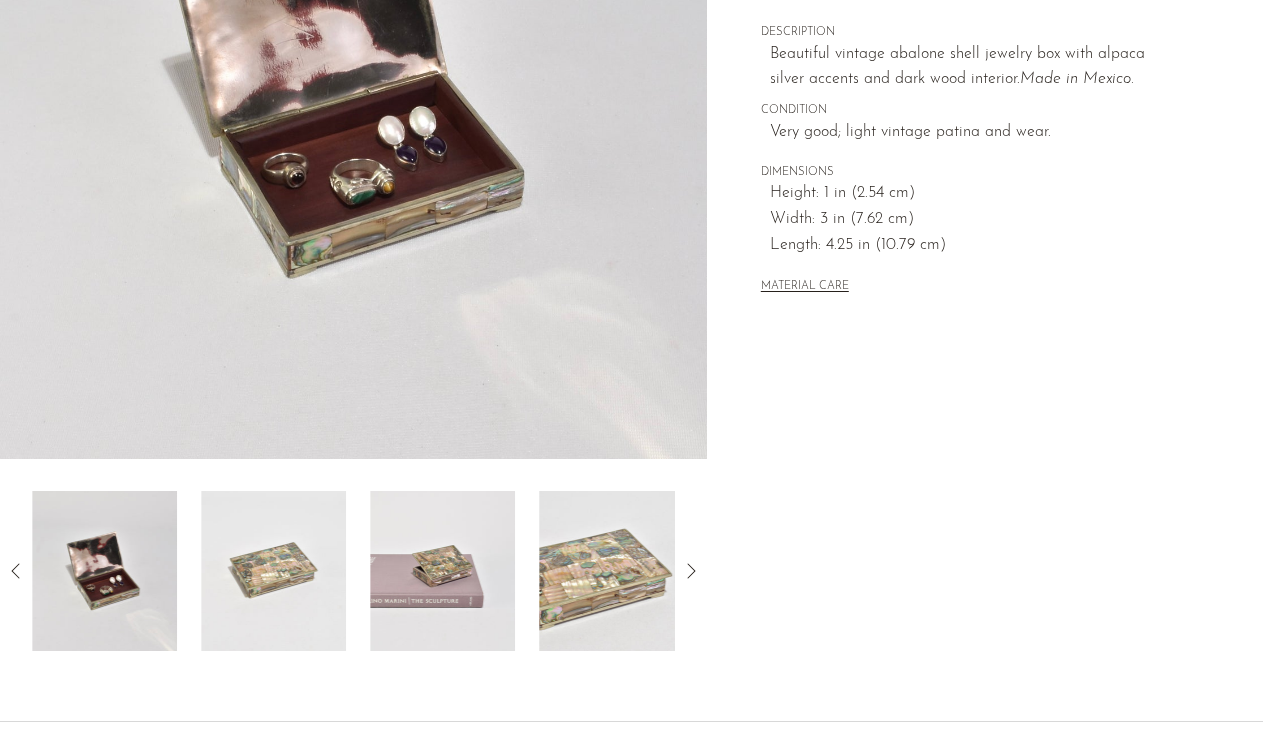 scroll, scrollTop: 381, scrollLeft: 0, axis: vertical 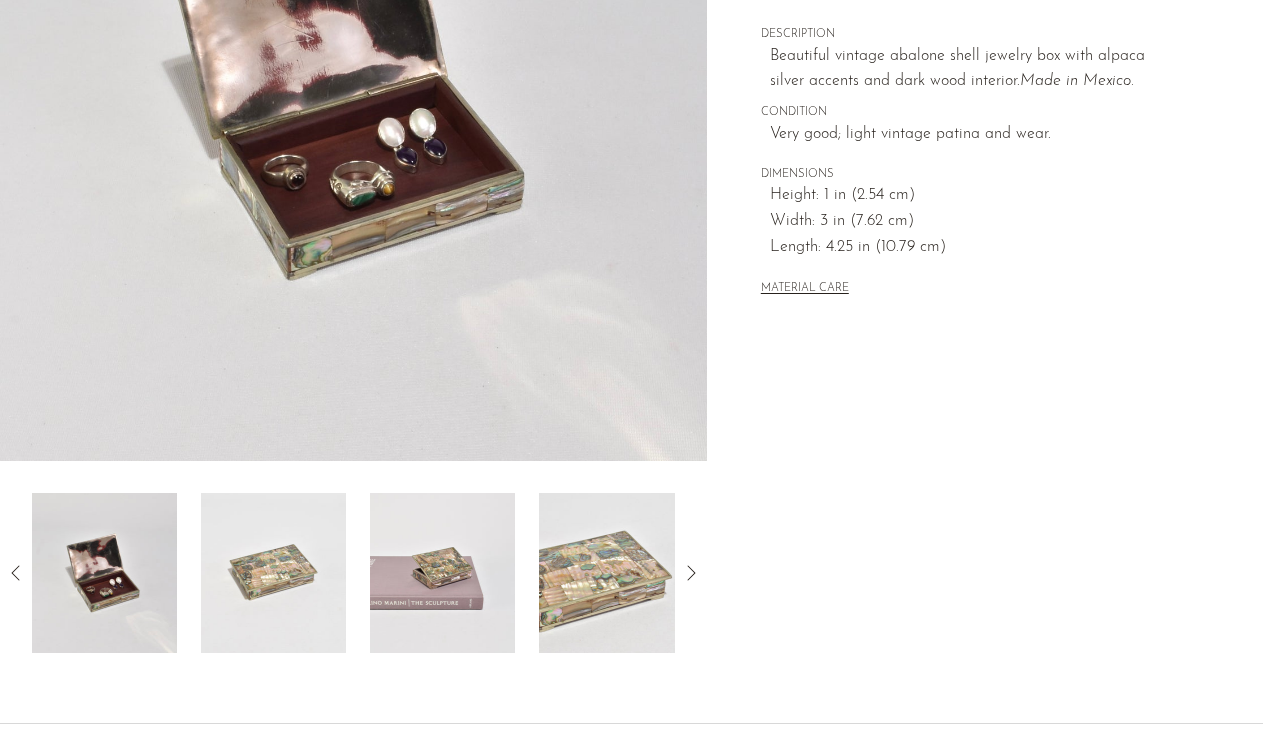 click at bounding box center [273, 573] 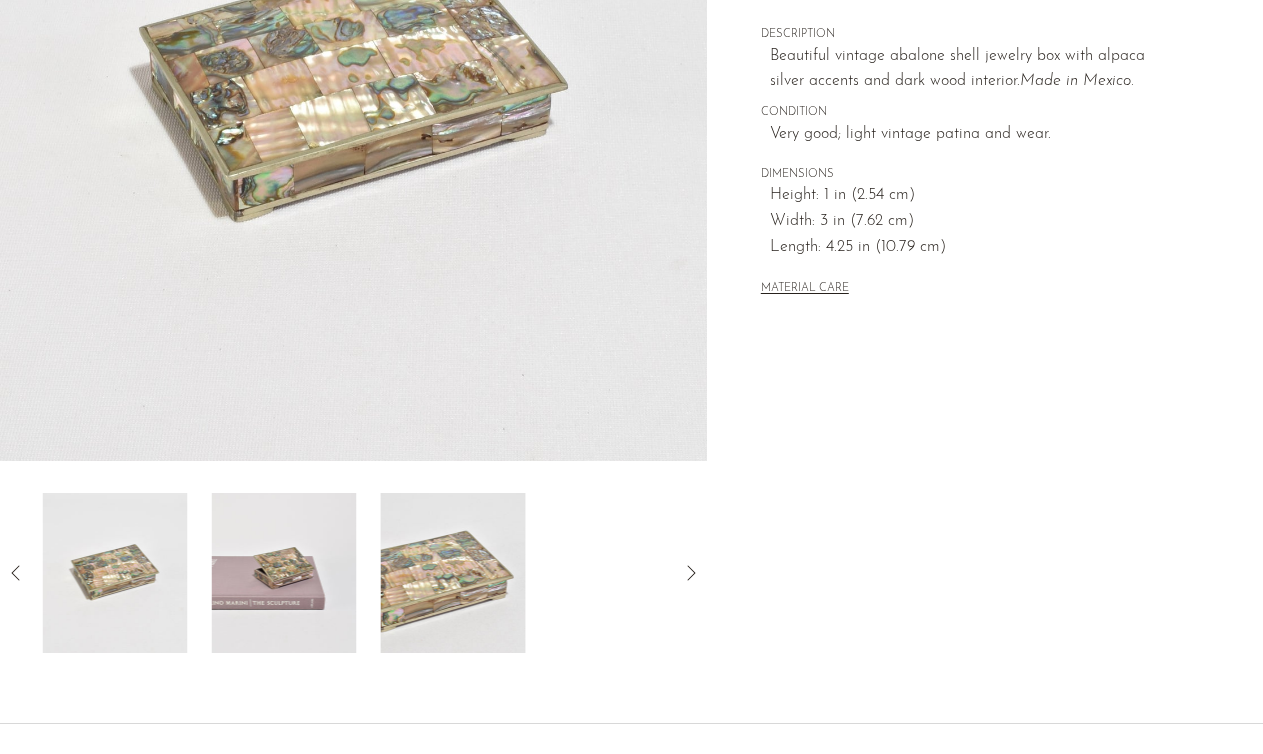 click at bounding box center [284, 573] 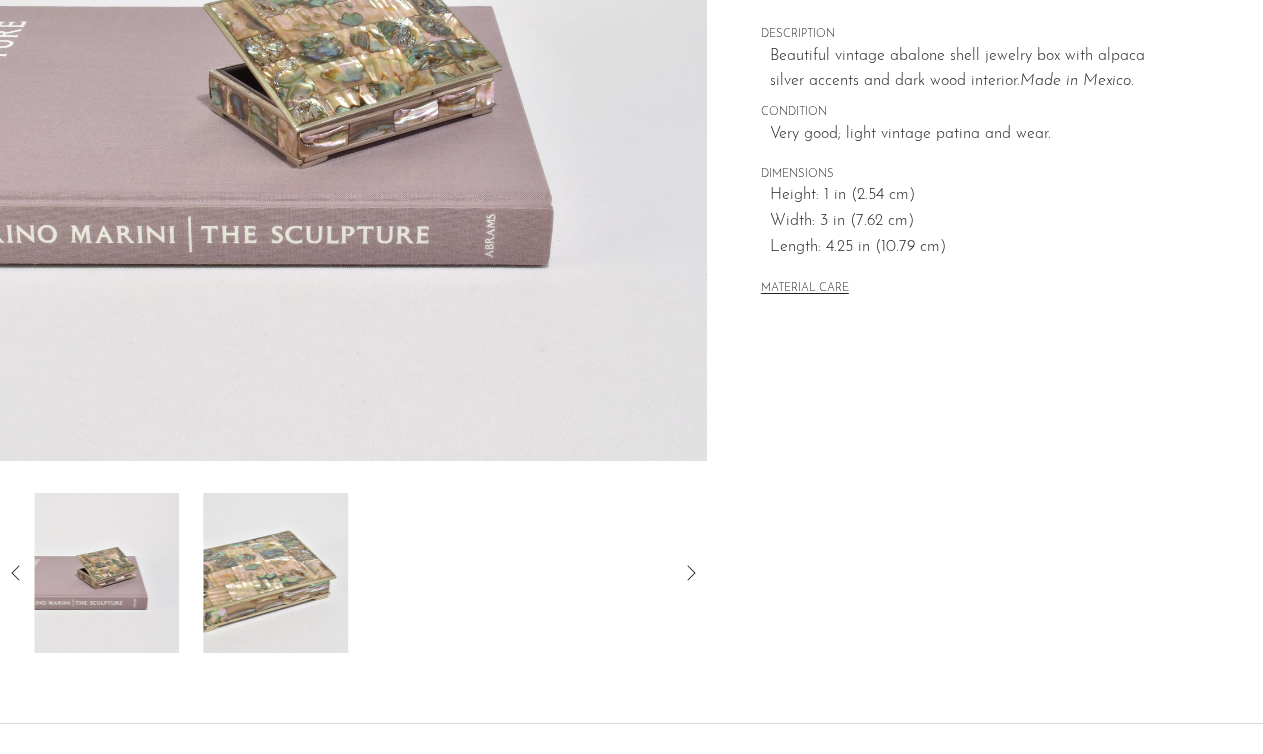 click at bounding box center (275, 573) 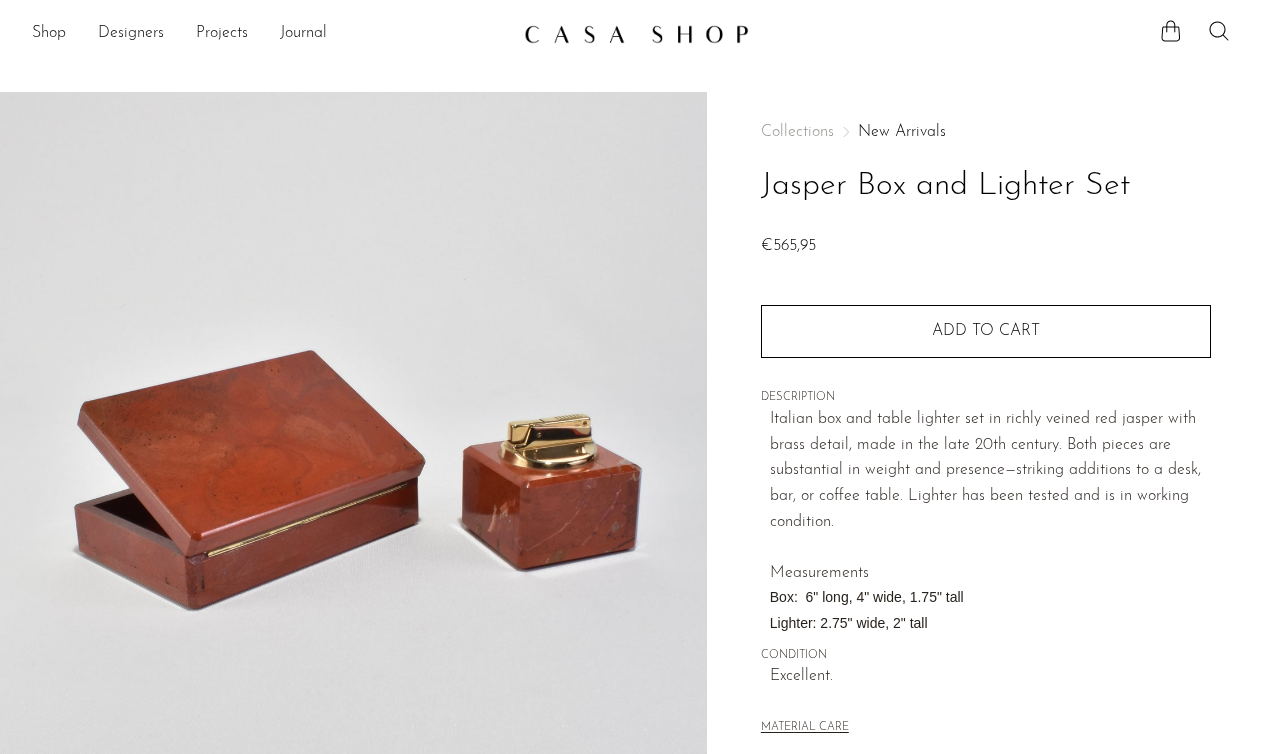scroll, scrollTop: 357, scrollLeft: 0, axis: vertical 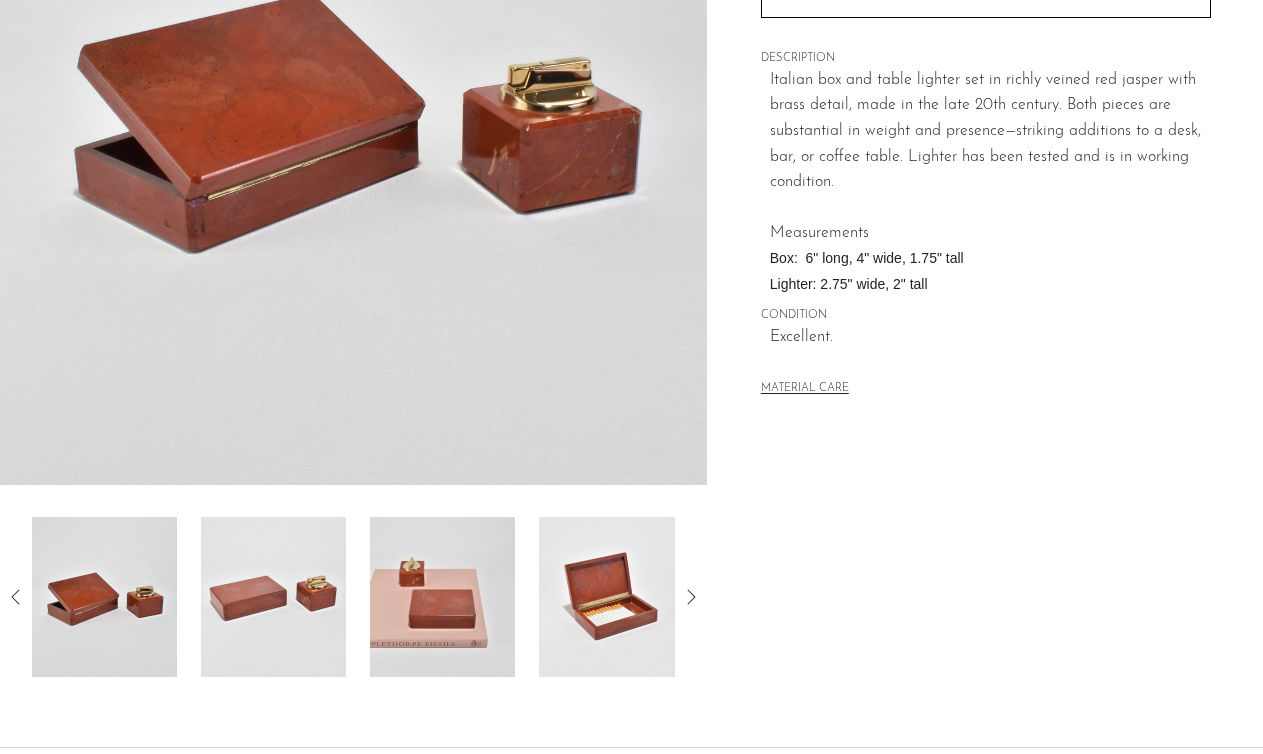click at bounding box center [611, 597] 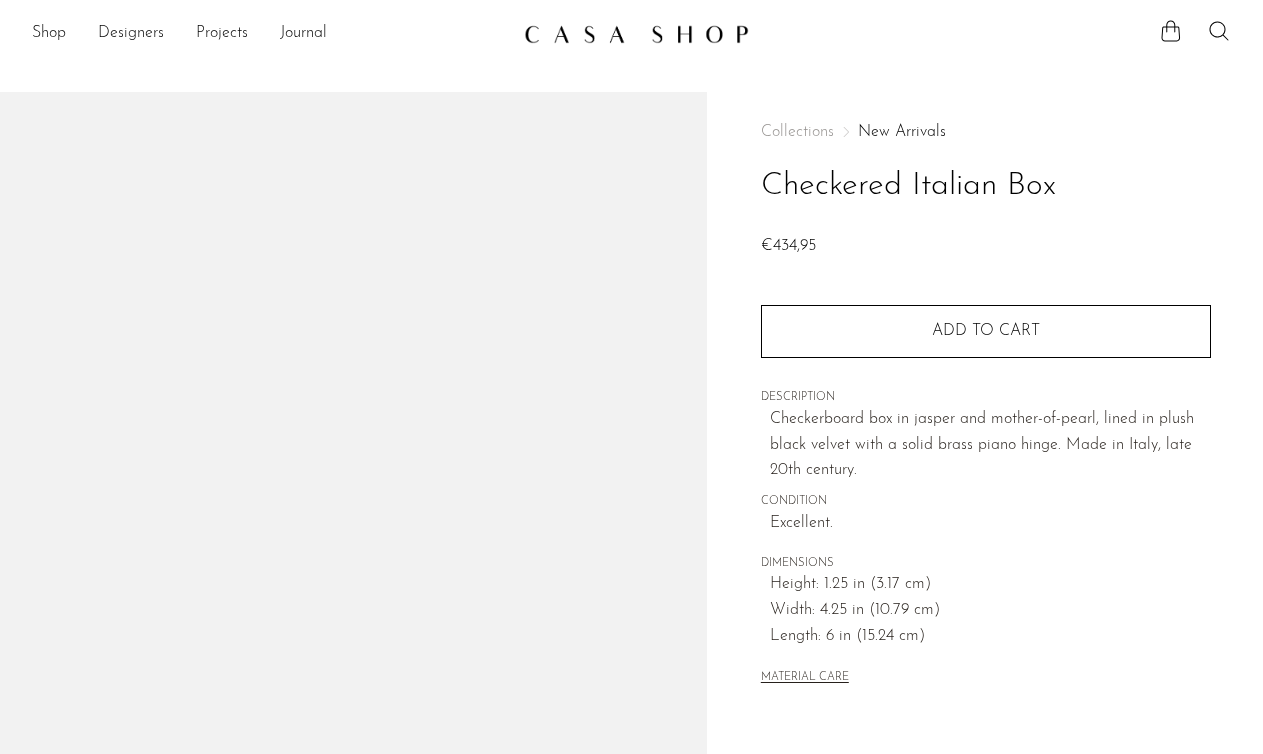 scroll, scrollTop: 401, scrollLeft: 0, axis: vertical 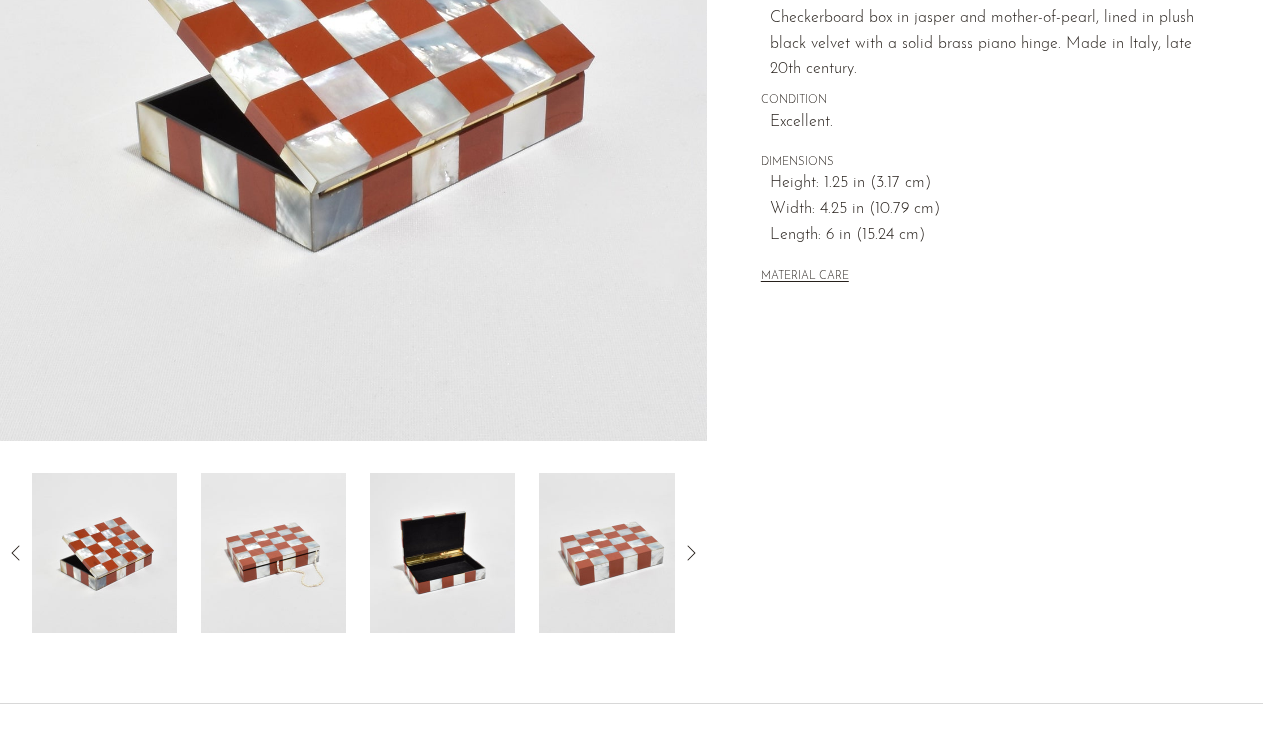 click at bounding box center (442, 553) 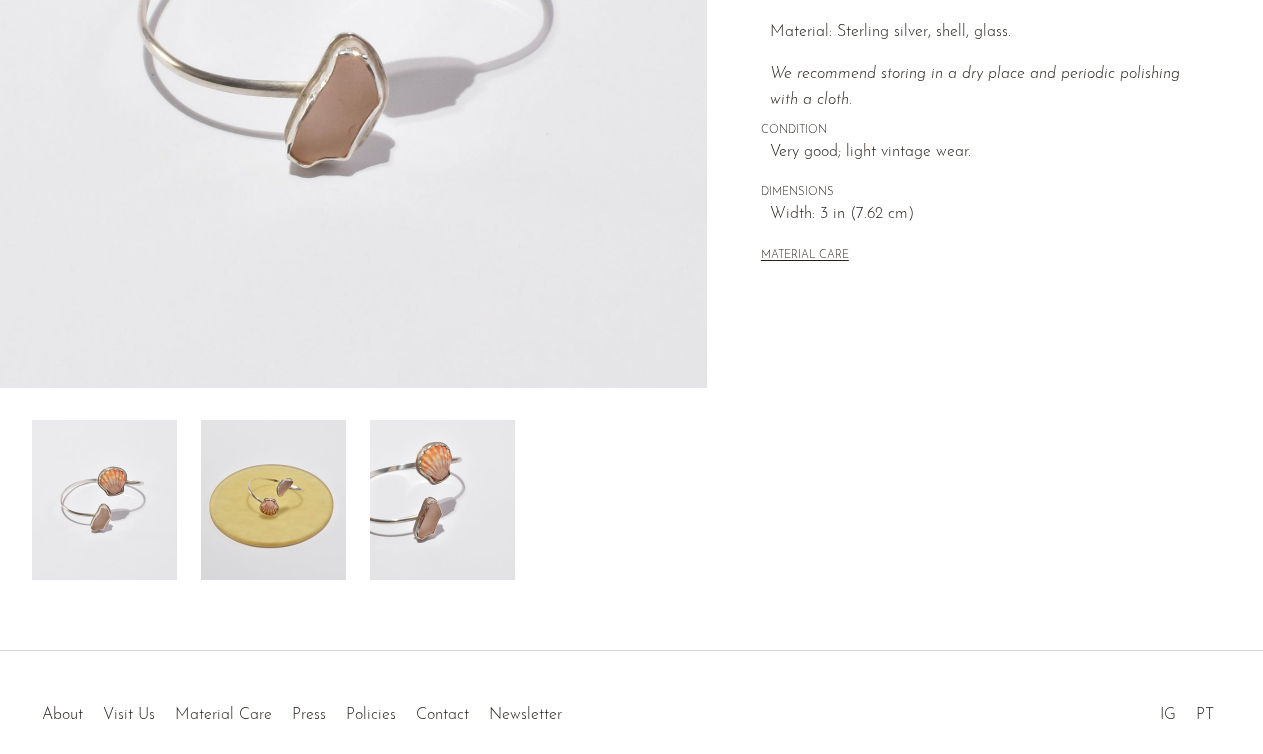 scroll, scrollTop: 454, scrollLeft: 0, axis: vertical 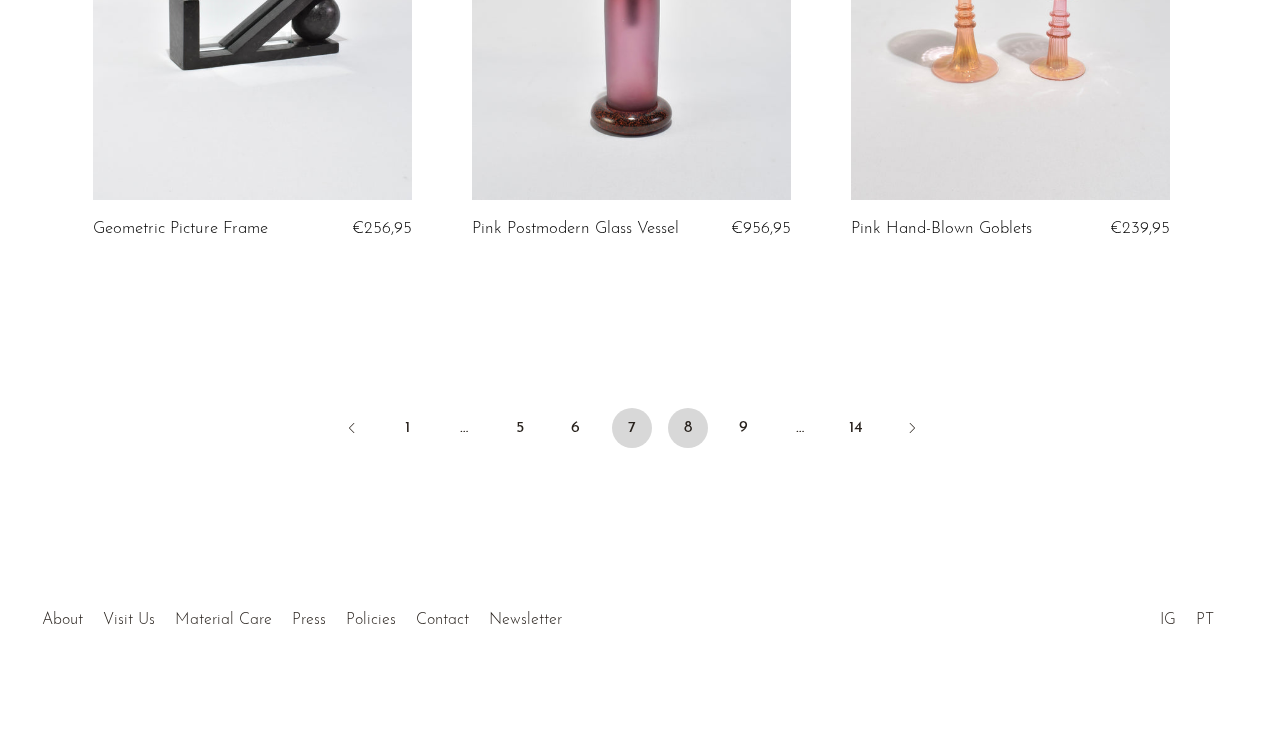 click on "8" at bounding box center (688, 428) 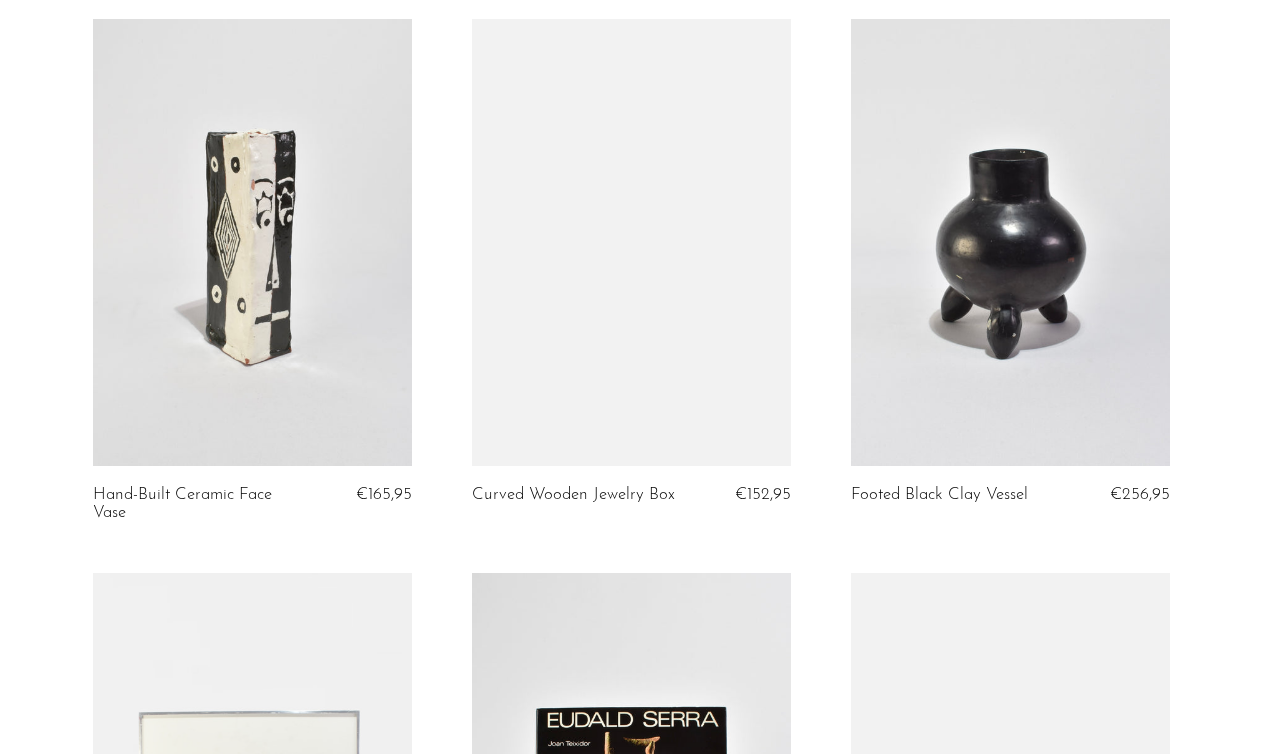 scroll, scrollTop: 4461, scrollLeft: 0, axis: vertical 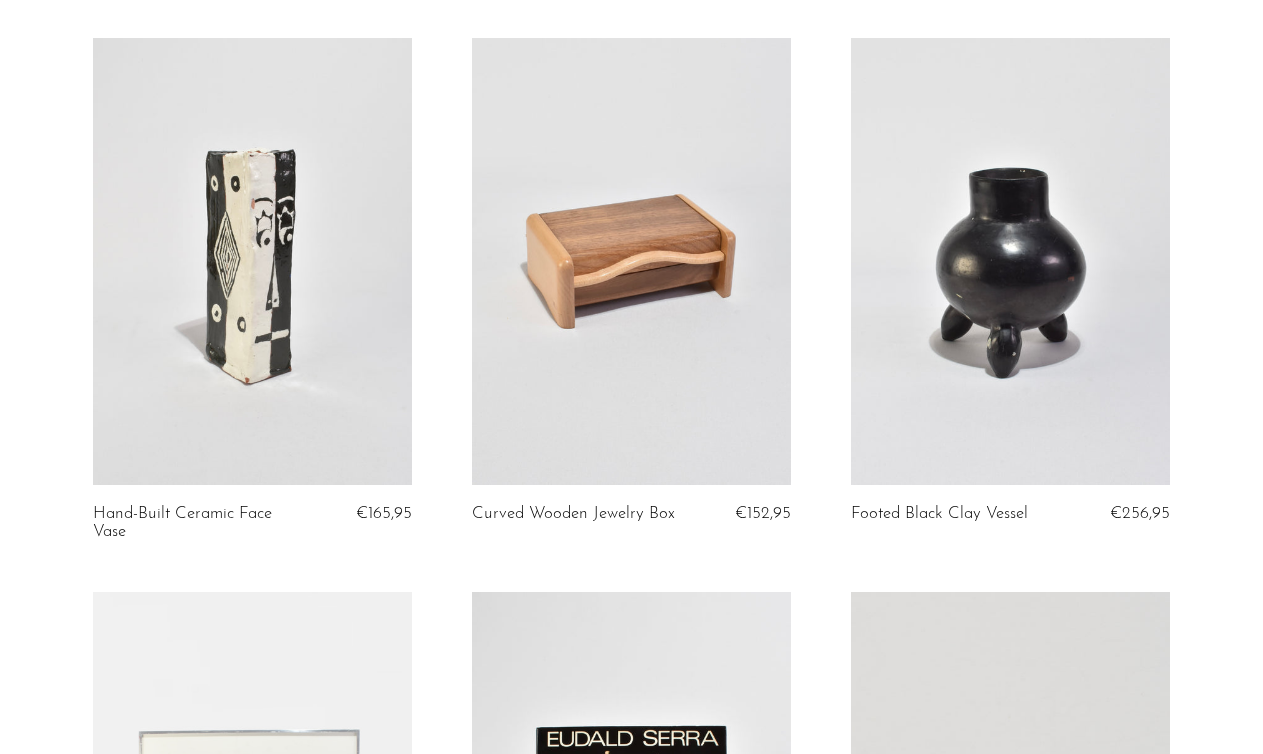 click at bounding box center (631, 261) 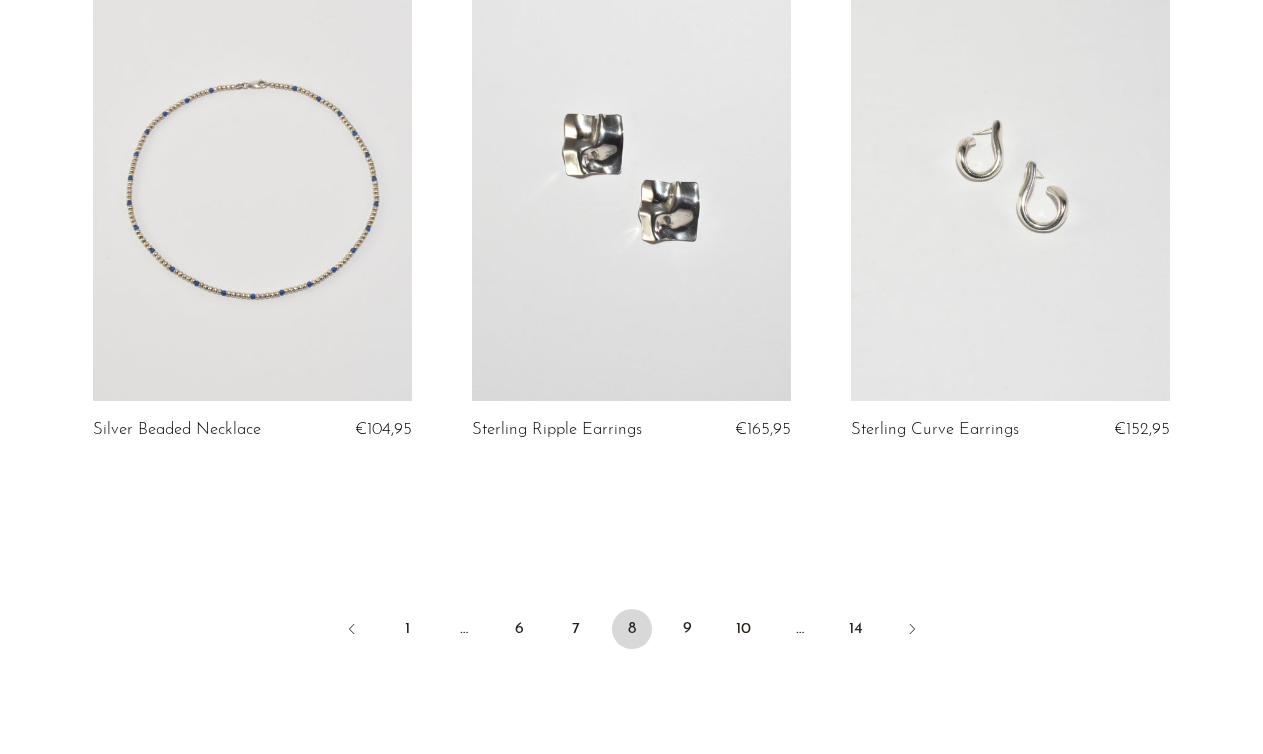 scroll, scrollTop: 6267, scrollLeft: 0, axis: vertical 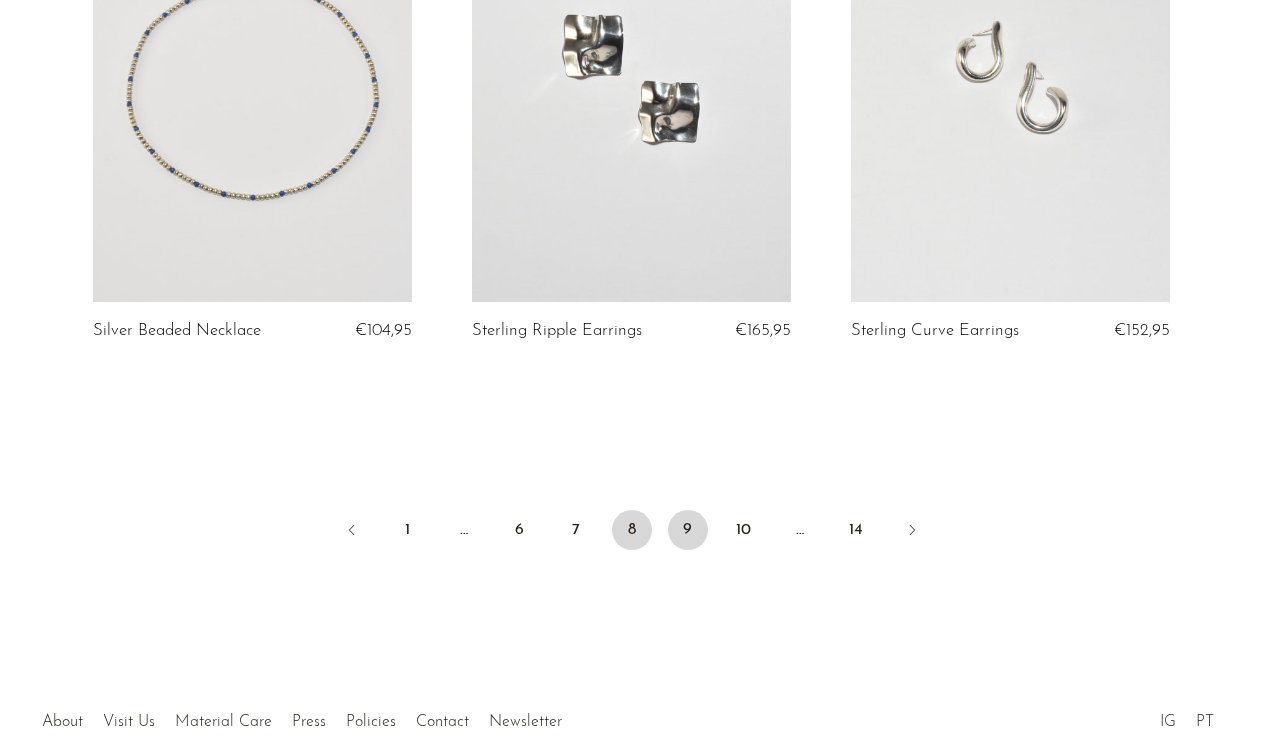 click on "9" at bounding box center (688, 530) 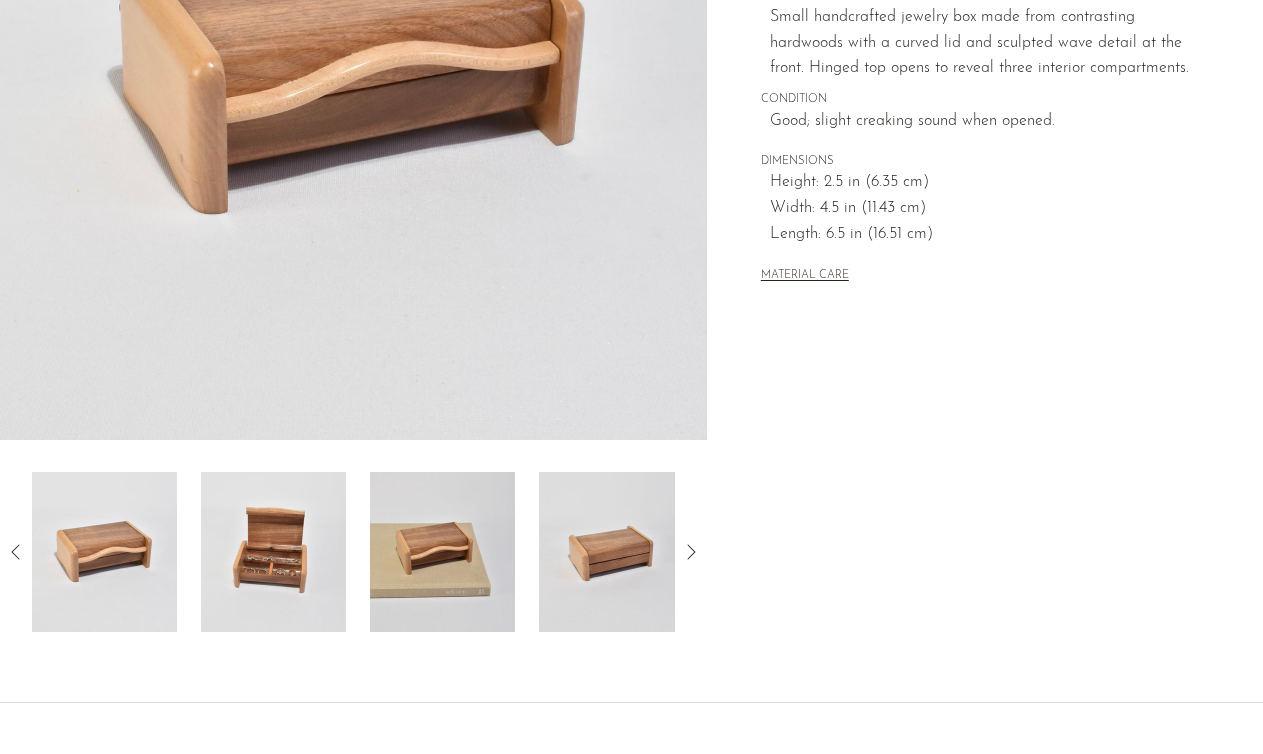 scroll, scrollTop: 404, scrollLeft: 0, axis: vertical 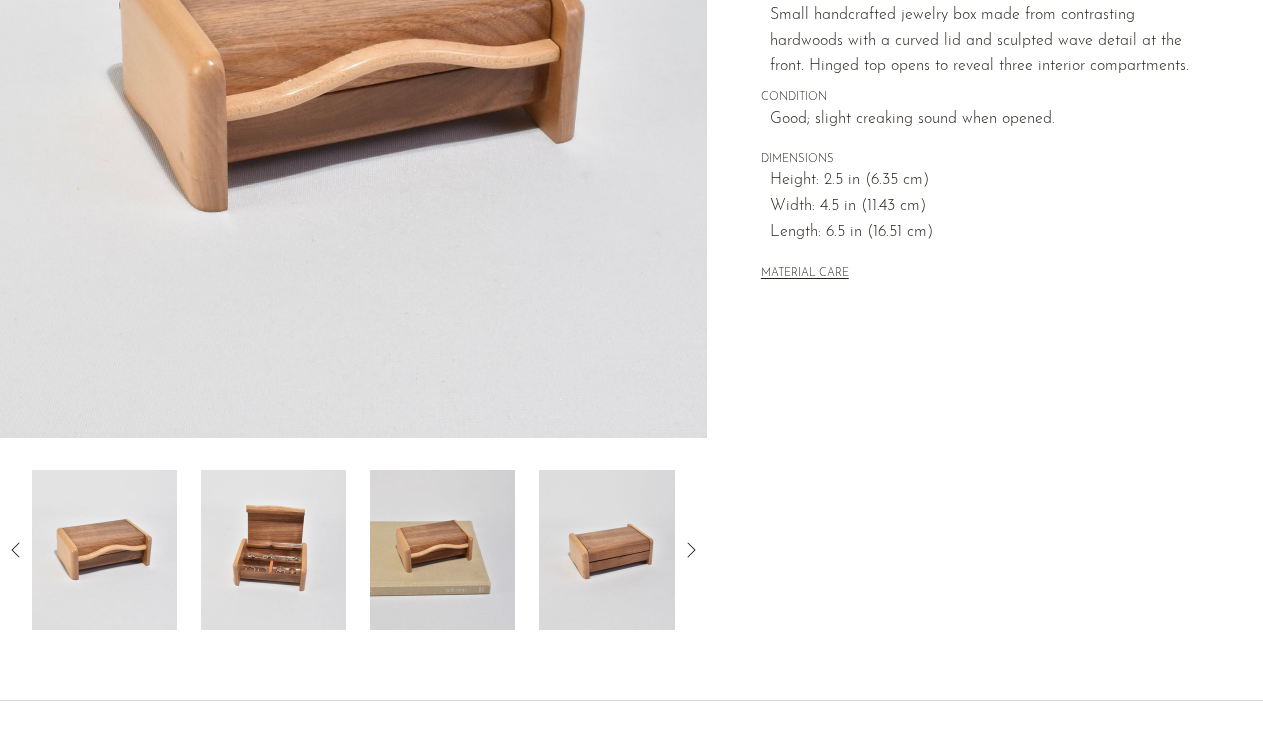 click at bounding box center [273, 550] 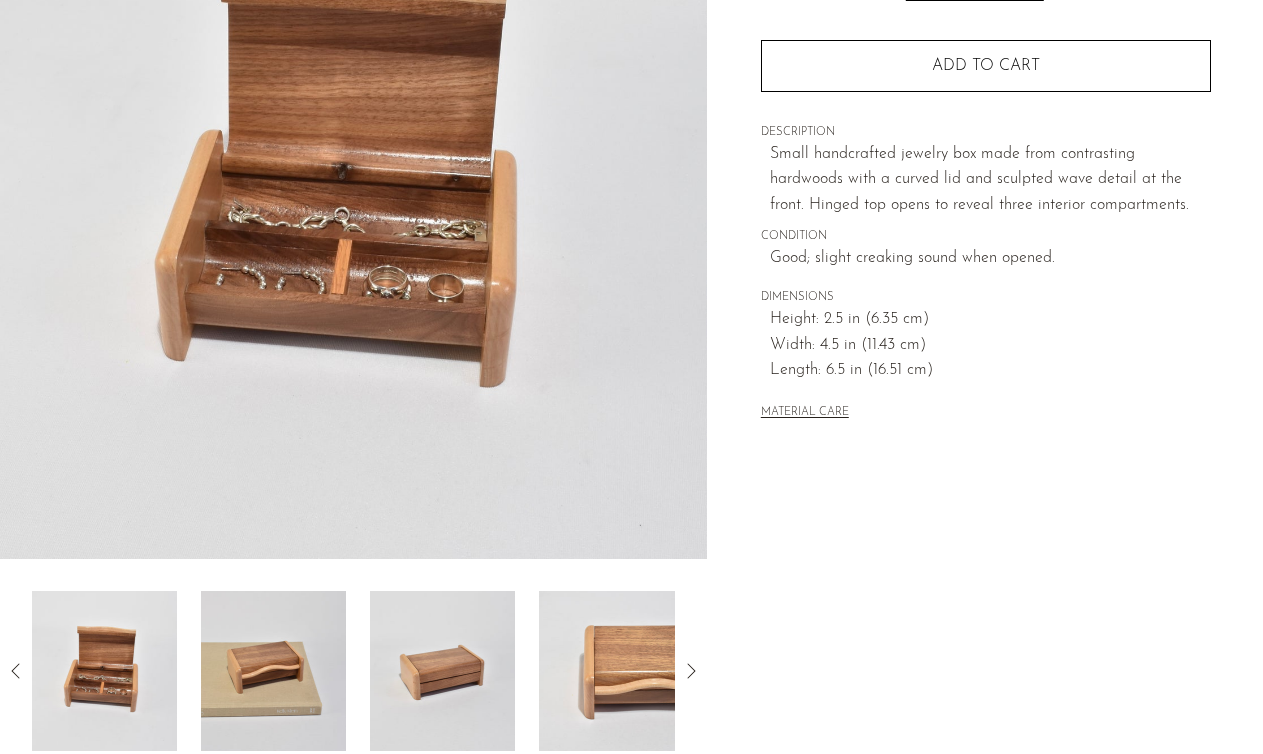 scroll, scrollTop: 300, scrollLeft: 0, axis: vertical 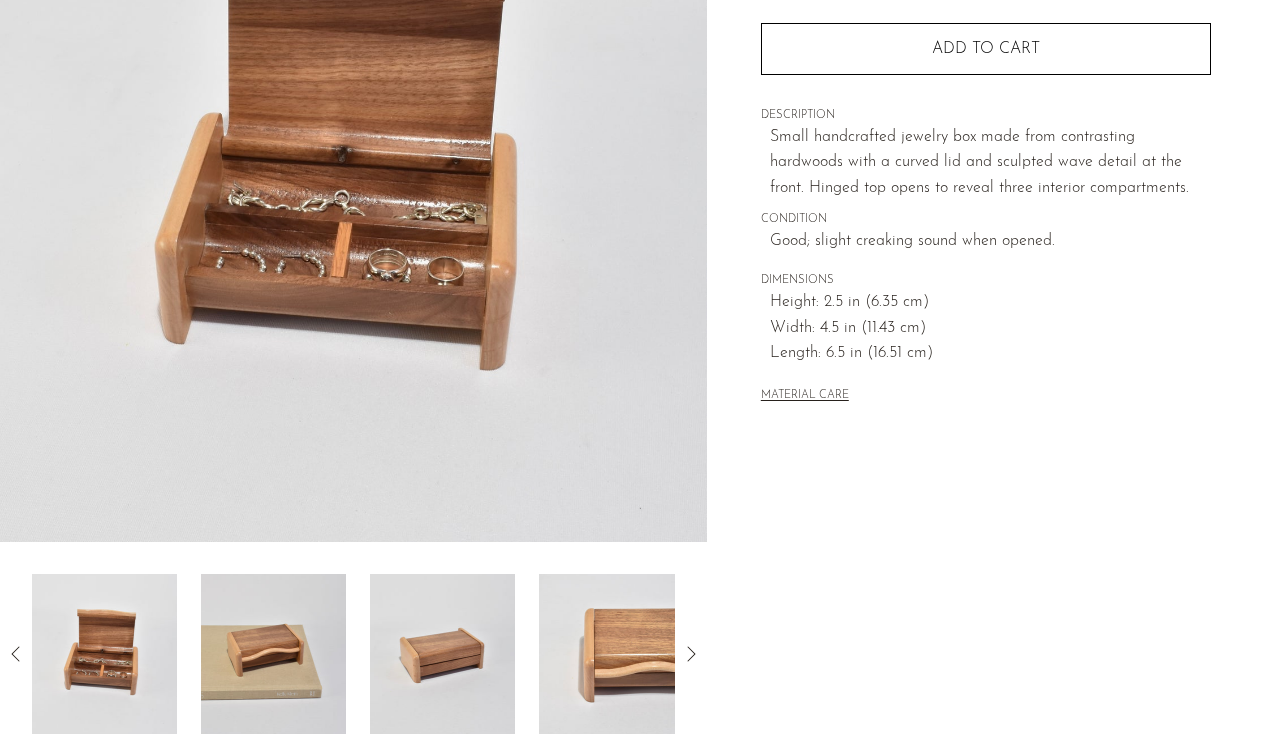 click at bounding box center (273, 654) 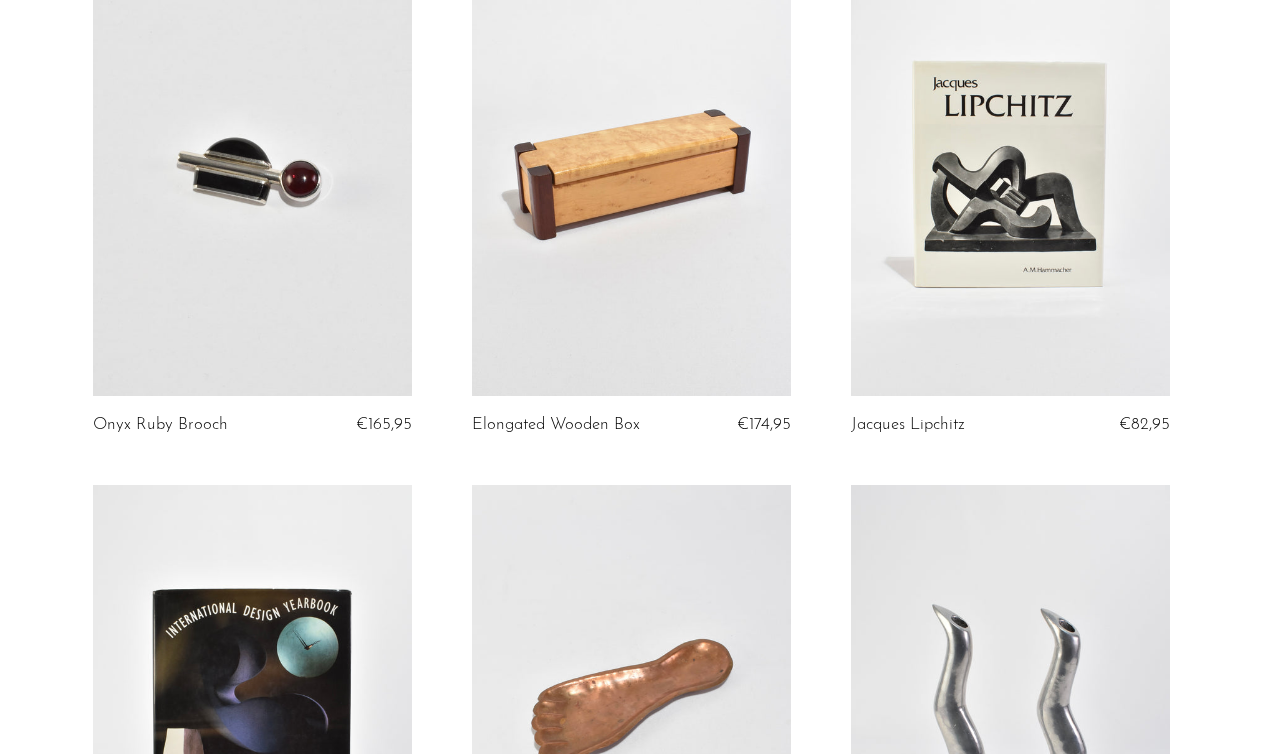 scroll, scrollTop: 1292, scrollLeft: 0, axis: vertical 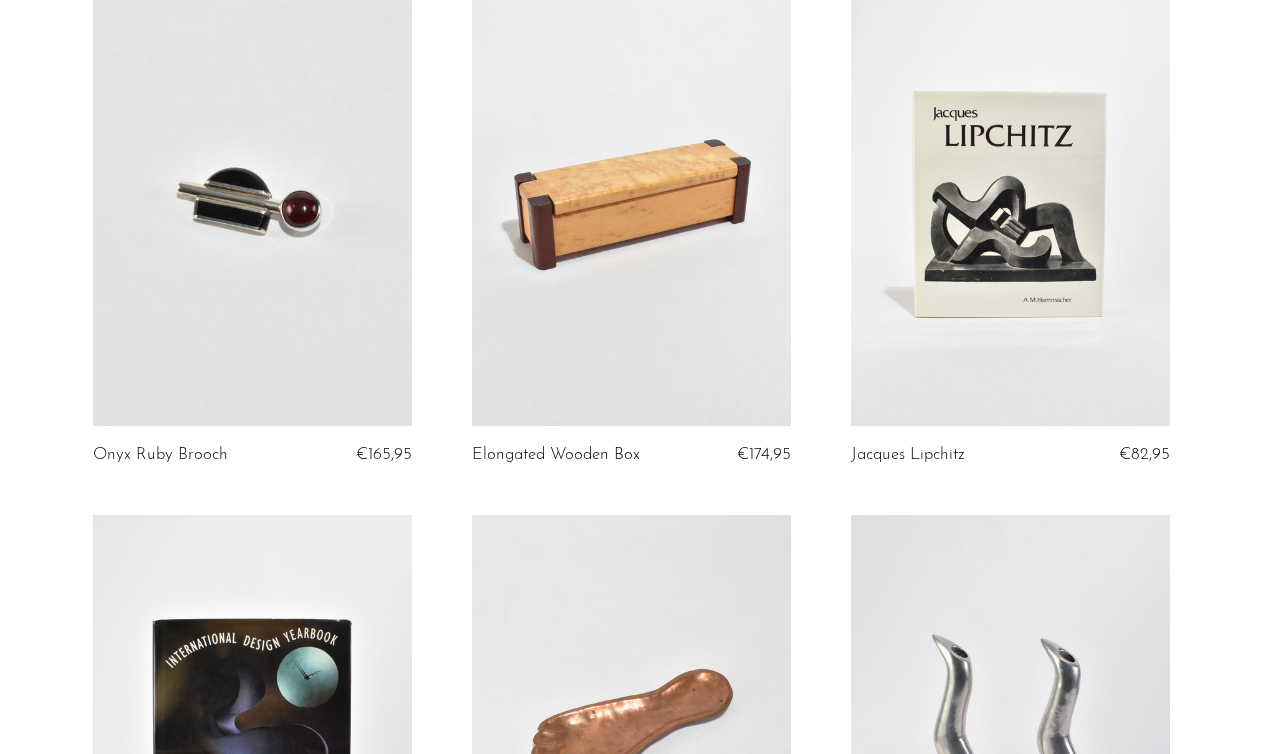 click at bounding box center [631, 203] 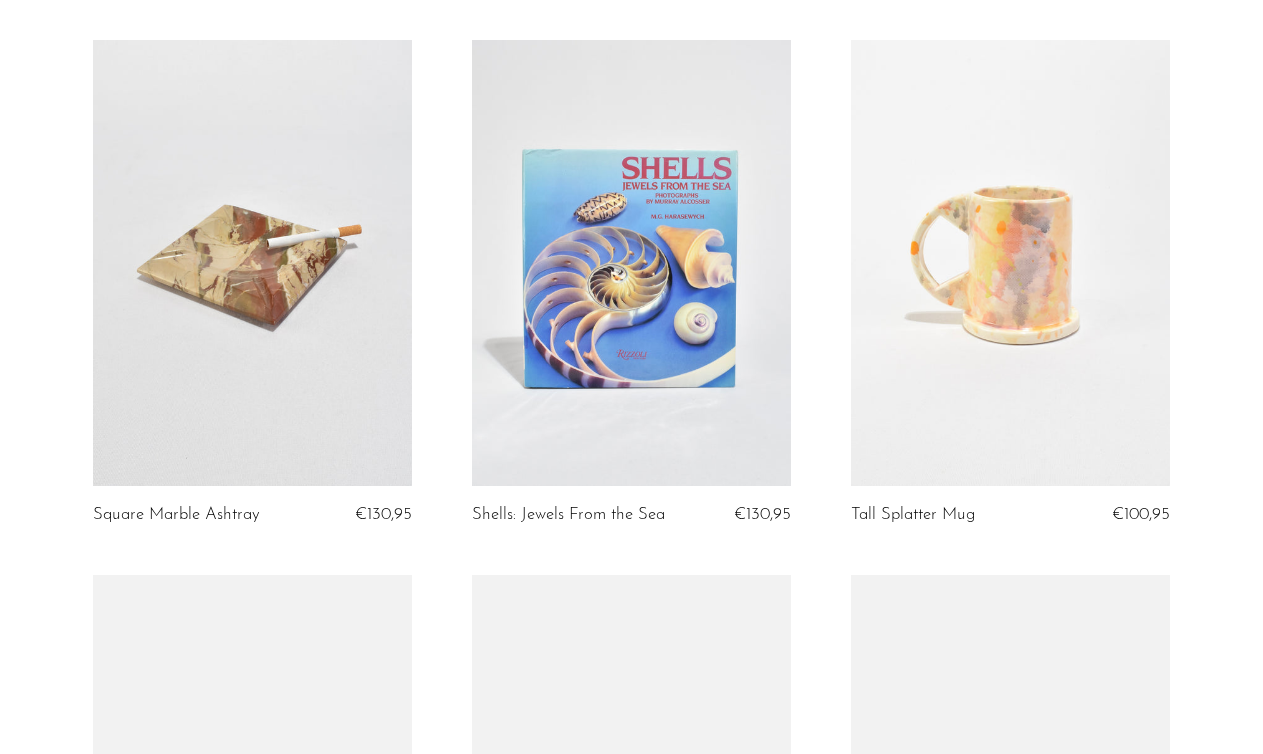 scroll, scrollTop: 2319, scrollLeft: 0, axis: vertical 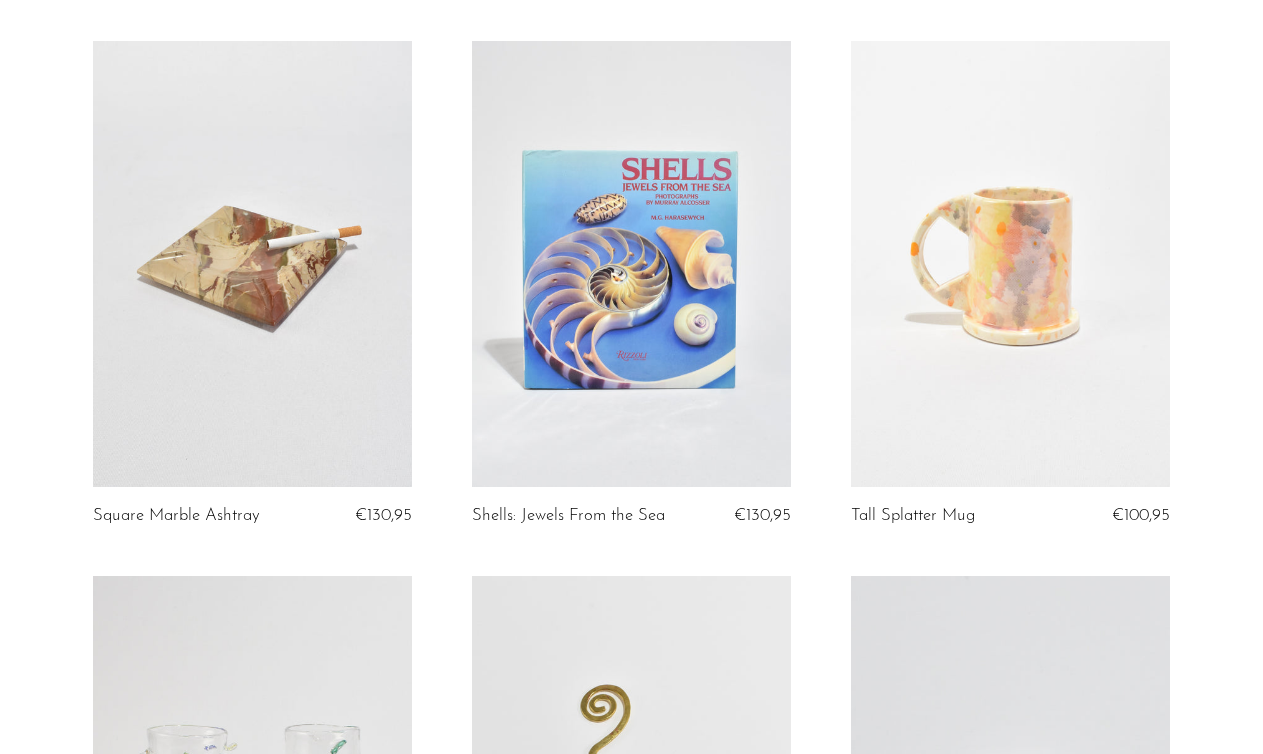 click at bounding box center (631, 264) 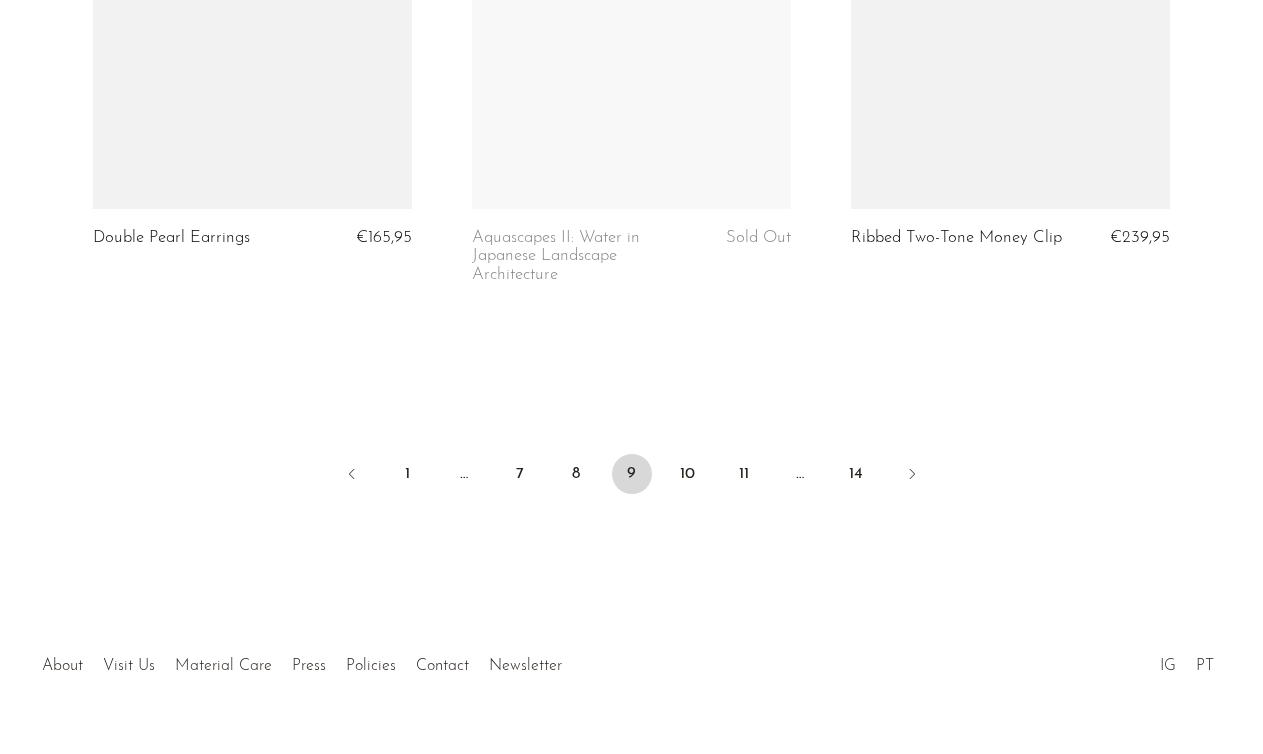 scroll, scrollTop: 6427, scrollLeft: 0, axis: vertical 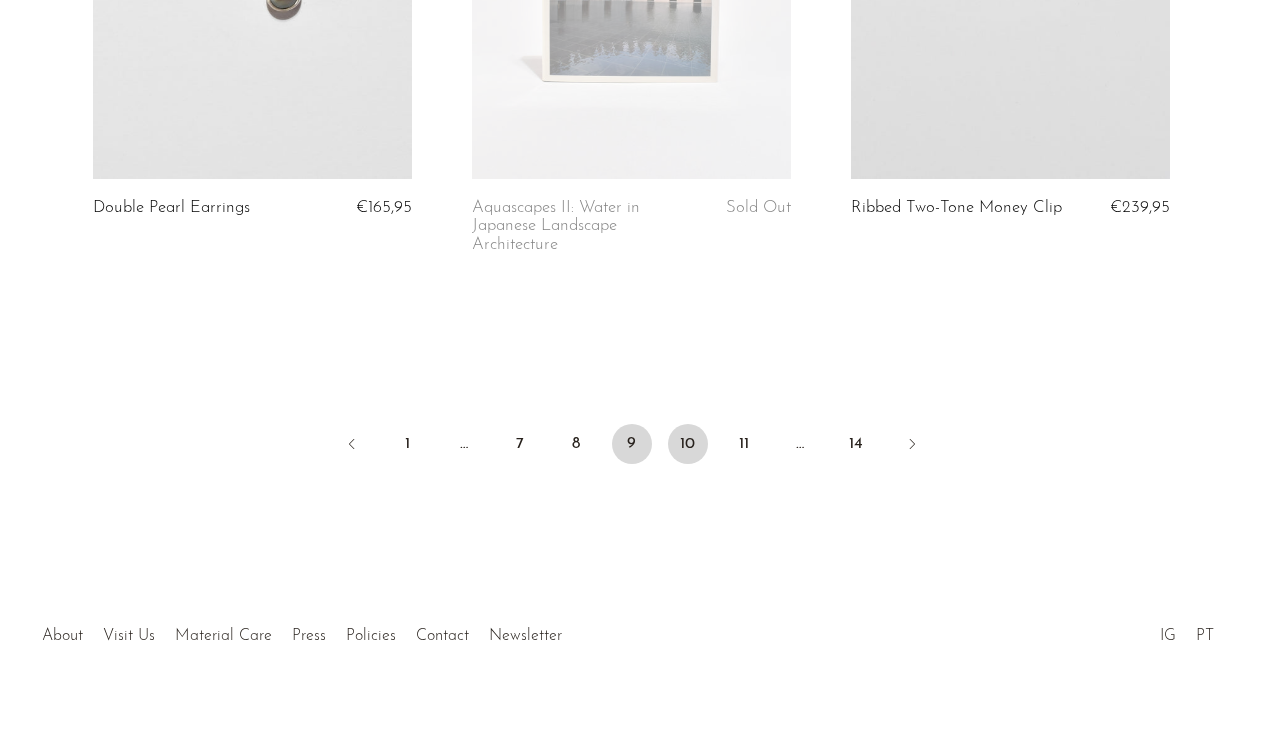 click on "10" at bounding box center (688, 444) 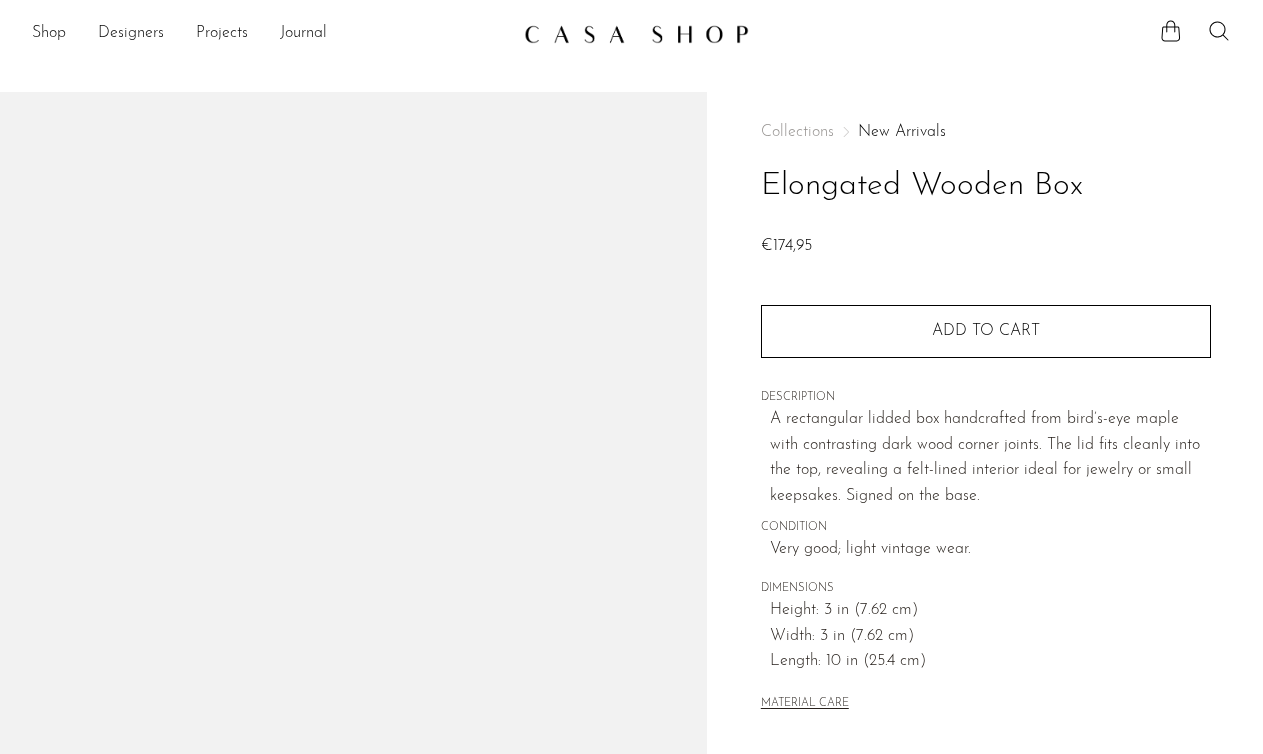 scroll, scrollTop: 468, scrollLeft: 0, axis: vertical 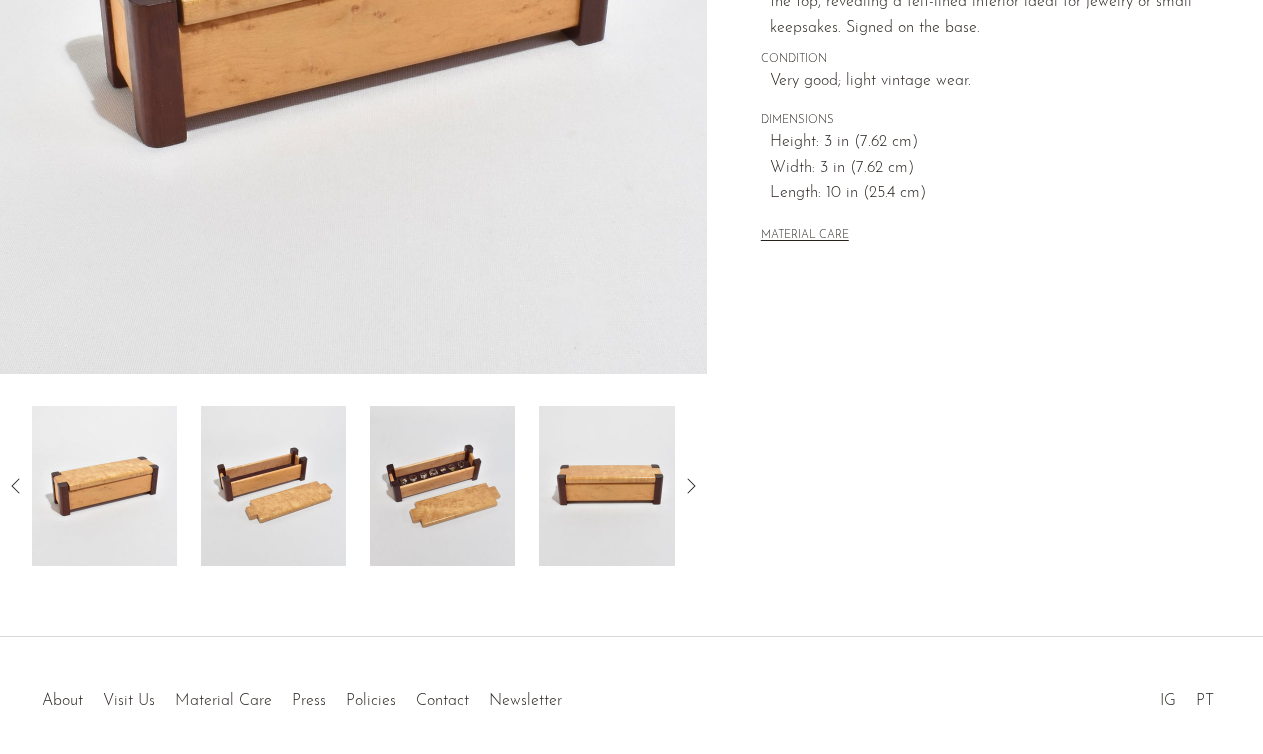 click at bounding box center (273, 486) 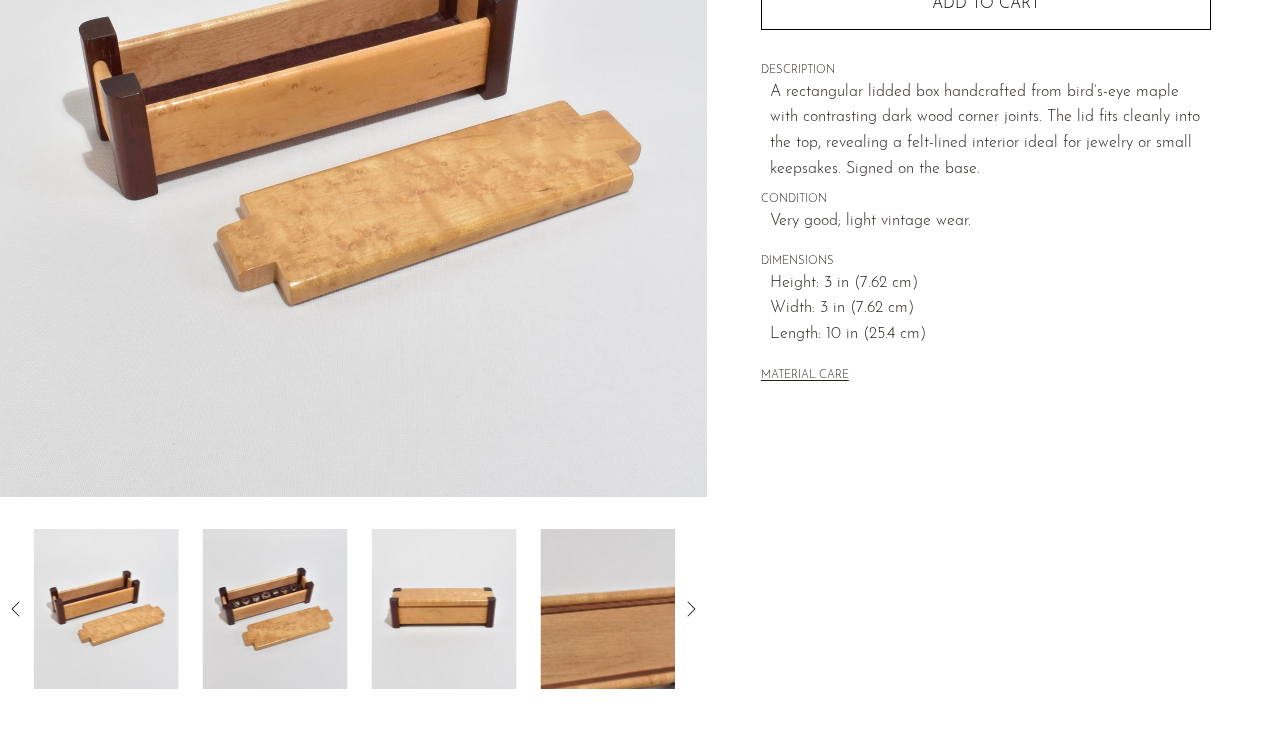 scroll, scrollTop: 339, scrollLeft: 0, axis: vertical 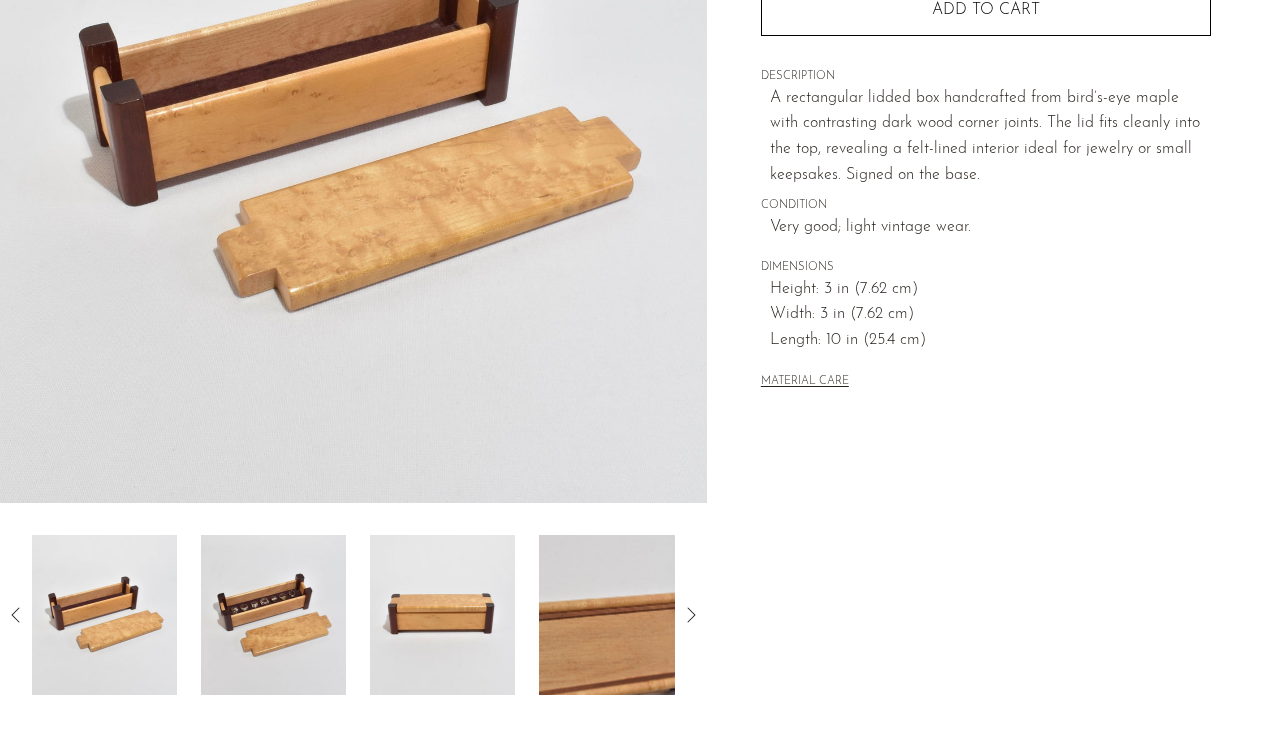 click at bounding box center (273, 615) 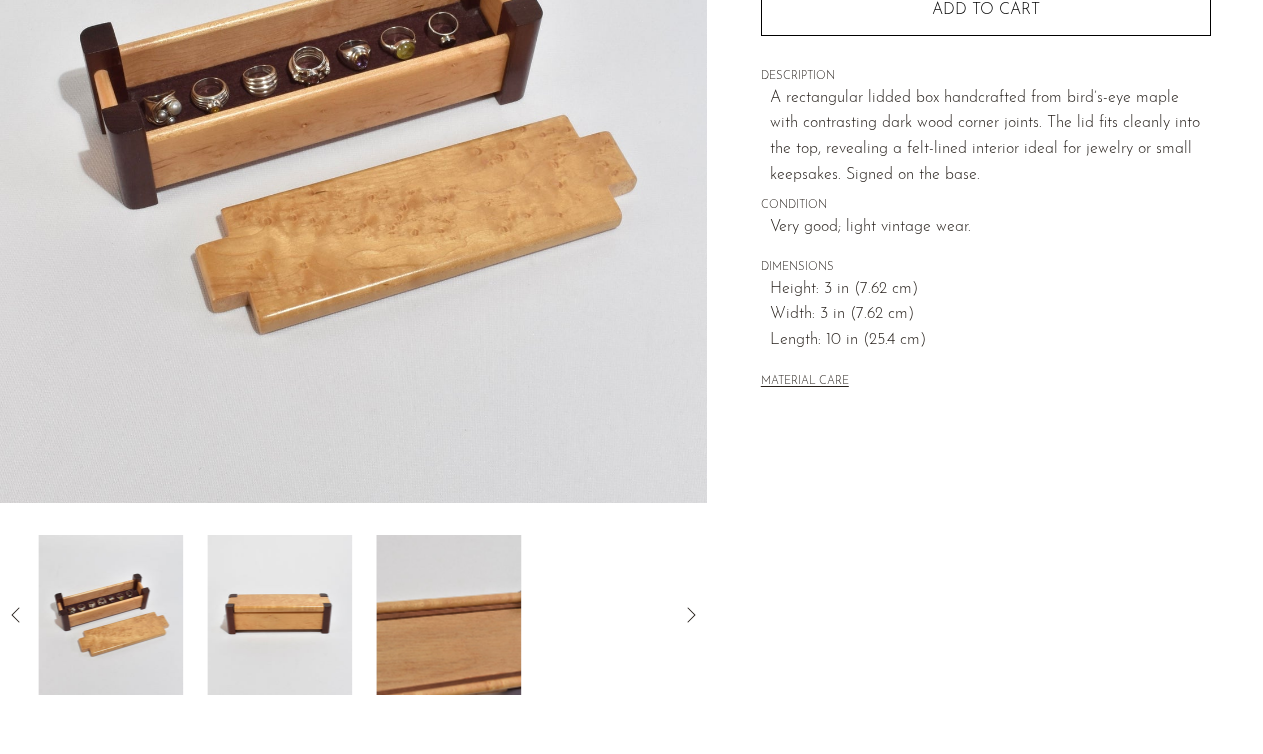 scroll, scrollTop: 250, scrollLeft: 0, axis: vertical 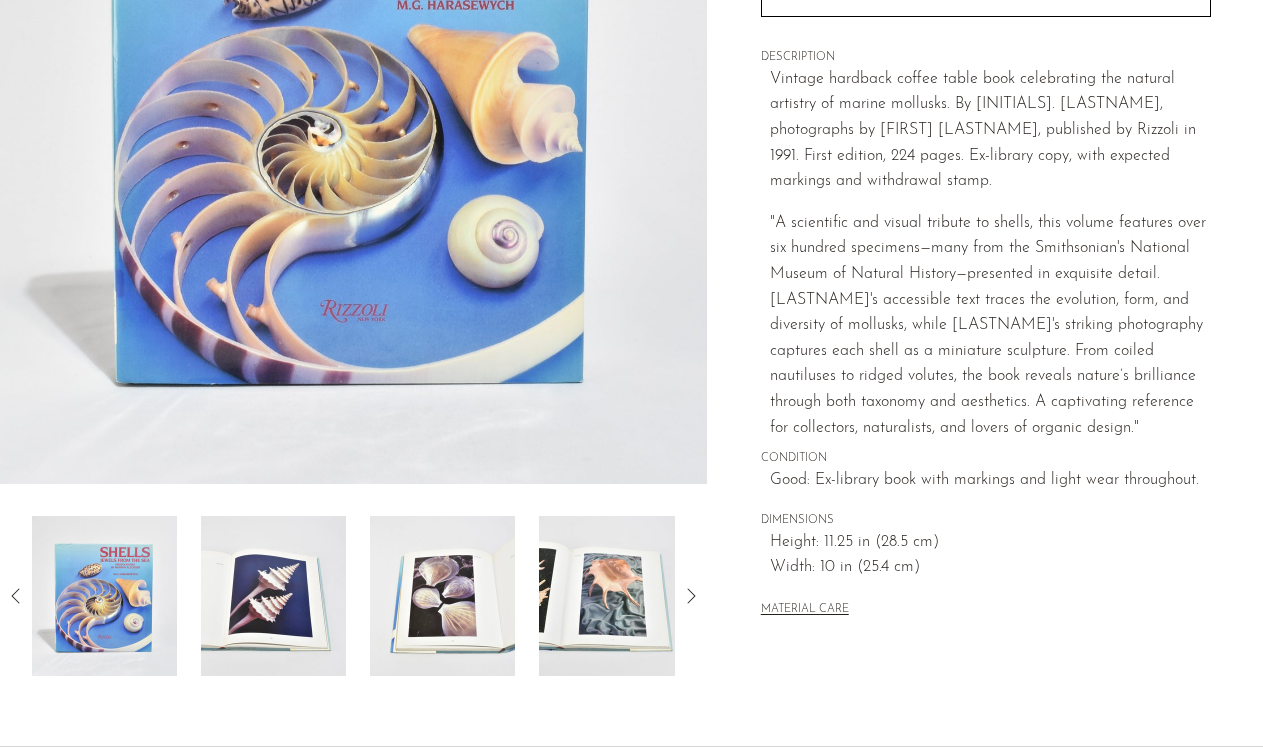 click at bounding box center [273, 596] 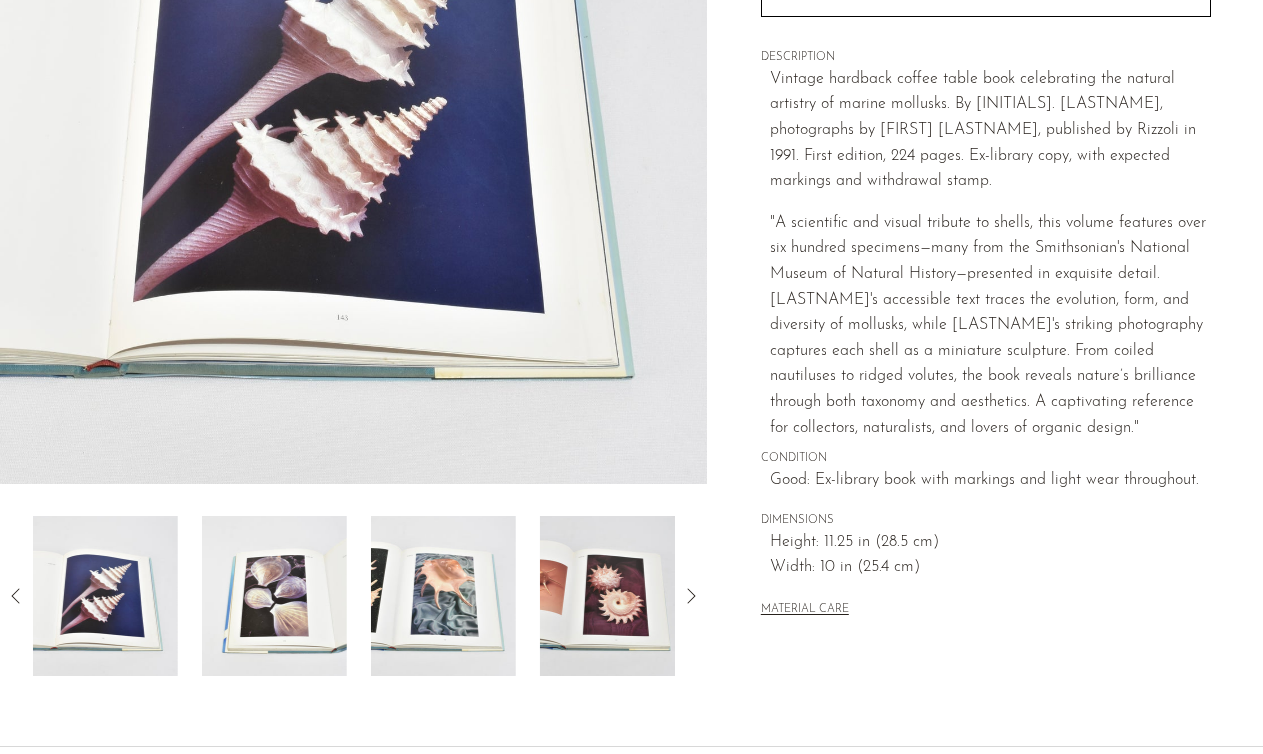 click at bounding box center [274, 596] 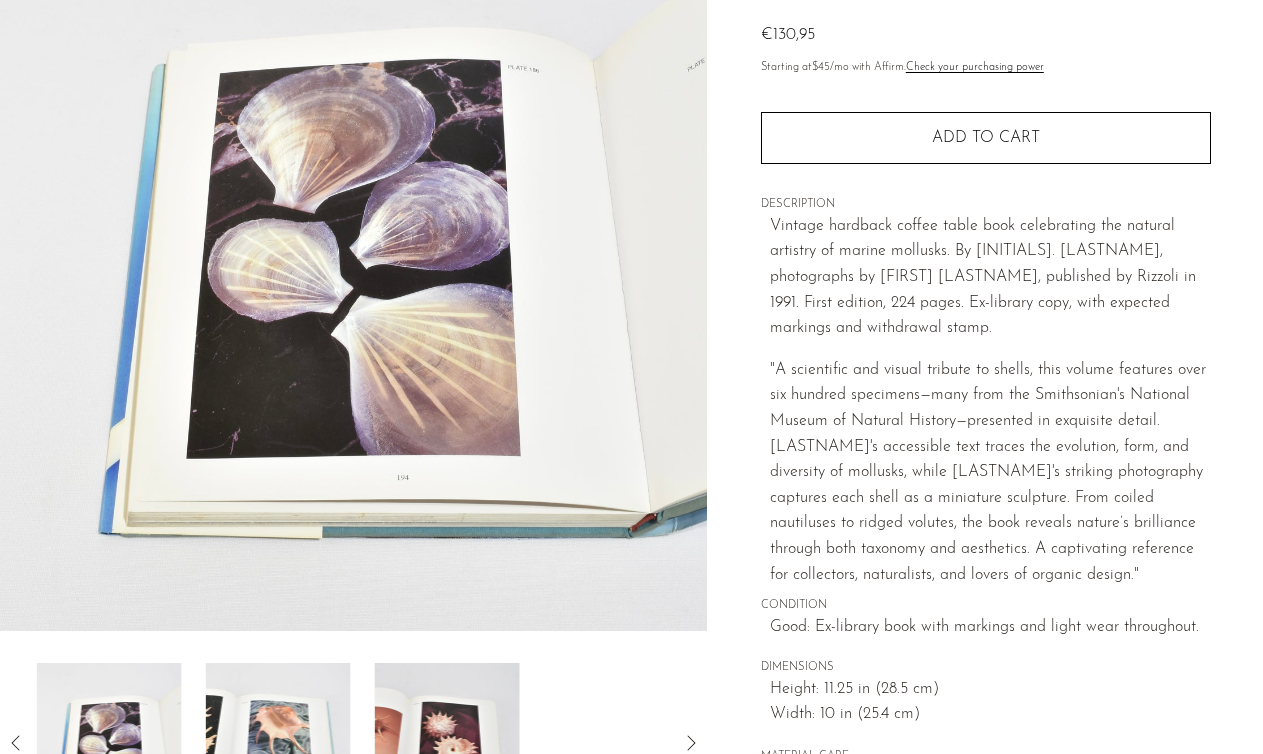 scroll, scrollTop: 210, scrollLeft: 0, axis: vertical 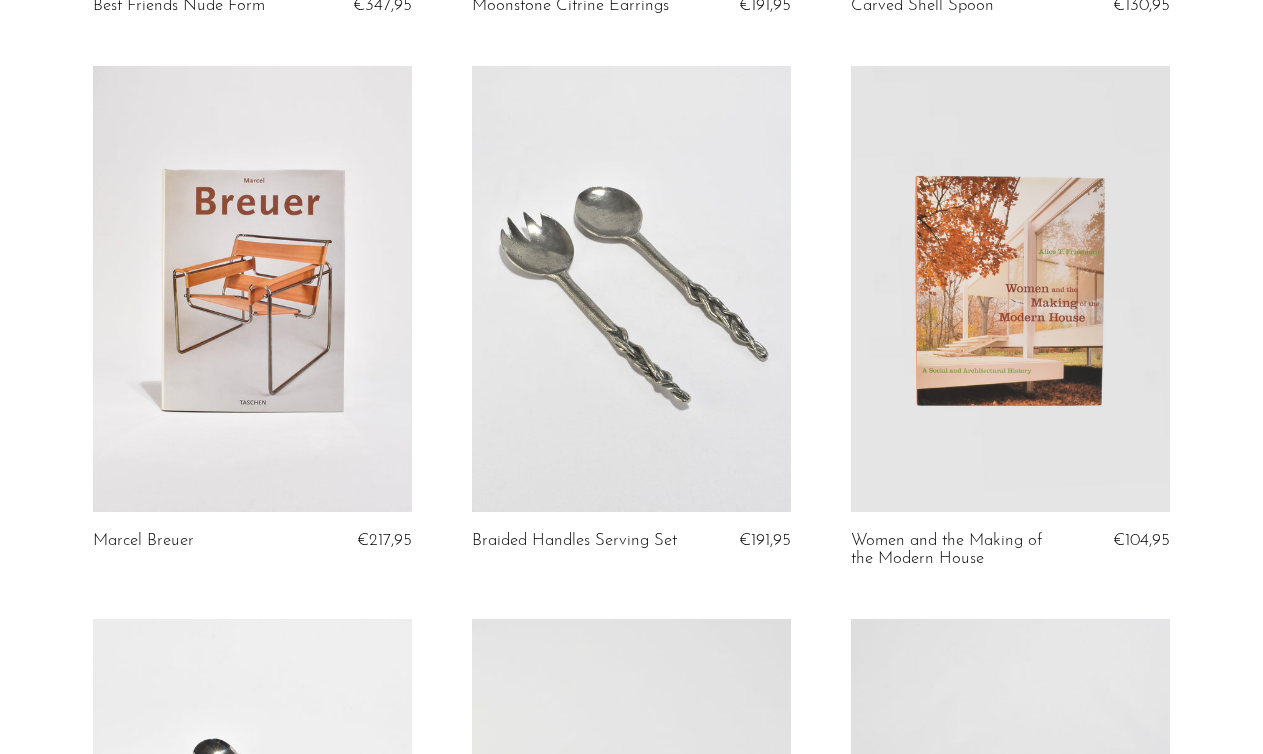 click on "Best Friends Nude Form
€347,95
Moonstone Citrine Earrings
€191,95
Carved Shell Spoon
€130,95
Marcel Breuer" at bounding box center [631, 2777] 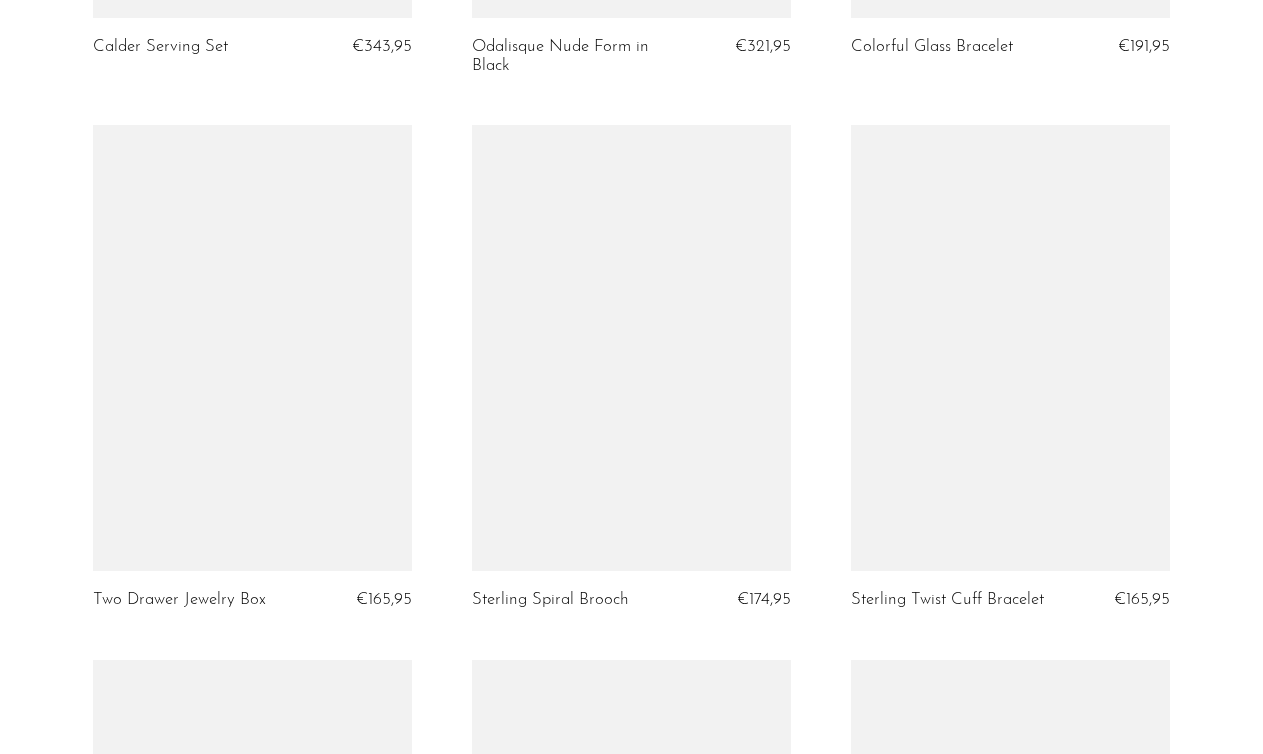 scroll, scrollTop: 2367, scrollLeft: 0, axis: vertical 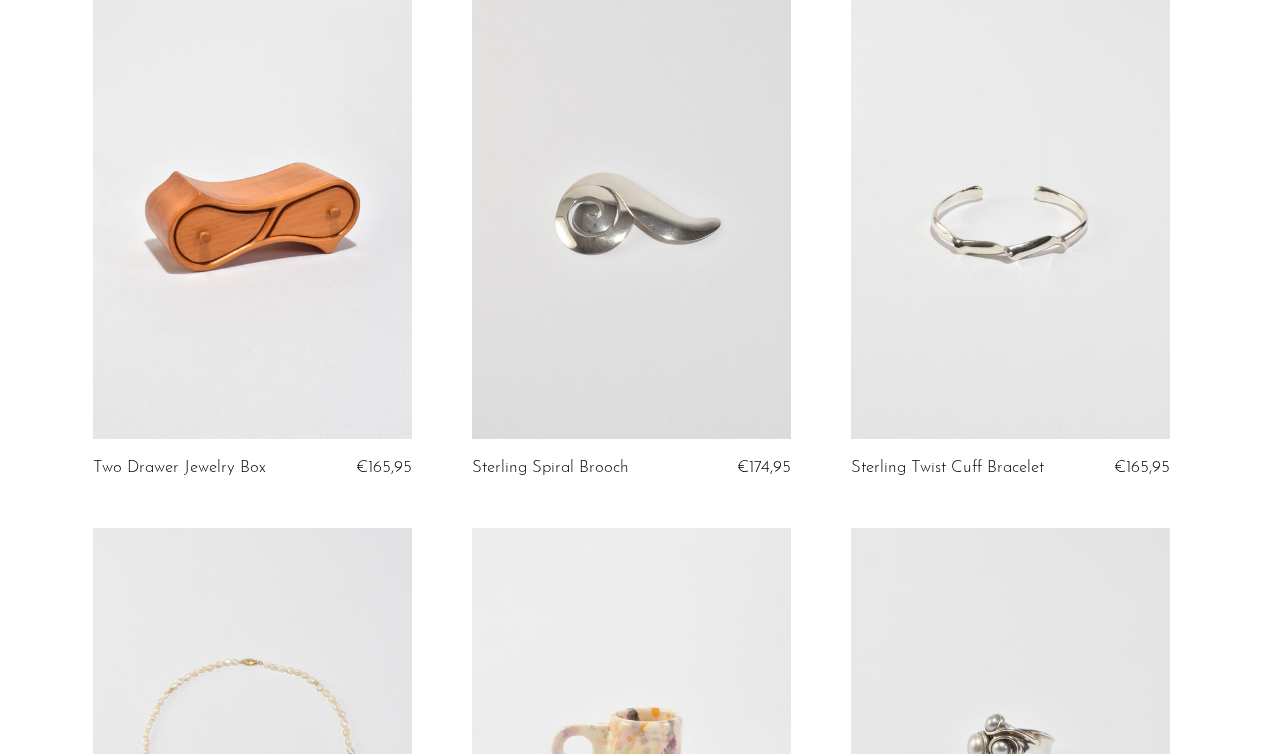 click at bounding box center [252, 216] 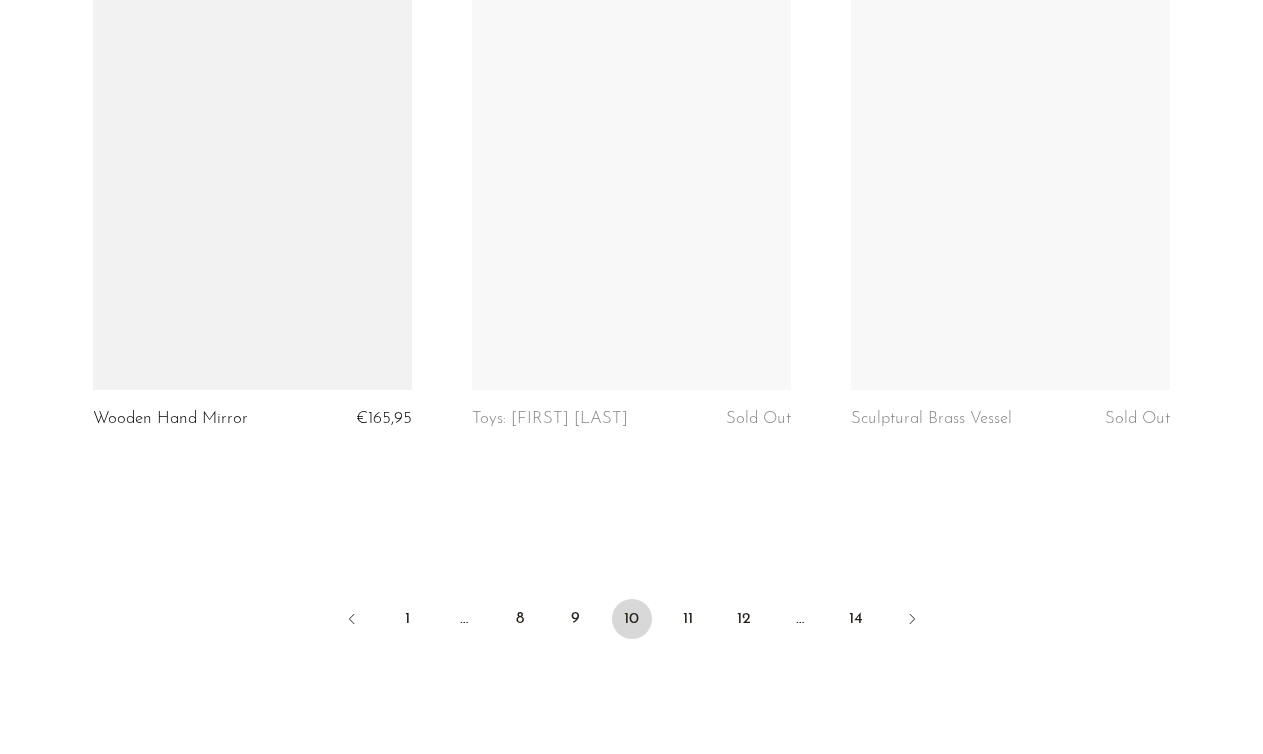 scroll, scrollTop: 6341, scrollLeft: 0, axis: vertical 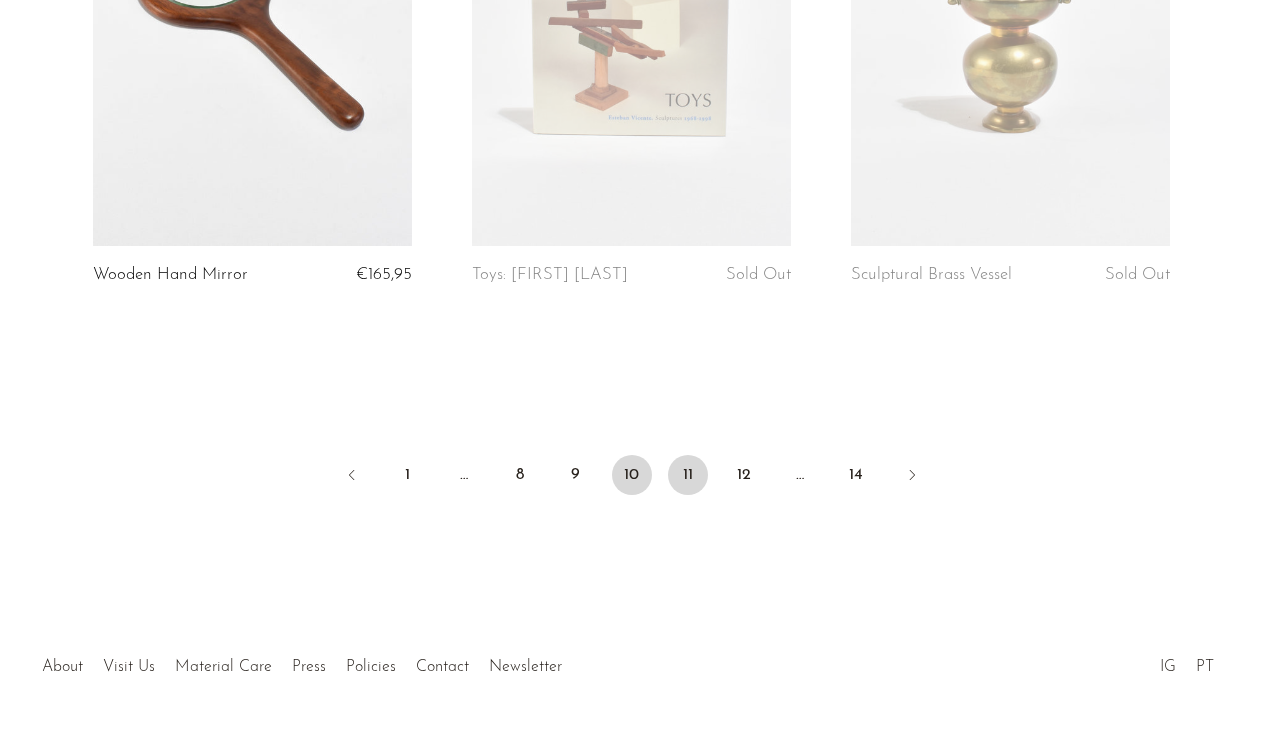 click on "11" at bounding box center (688, 475) 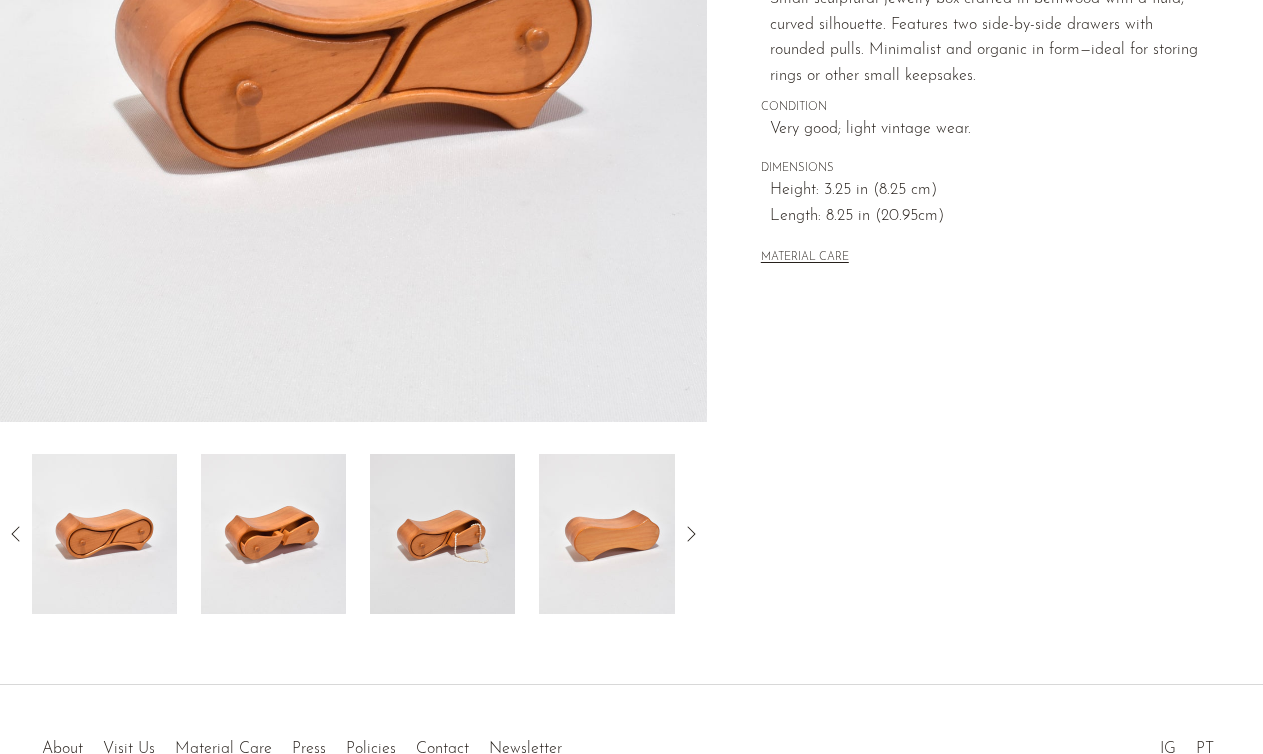 click at bounding box center [273, 534] 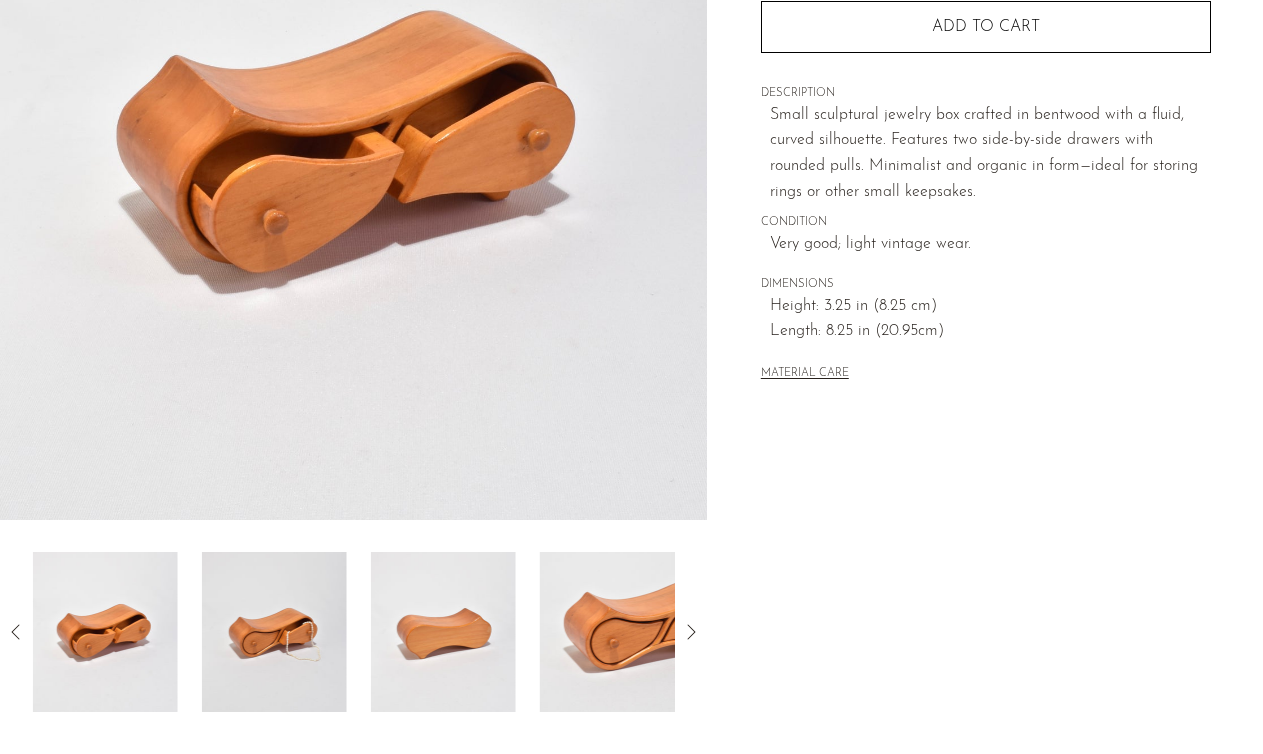 scroll, scrollTop: 301, scrollLeft: 0, axis: vertical 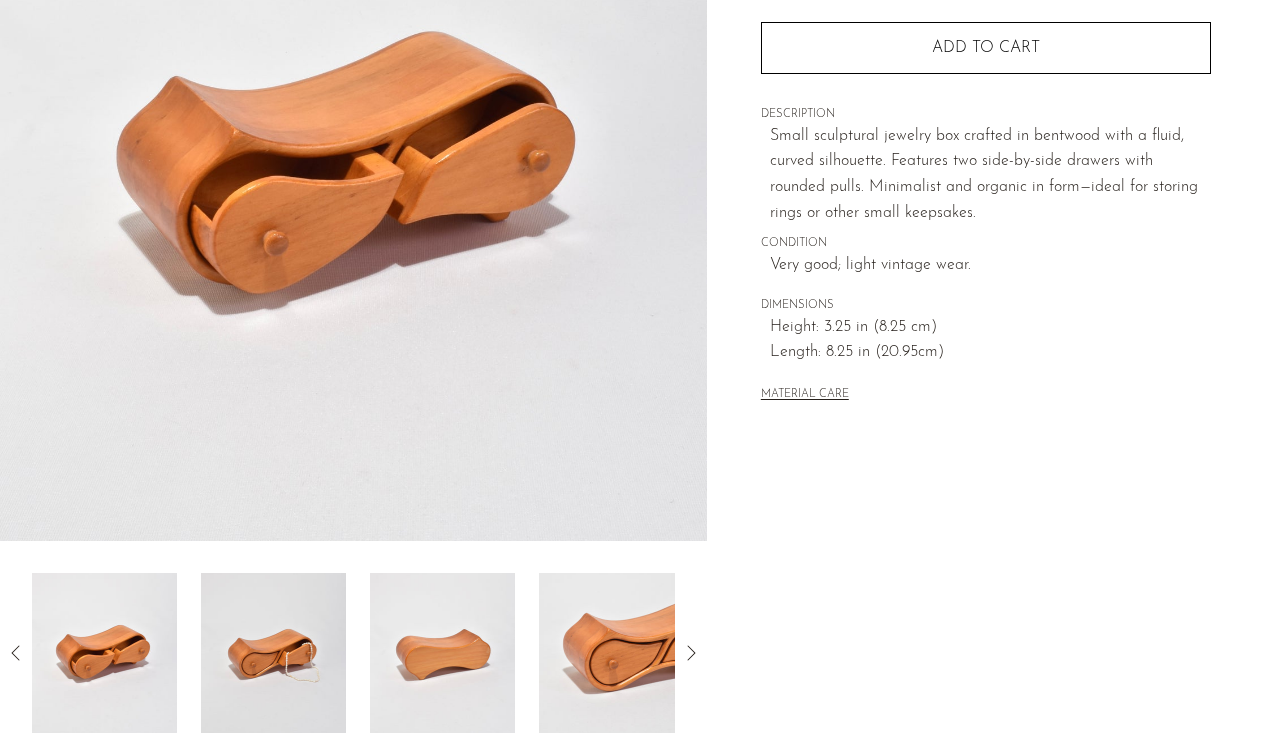 click at bounding box center [273, 653] 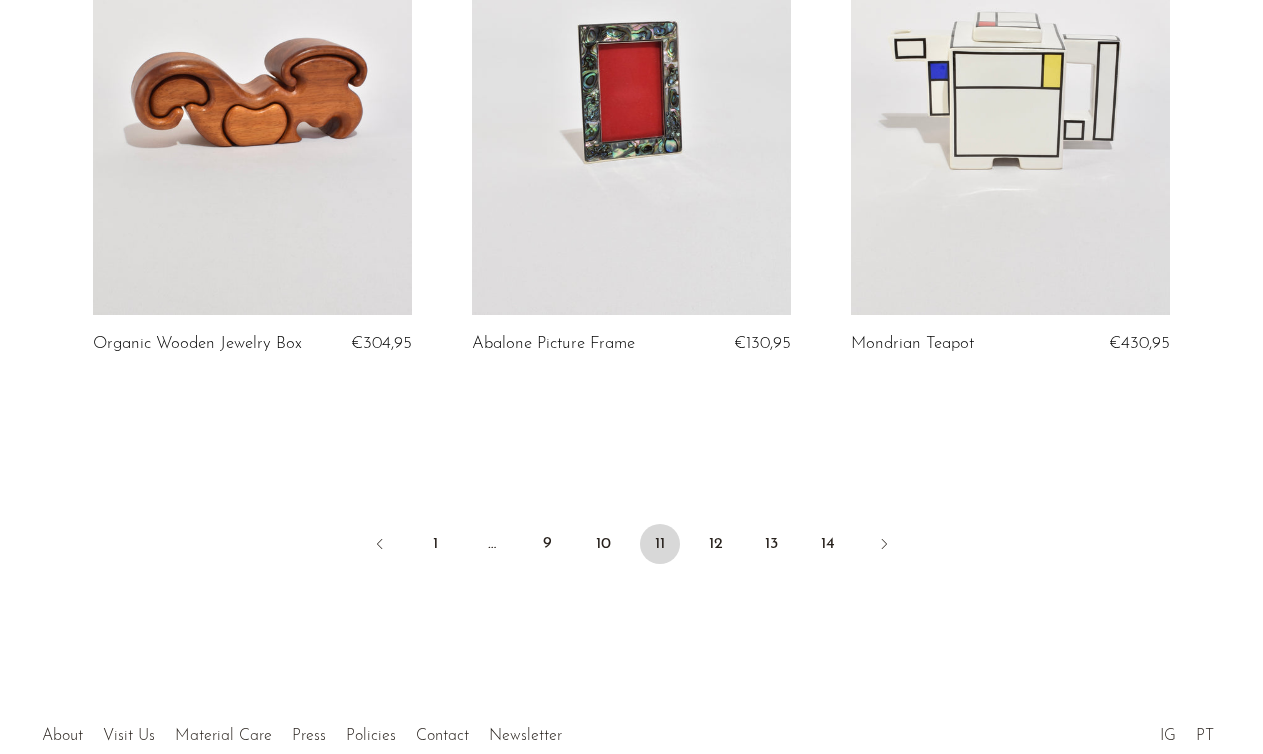 scroll, scrollTop: 6311, scrollLeft: 0, axis: vertical 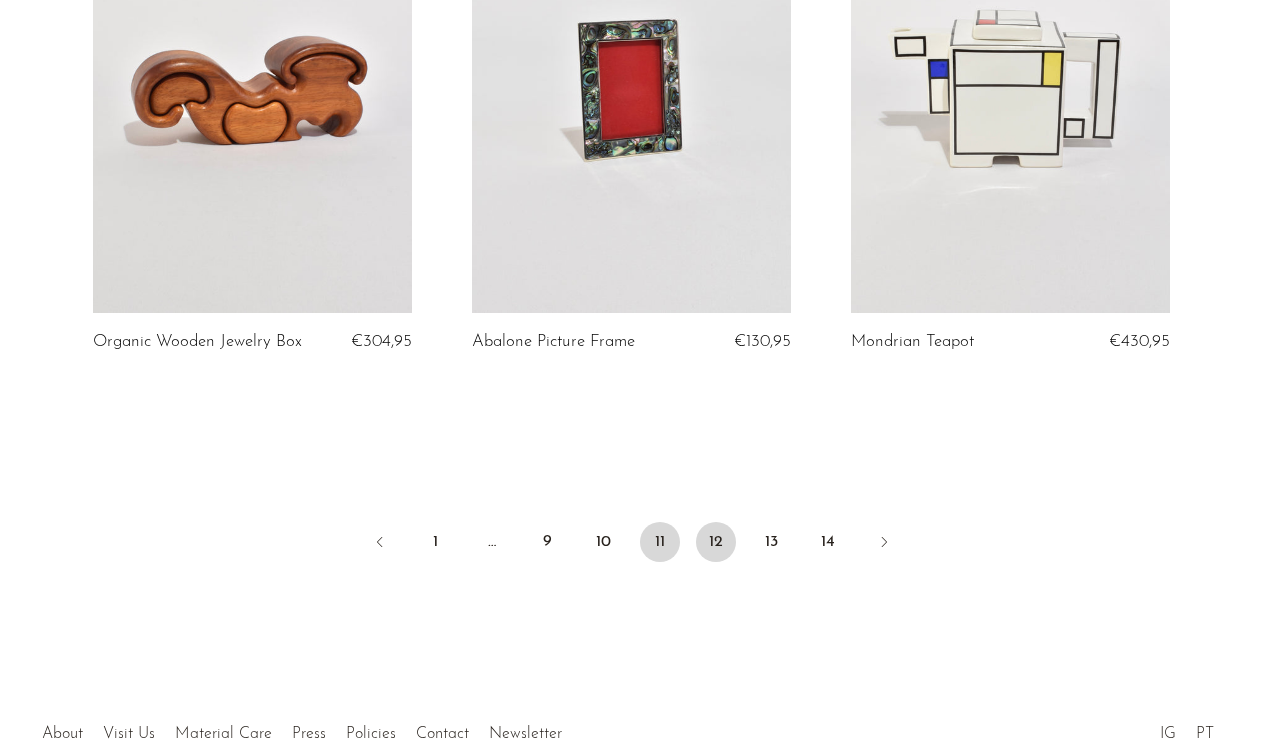 click on "12" at bounding box center (716, 542) 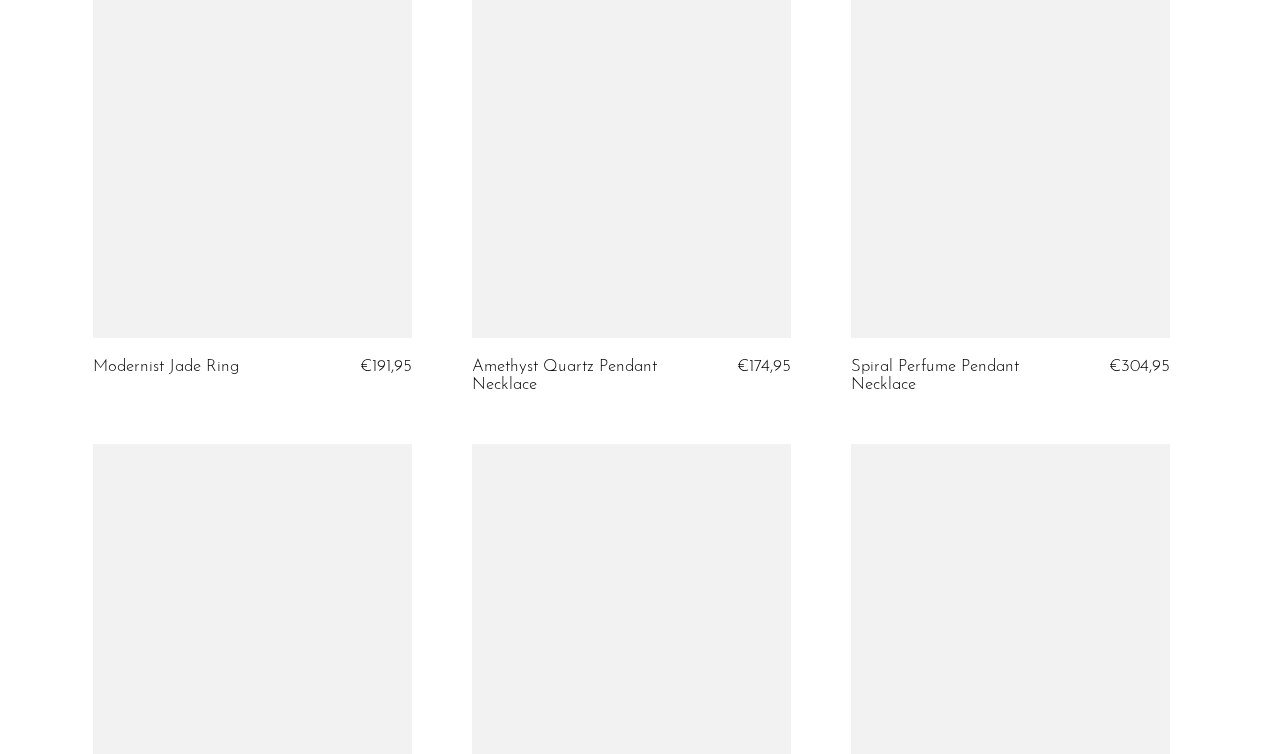 scroll, scrollTop: 3975, scrollLeft: 0, axis: vertical 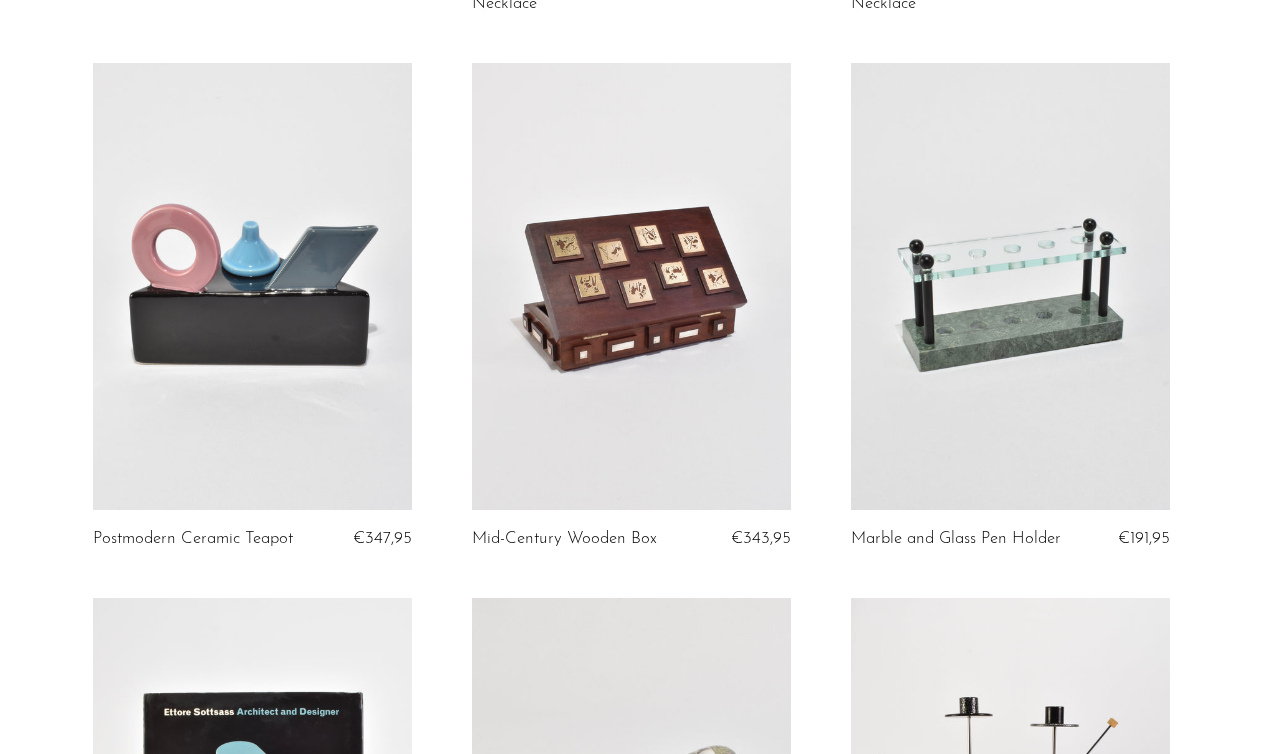 click at bounding box center [631, 286] 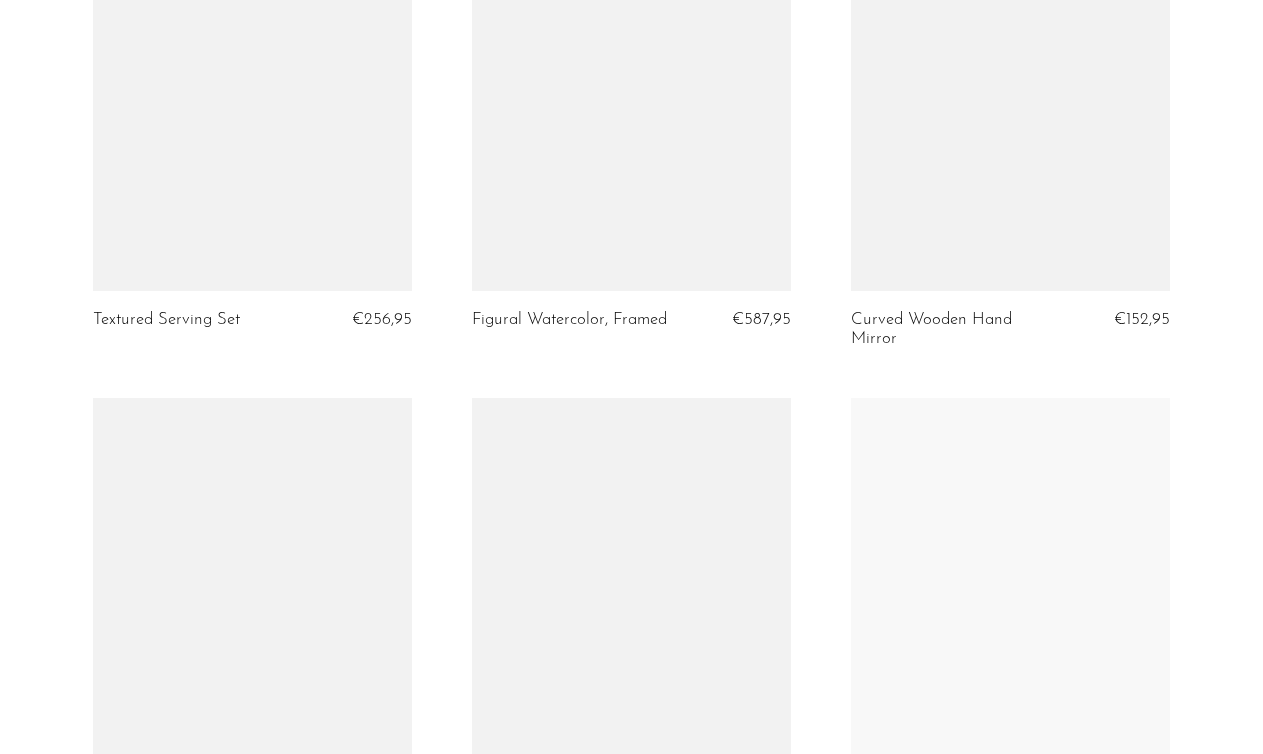 scroll, scrollTop: 6200, scrollLeft: 0, axis: vertical 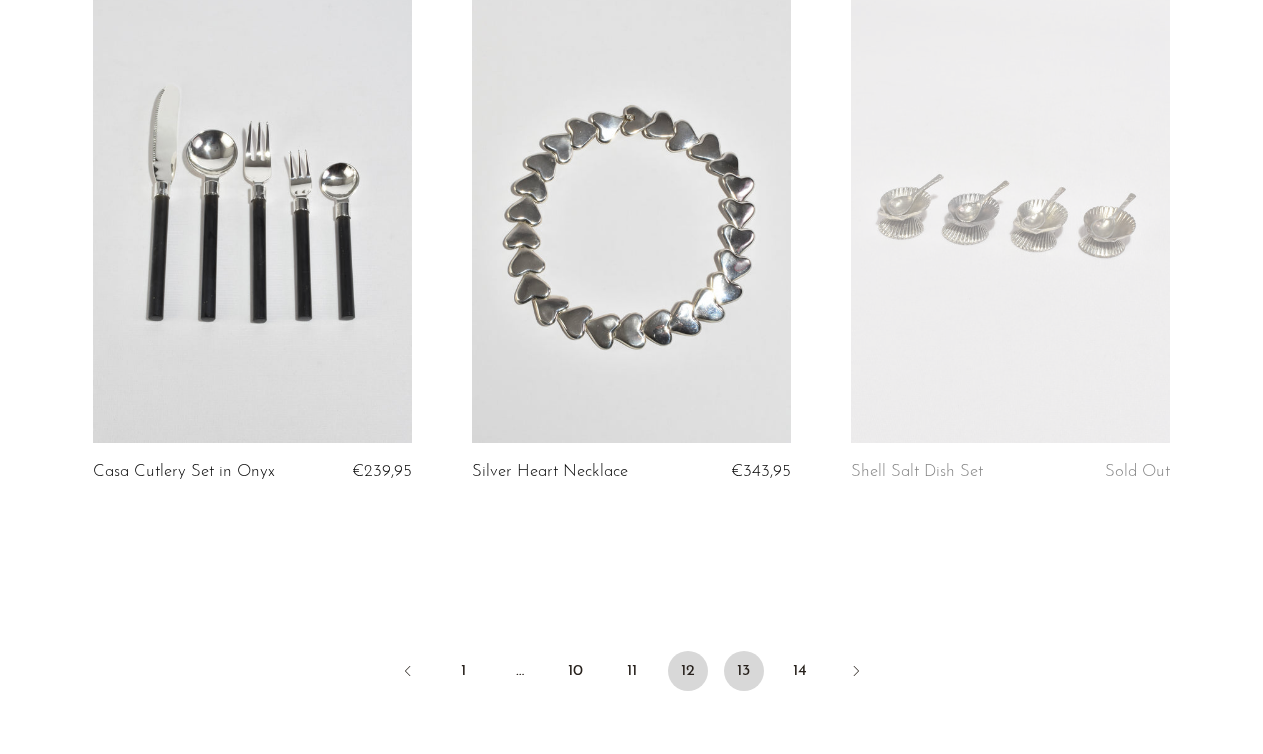 click on "13" at bounding box center [744, 671] 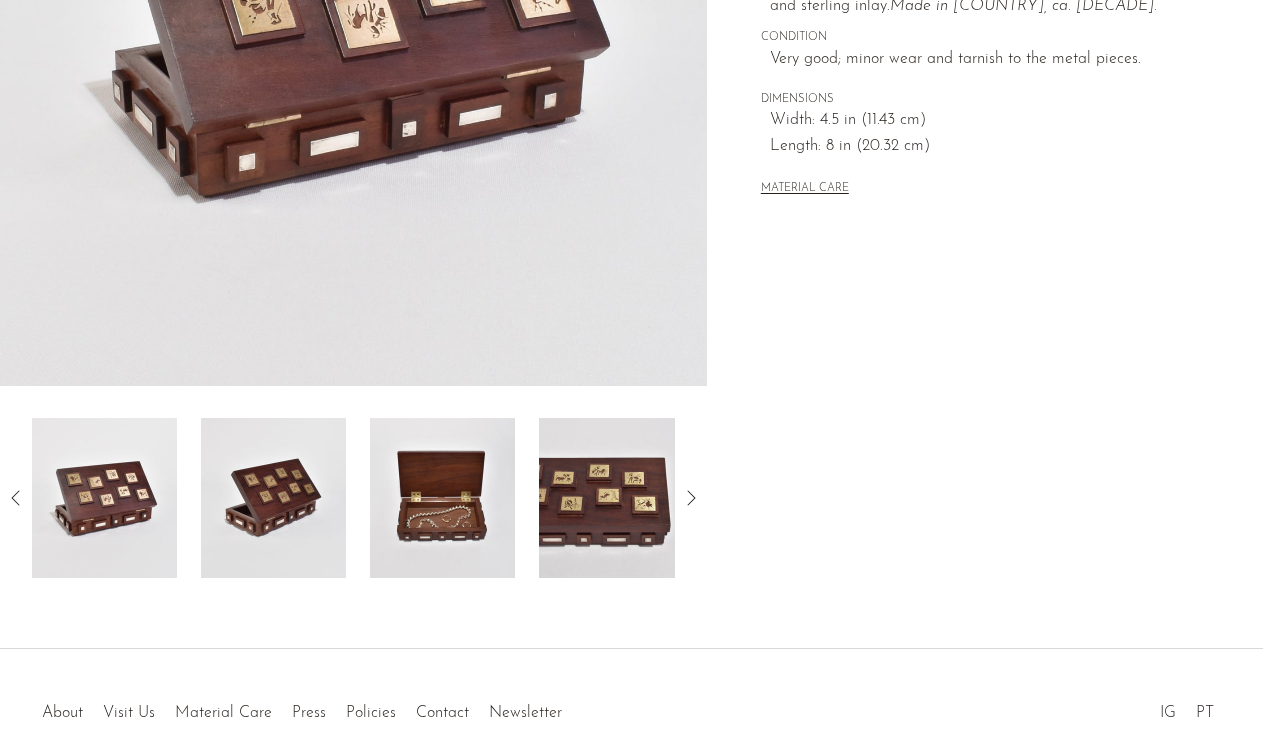 scroll, scrollTop: 464, scrollLeft: 0, axis: vertical 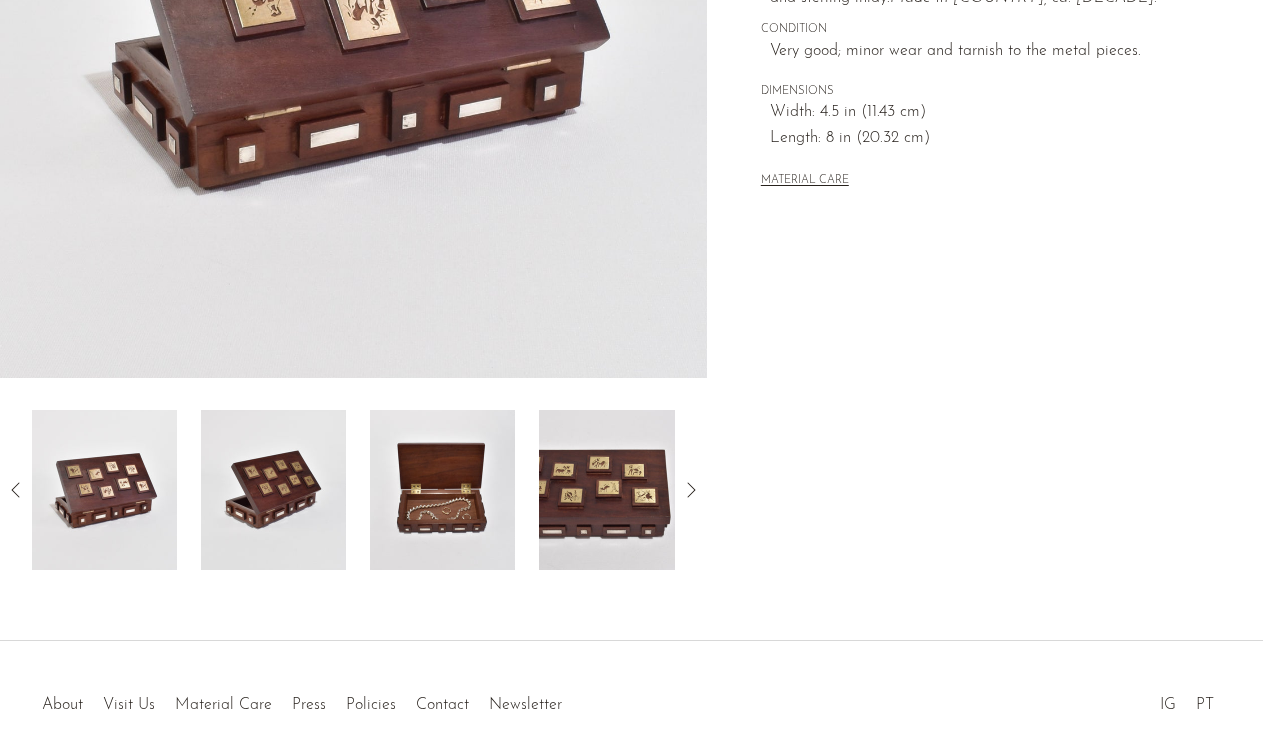 click at bounding box center (273, 490) 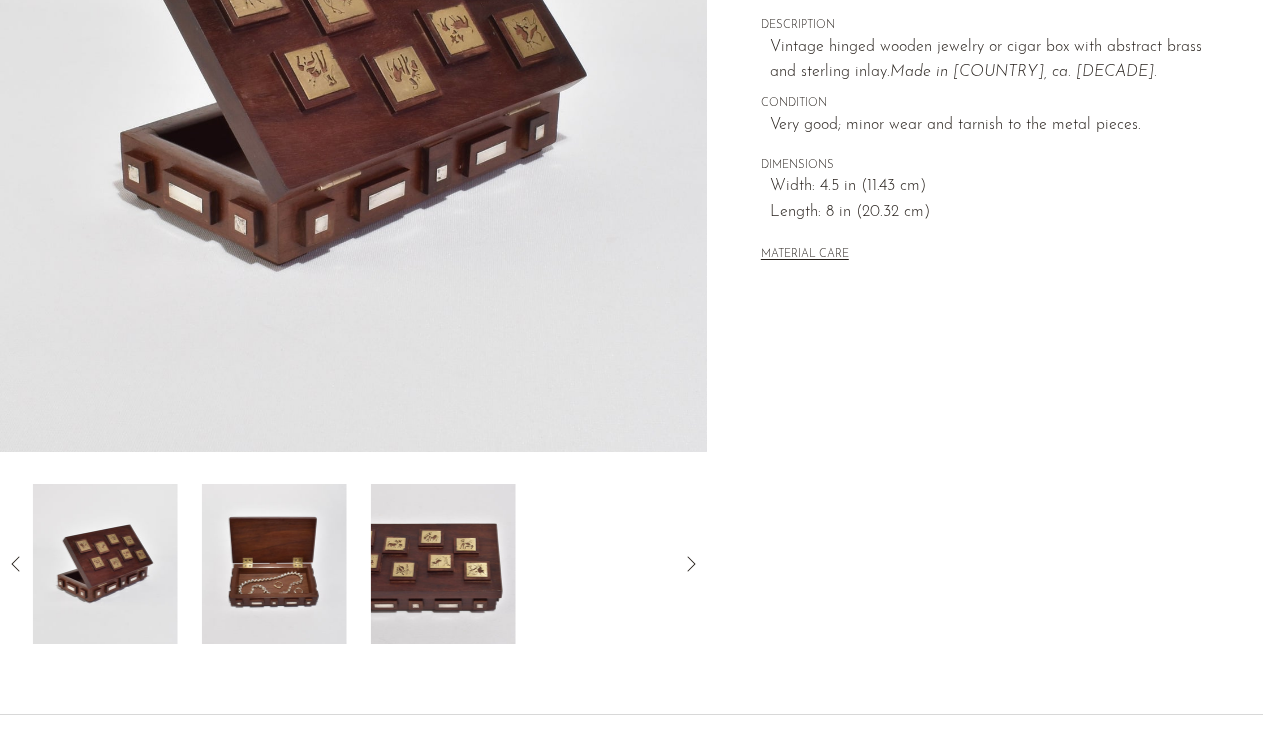 scroll, scrollTop: 368, scrollLeft: 0, axis: vertical 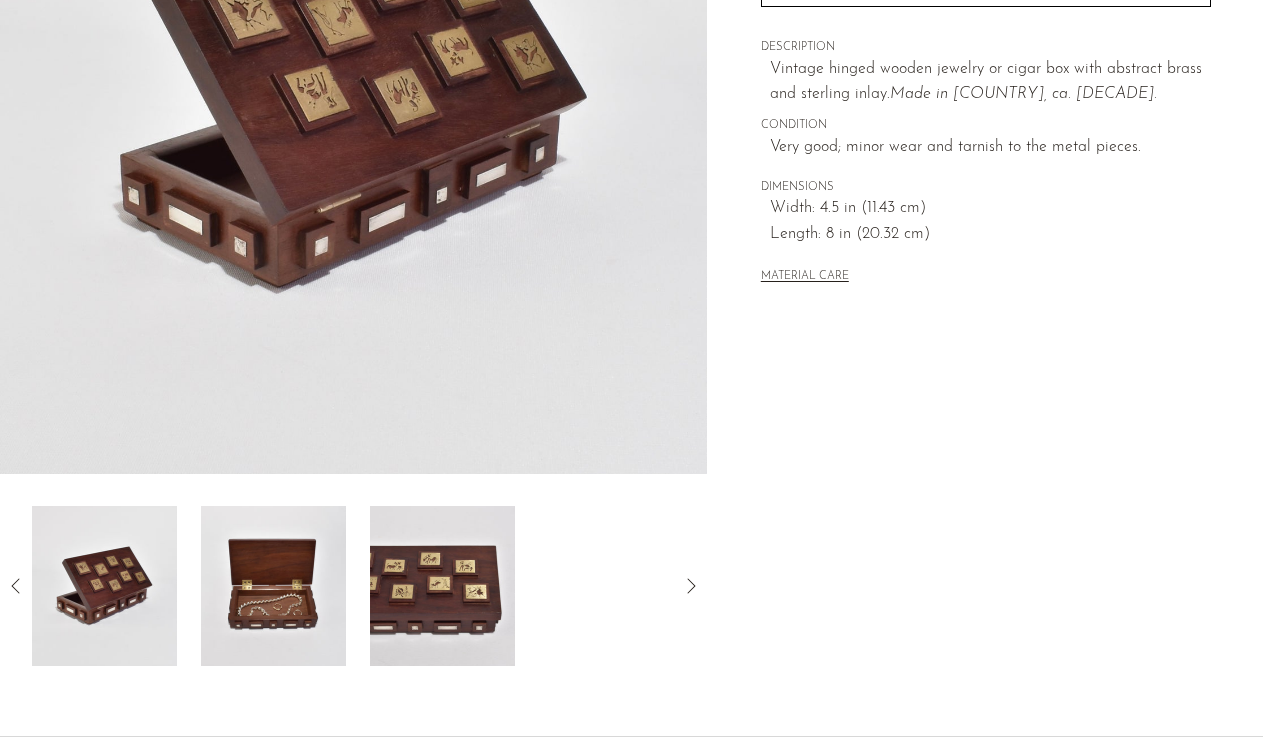 click at bounding box center (273, 586) 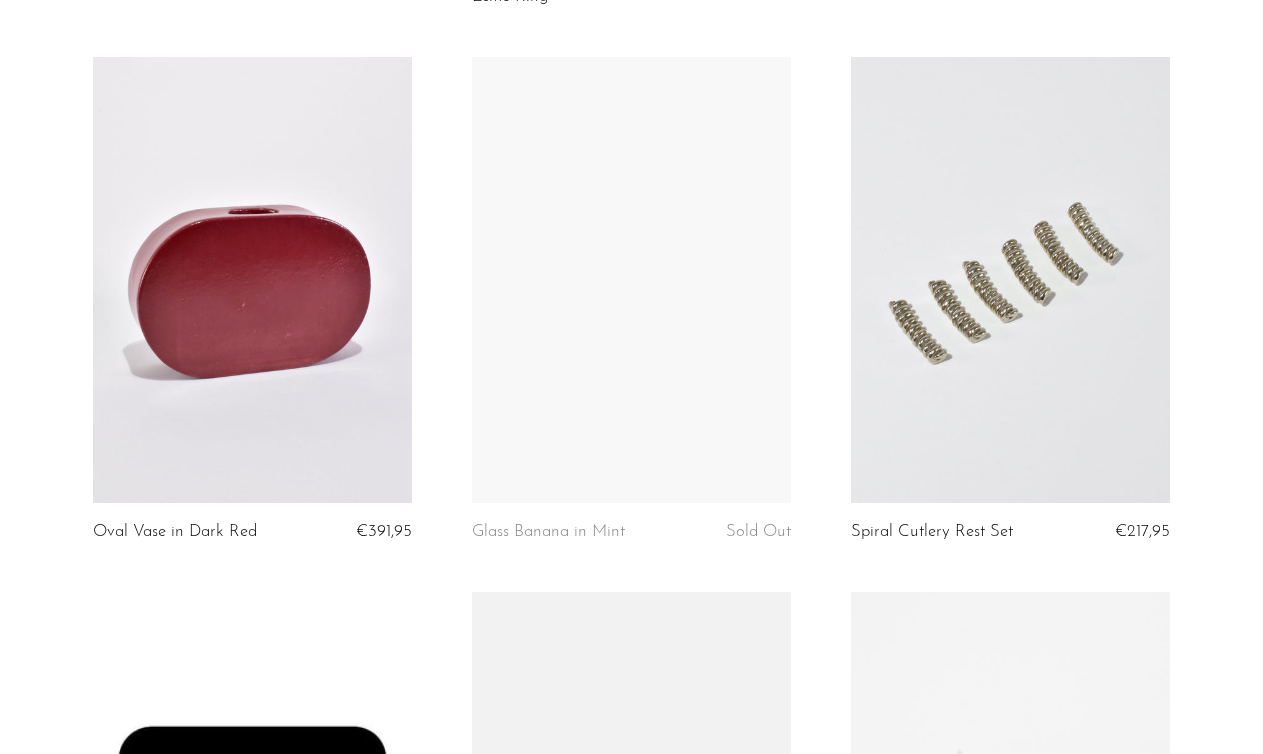 scroll, scrollTop: 2846, scrollLeft: 0, axis: vertical 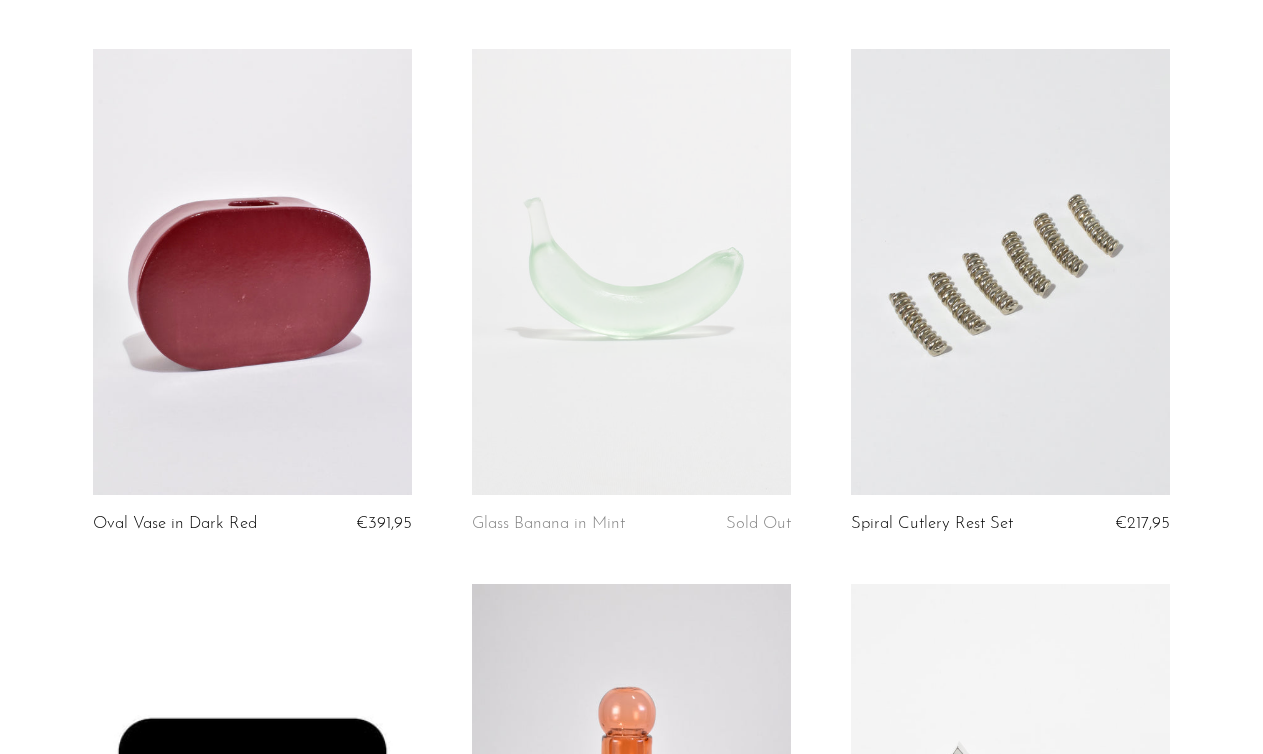 click at bounding box center (252, 272) 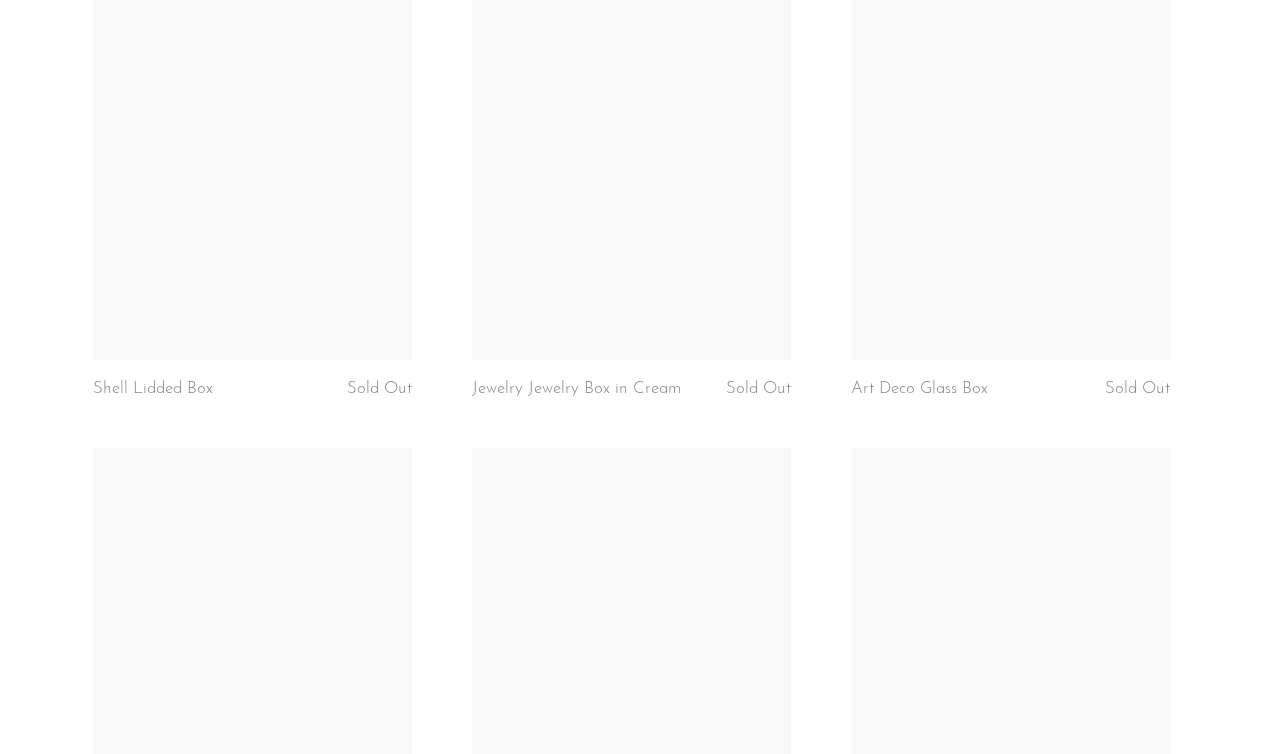 scroll, scrollTop: 4064, scrollLeft: 0, axis: vertical 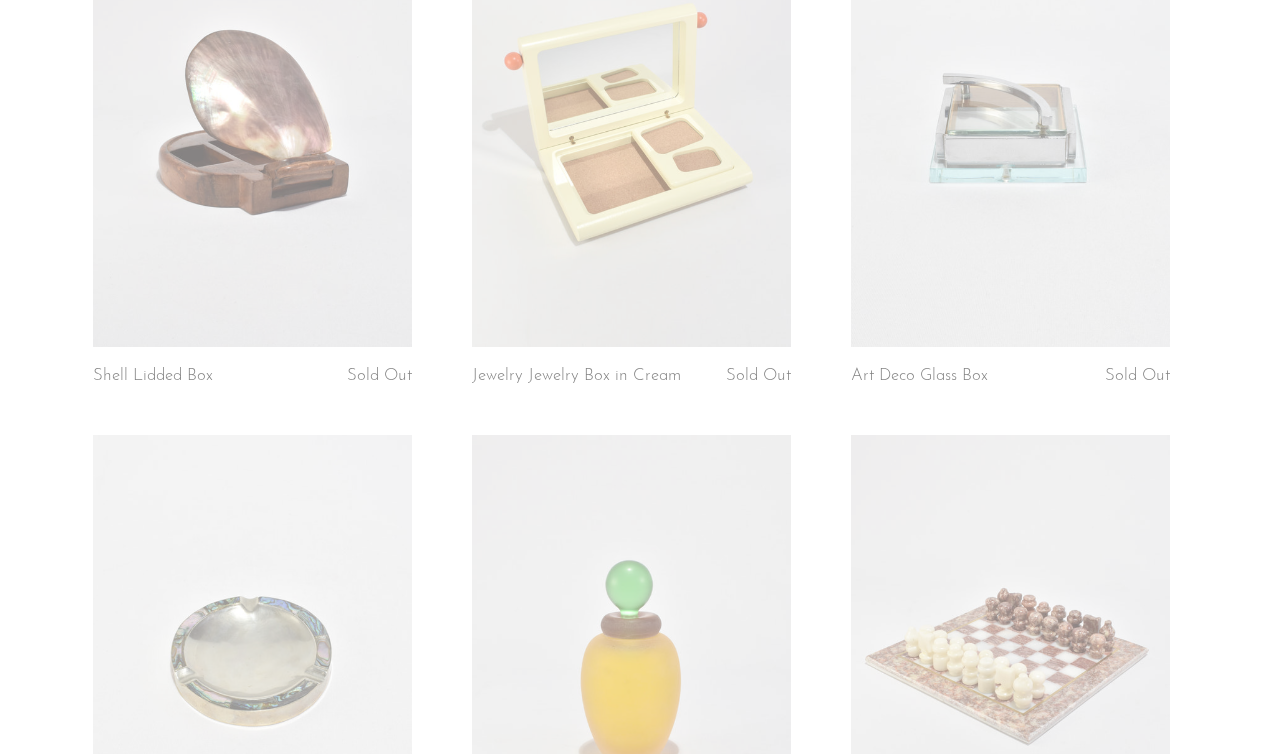 click at bounding box center (252, 124) 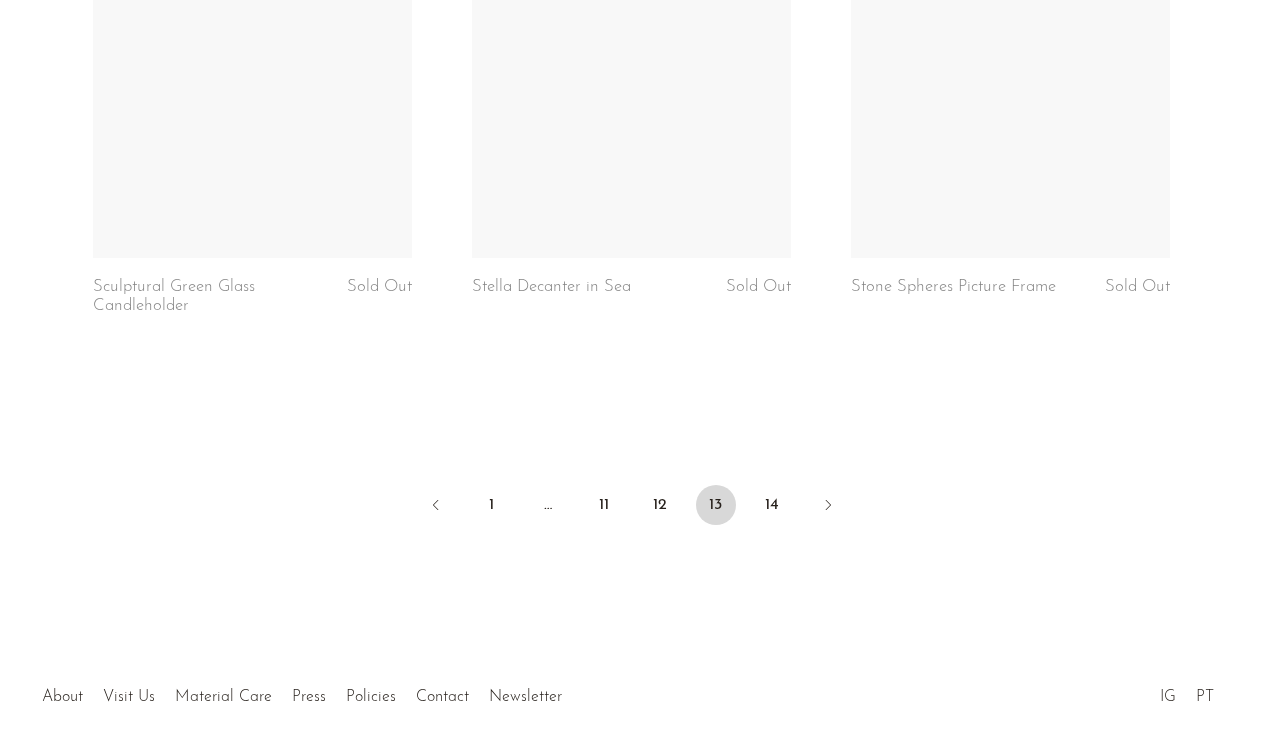 scroll, scrollTop: 6388, scrollLeft: 0, axis: vertical 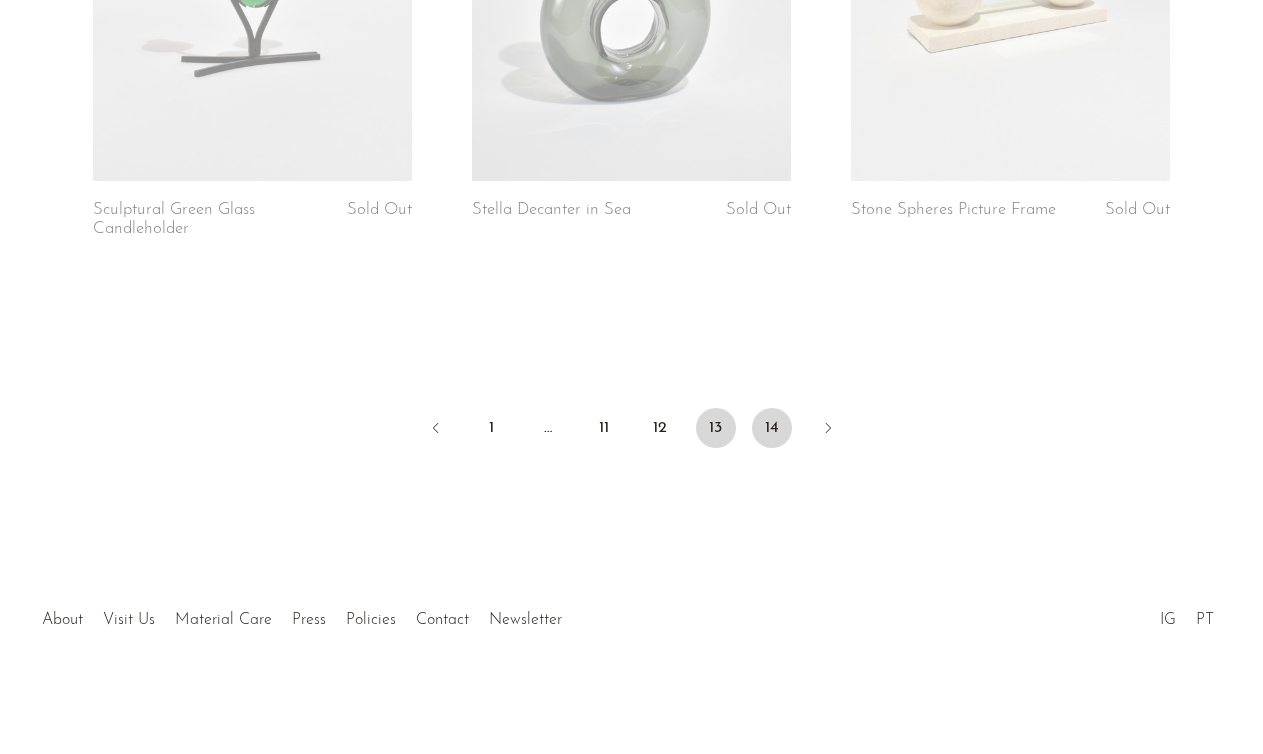 click on "14" at bounding box center (772, 428) 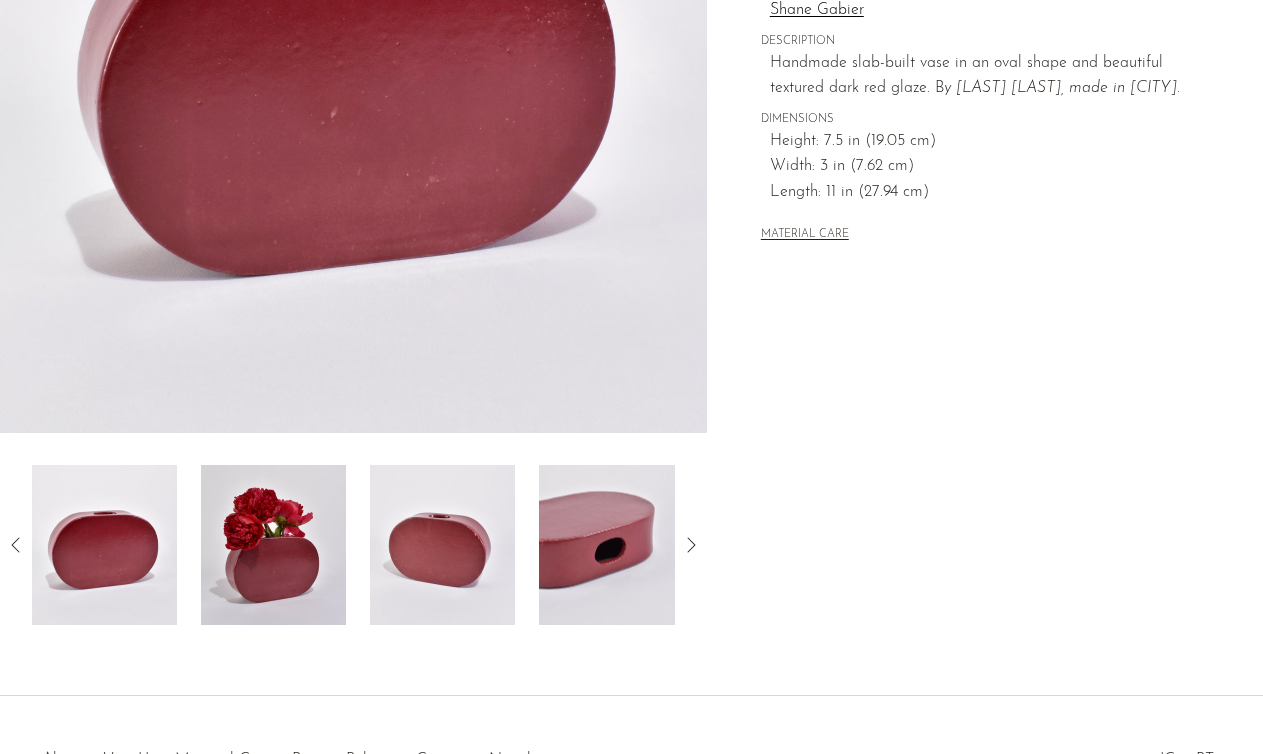 click at bounding box center (273, 545) 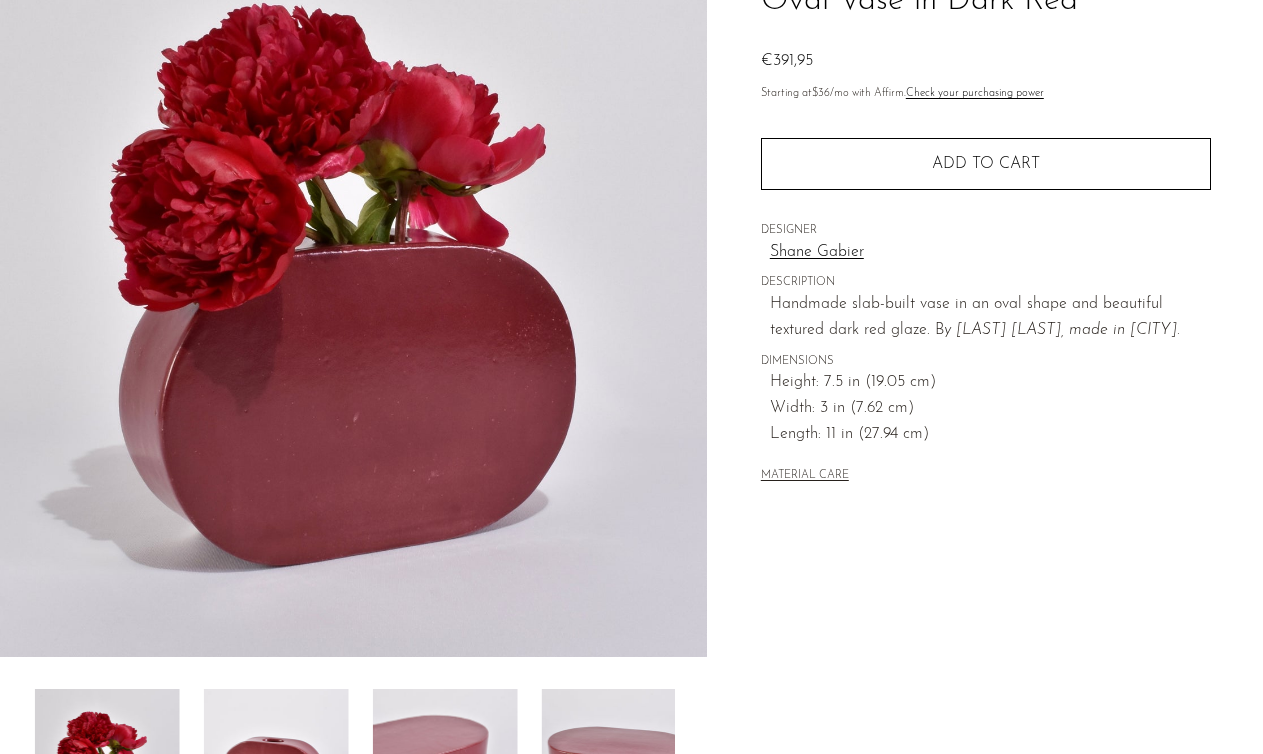 scroll, scrollTop: 186, scrollLeft: 0, axis: vertical 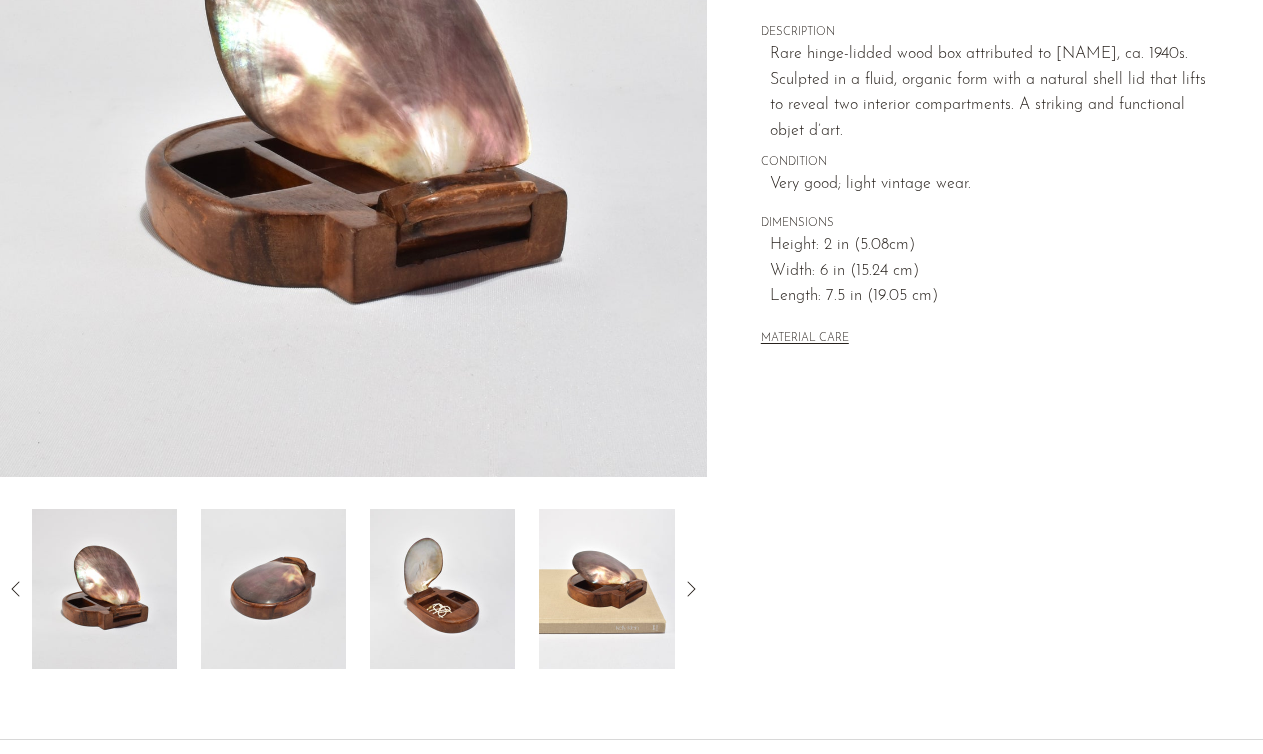 click at bounding box center (273, 589) 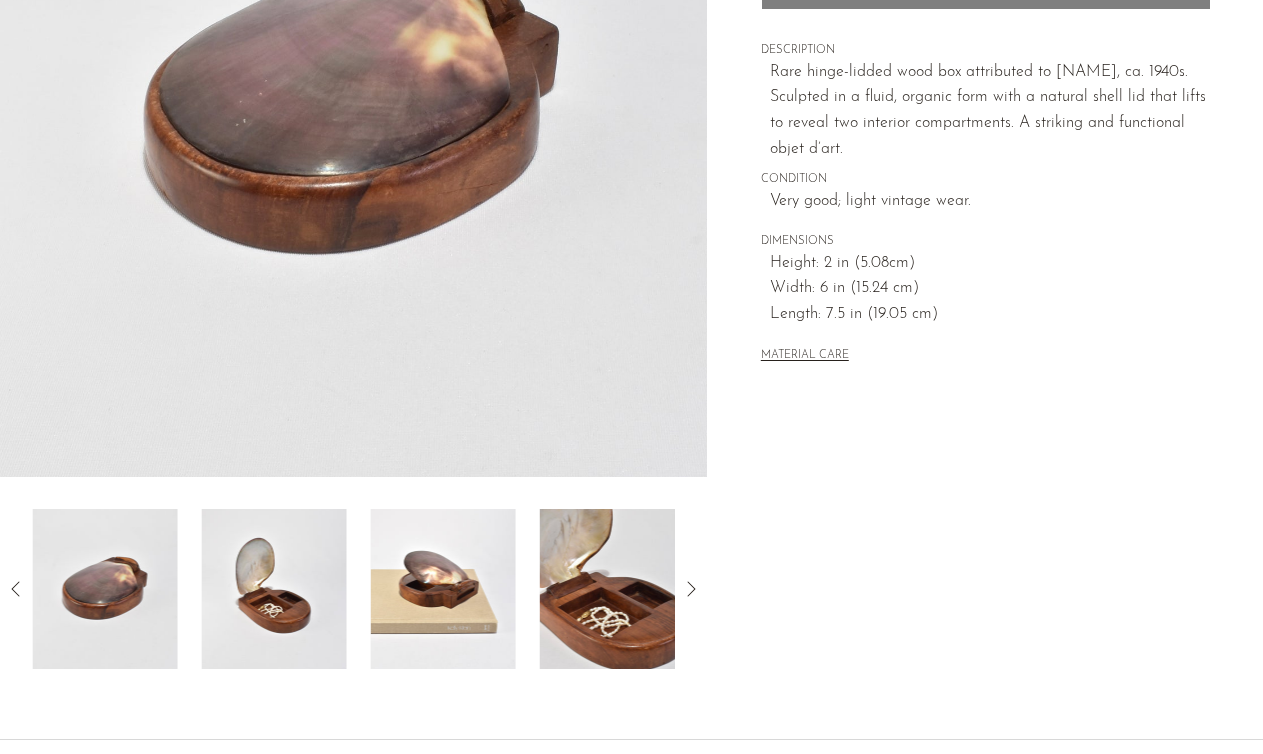 click at bounding box center [274, 589] 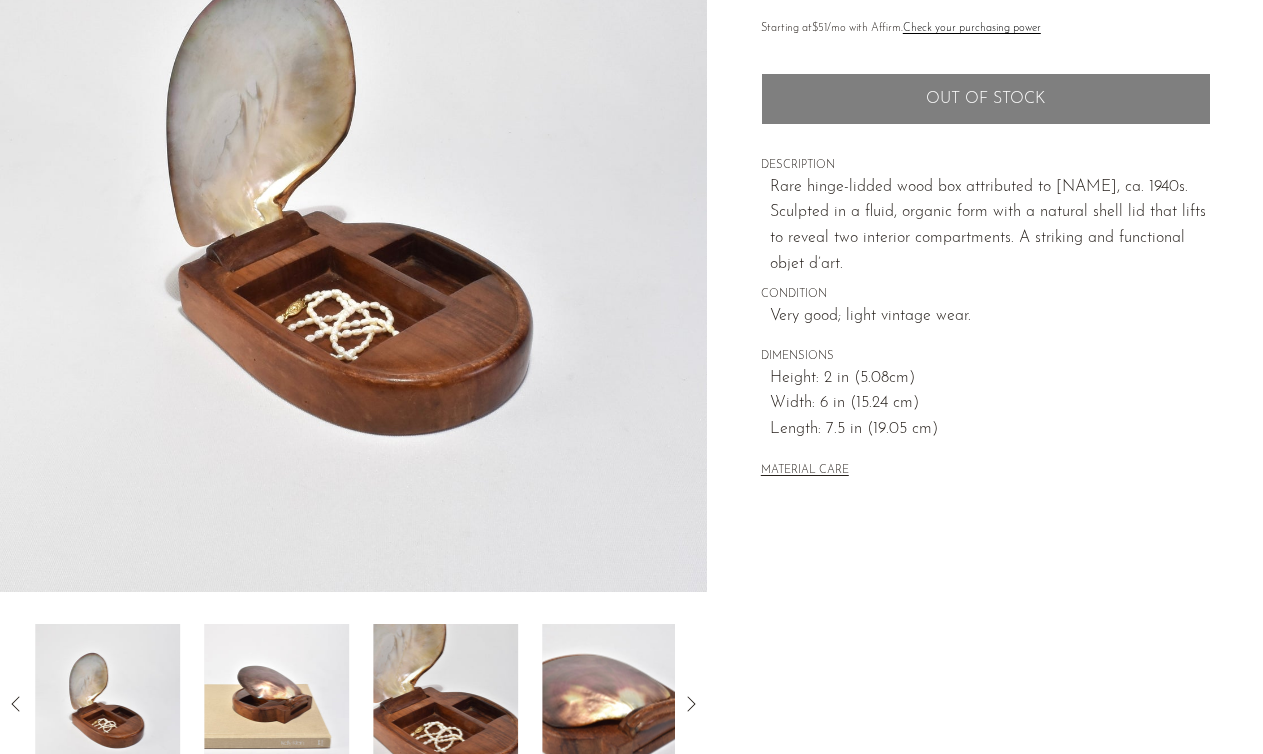 scroll, scrollTop: 247, scrollLeft: 0, axis: vertical 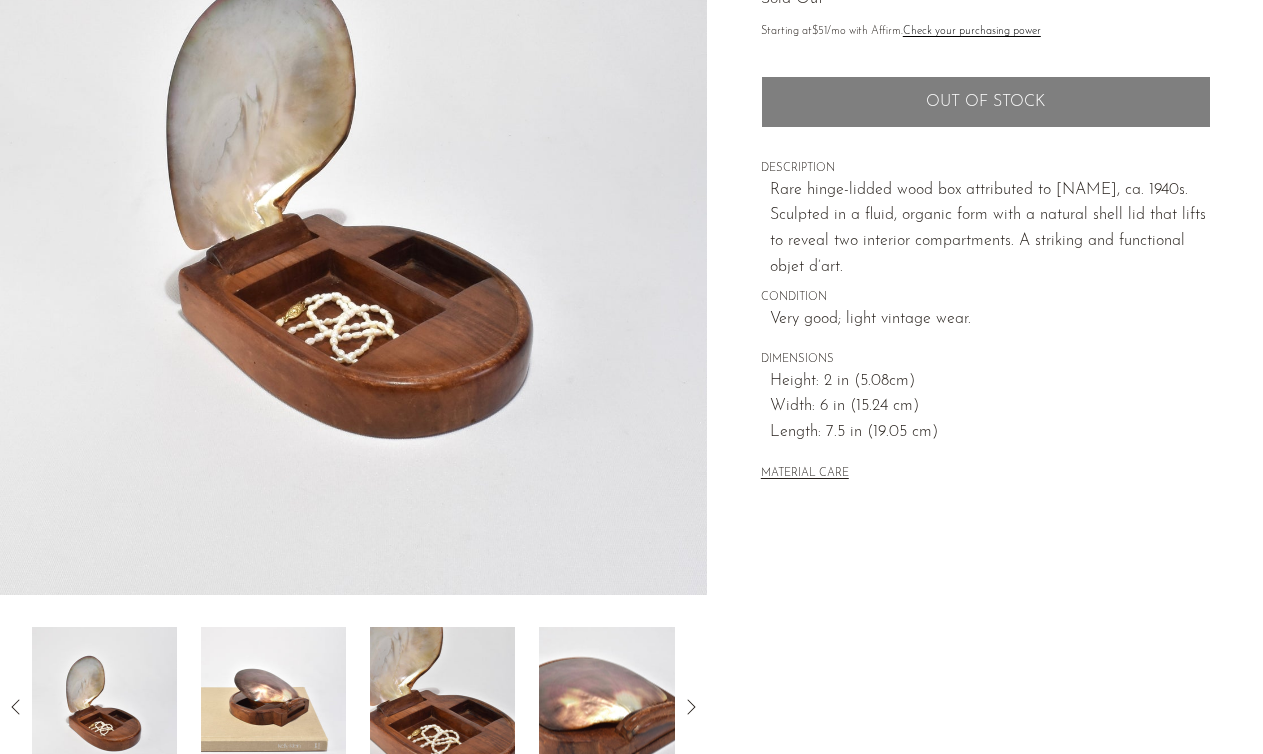 click at bounding box center [273, 707] 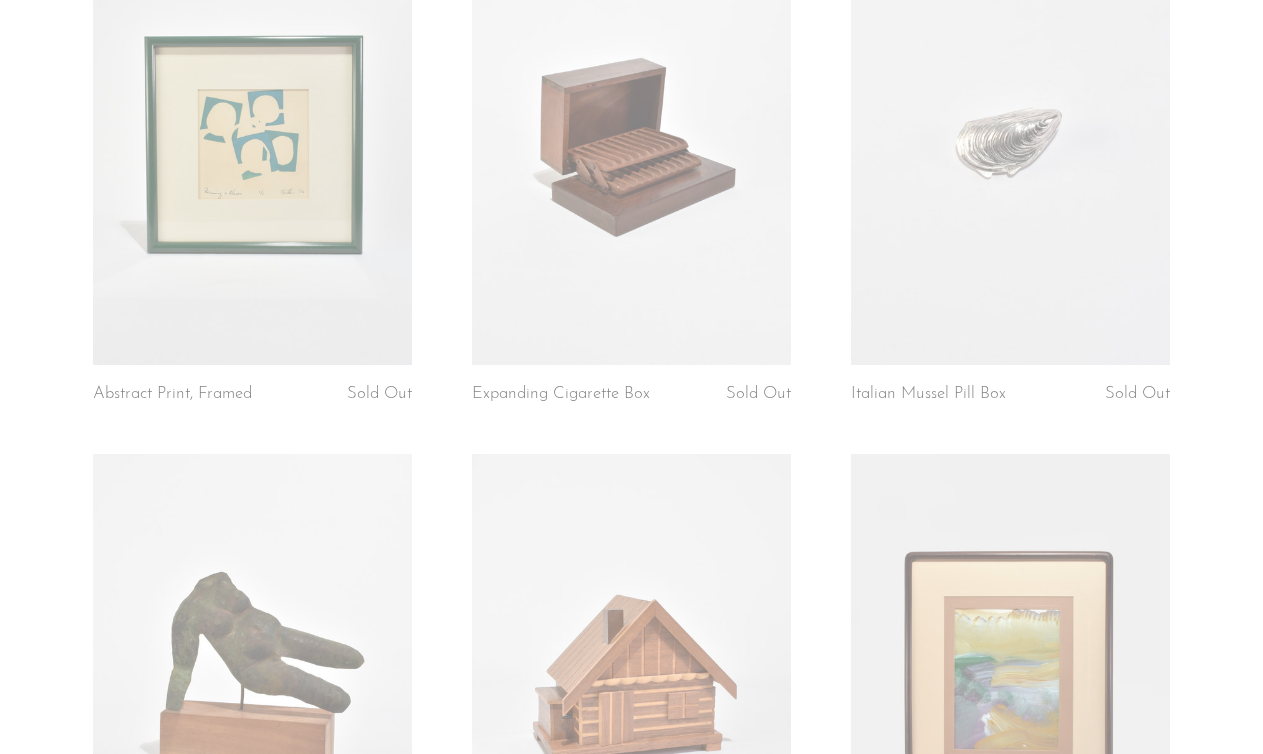 scroll, scrollTop: 0, scrollLeft: 0, axis: both 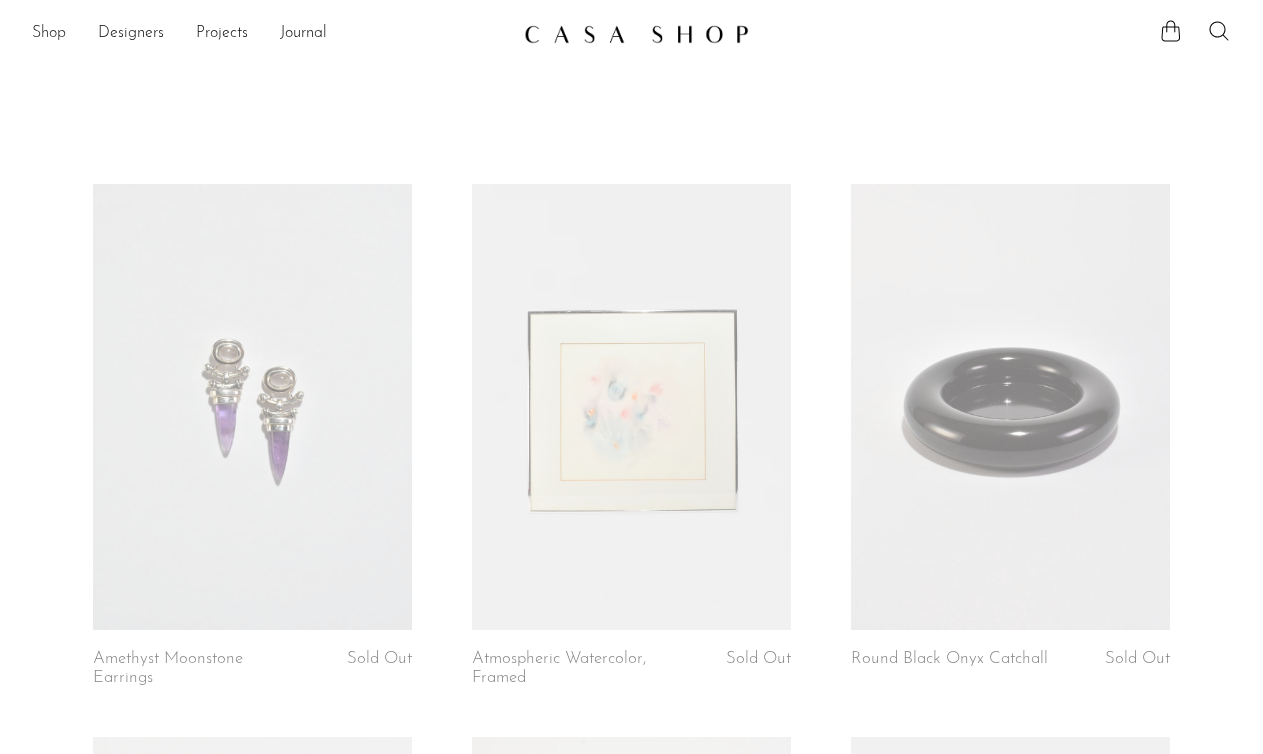 click on "Shop" at bounding box center [49, 34] 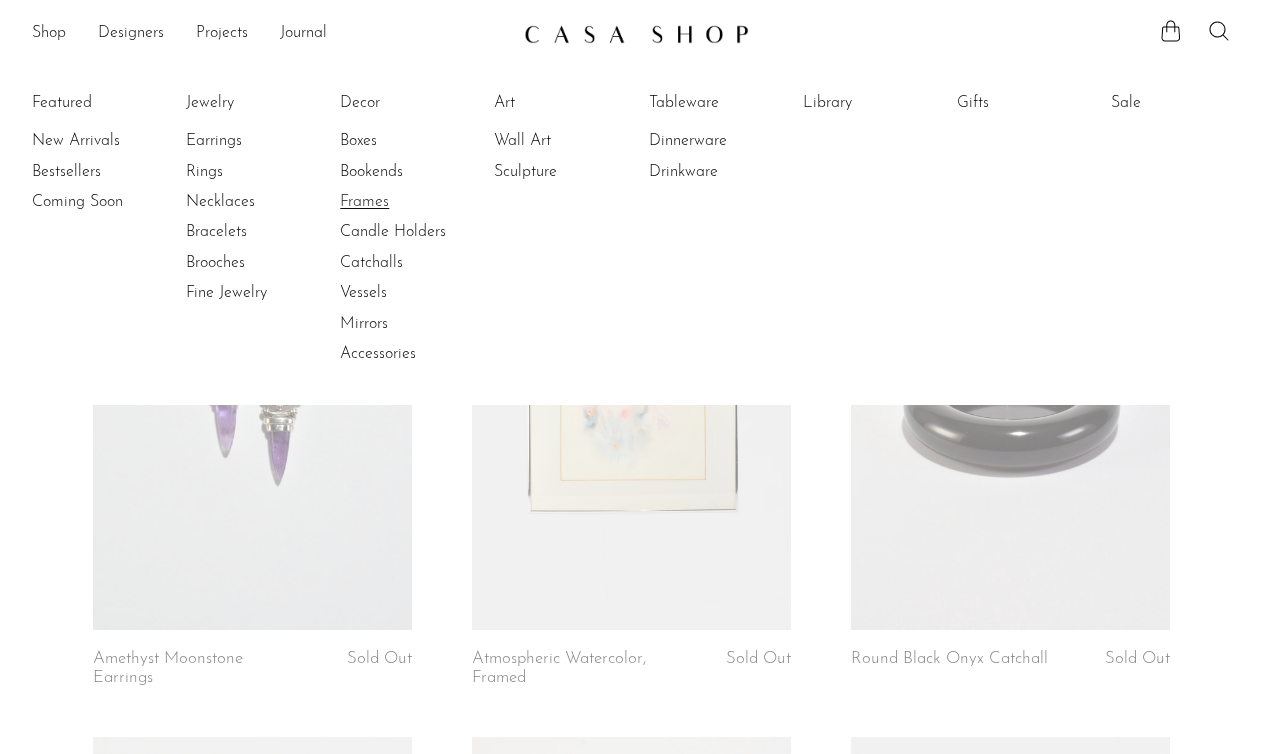 click on "Frames" at bounding box center (415, 202) 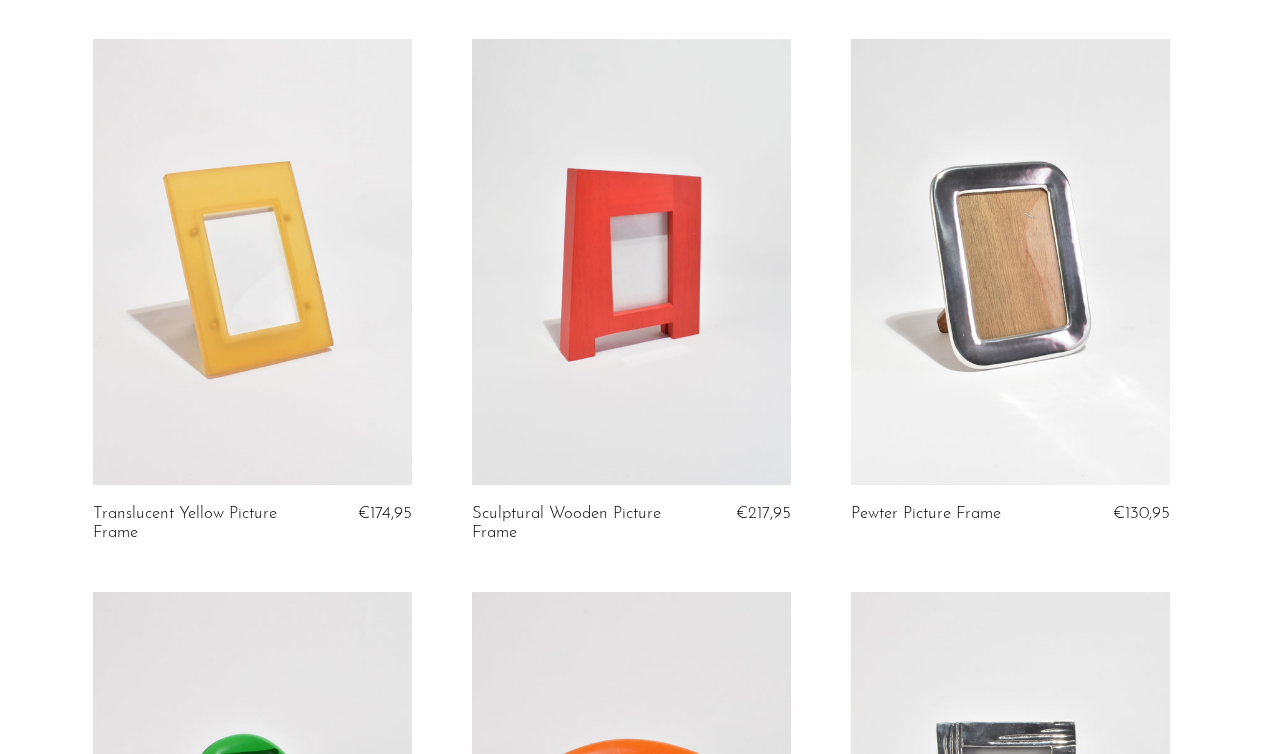 scroll, scrollTop: 0, scrollLeft: 0, axis: both 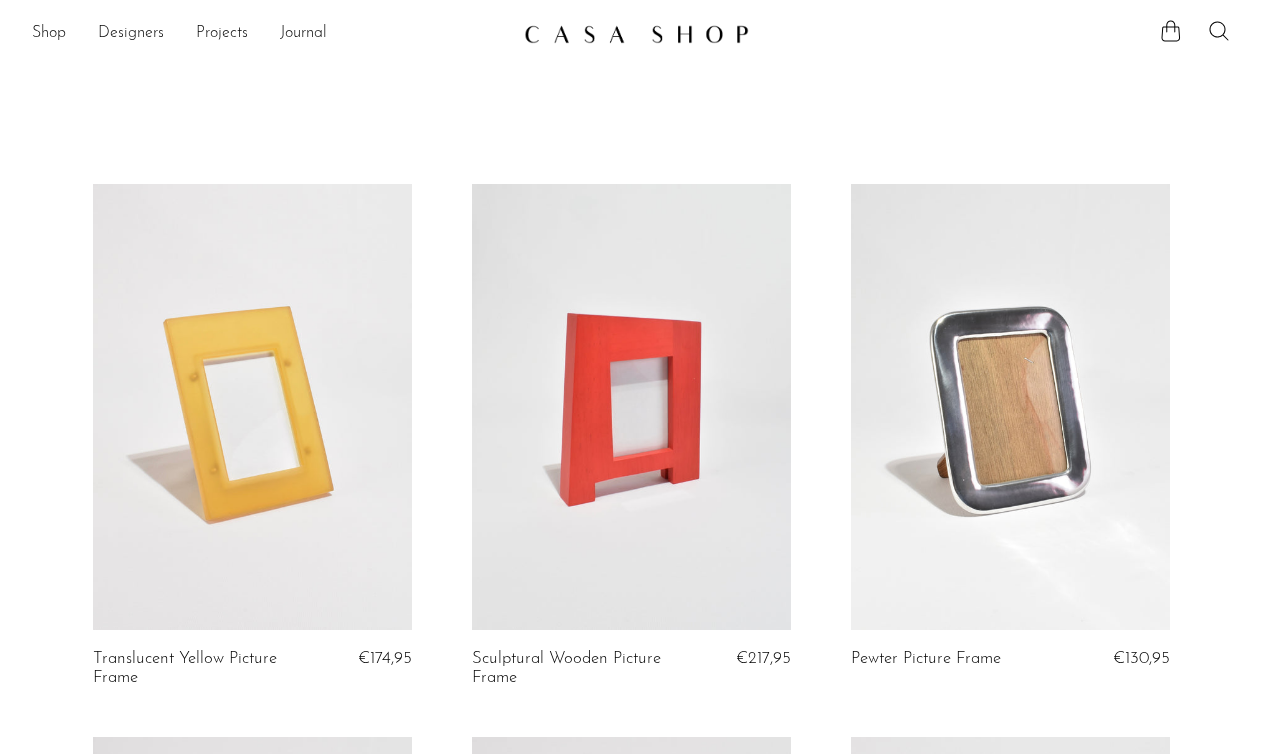 click at bounding box center (252, 407) 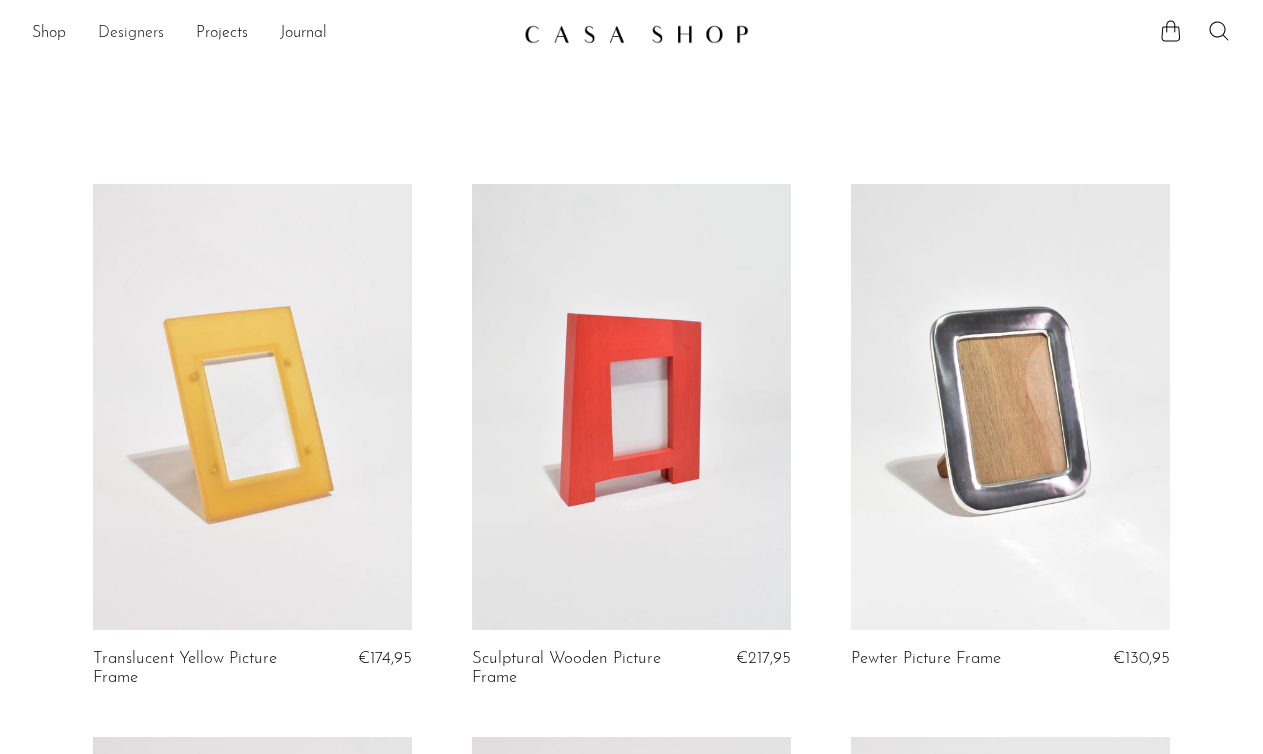 click on "Designers" at bounding box center [131, 34] 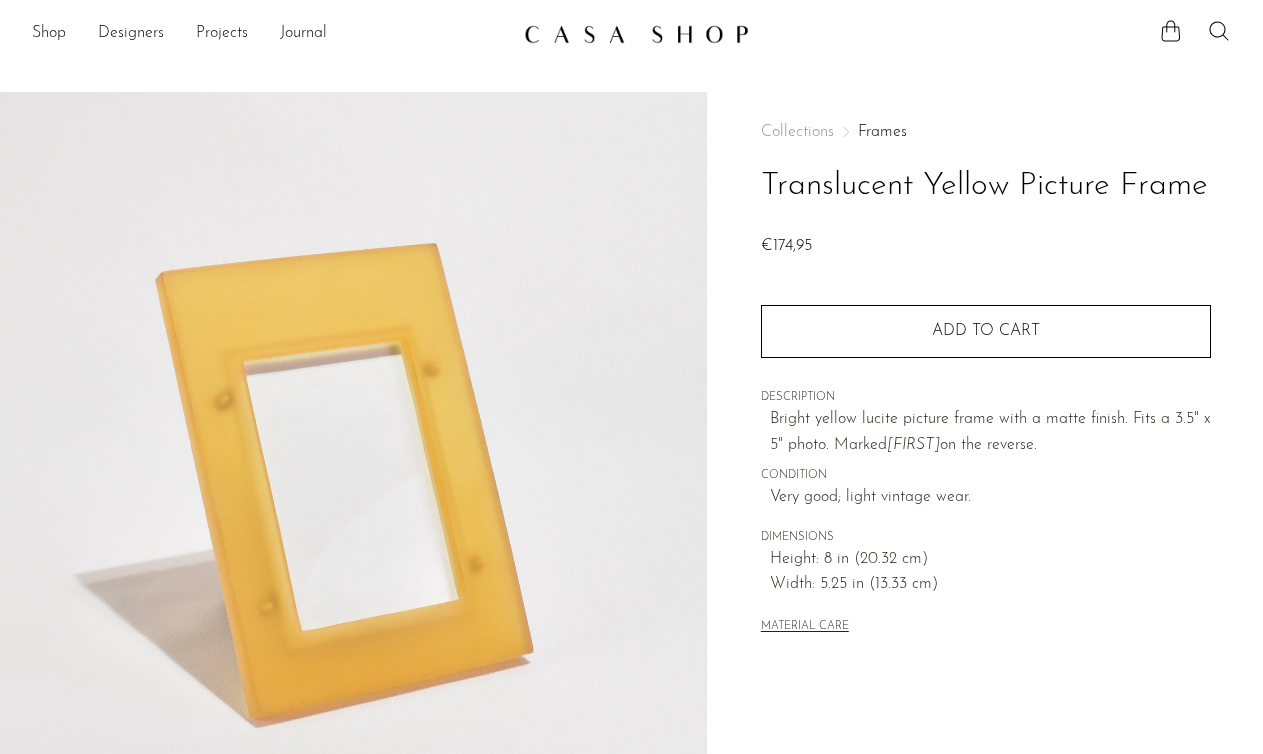 scroll, scrollTop: 433, scrollLeft: 0, axis: vertical 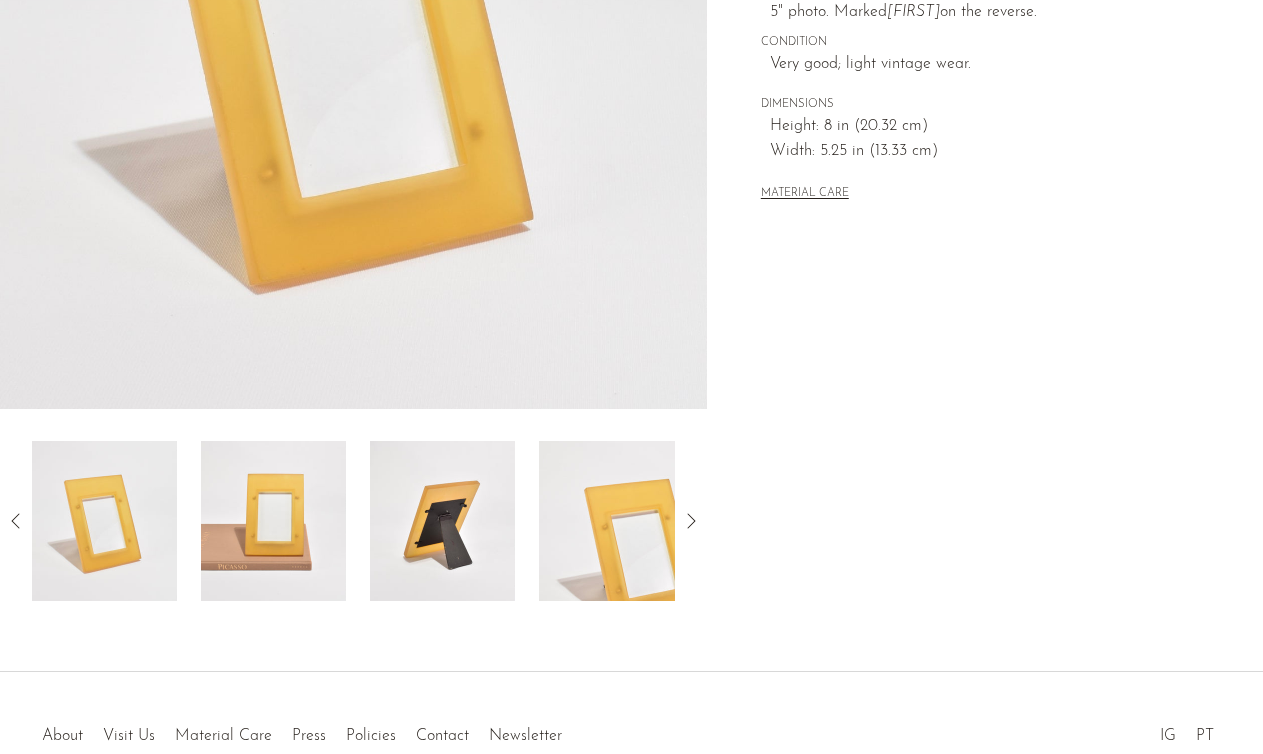 click at bounding box center (273, 521) 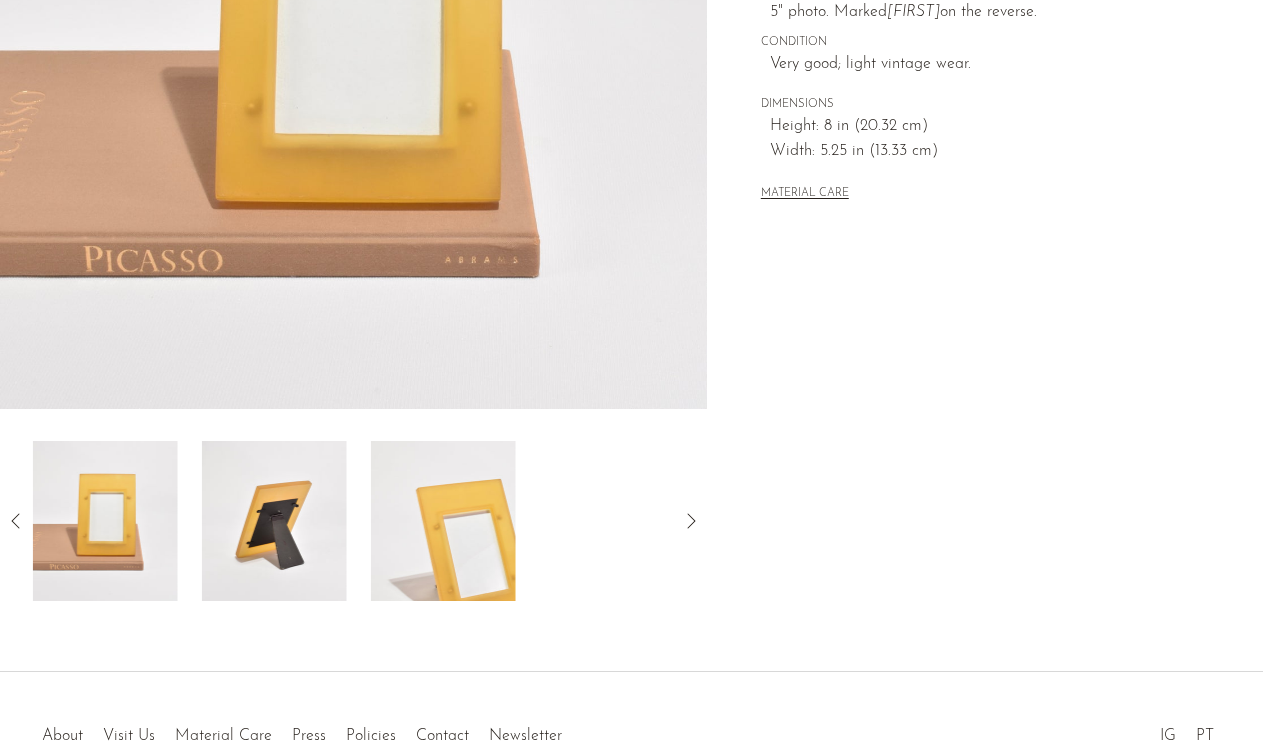 click at bounding box center [274, 521] 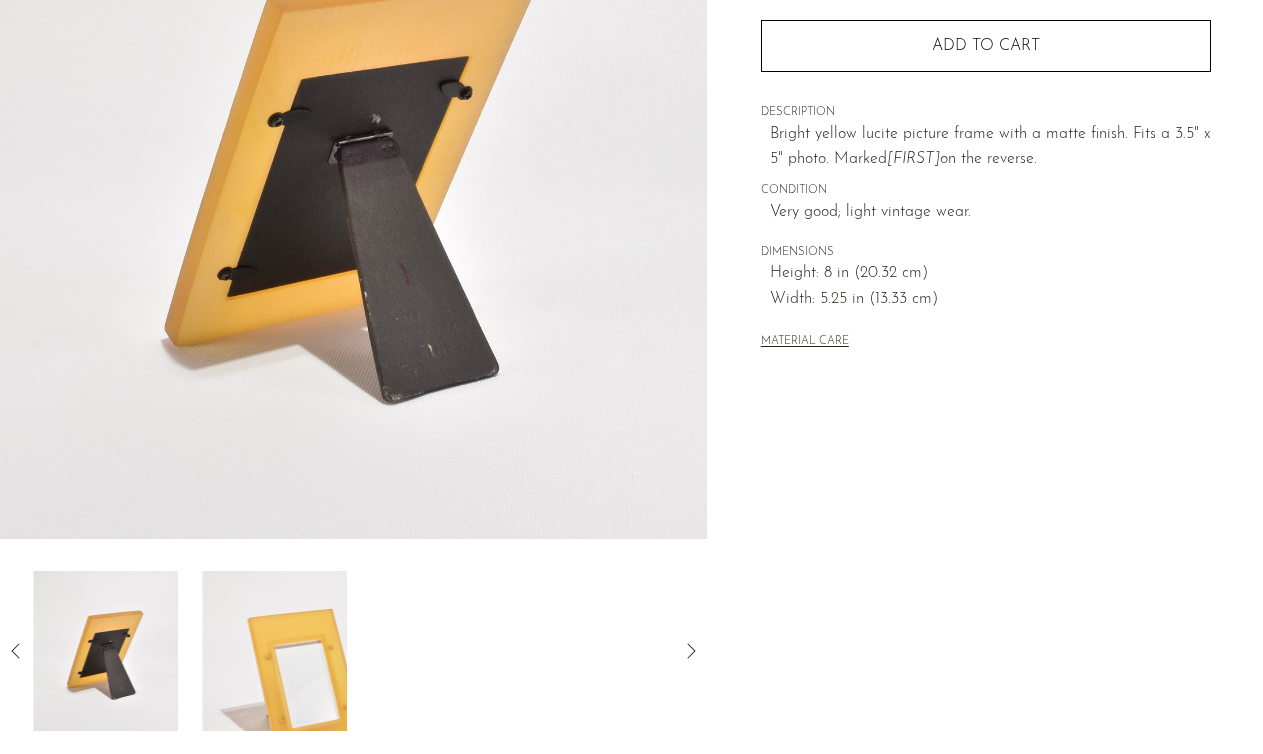 scroll, scrollTop: 302, scrollLeft: 0, axis: vertical 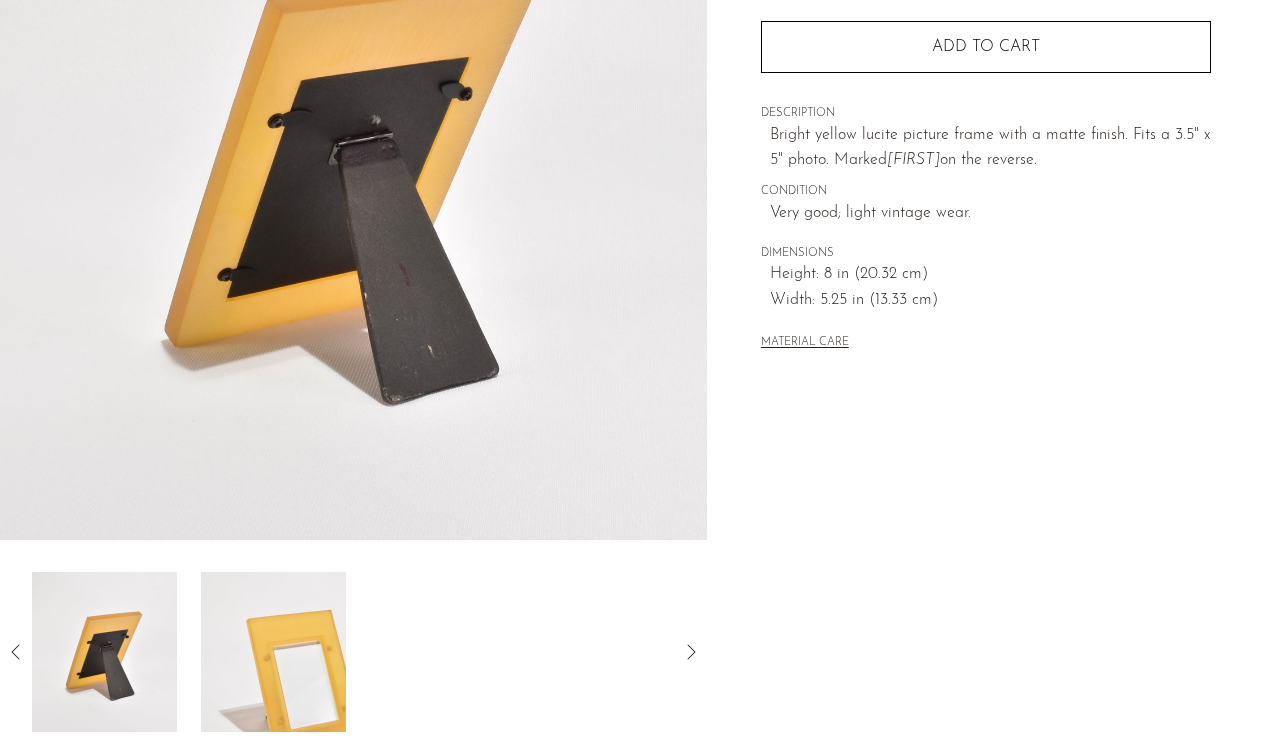click at bounding box center [273, 652] 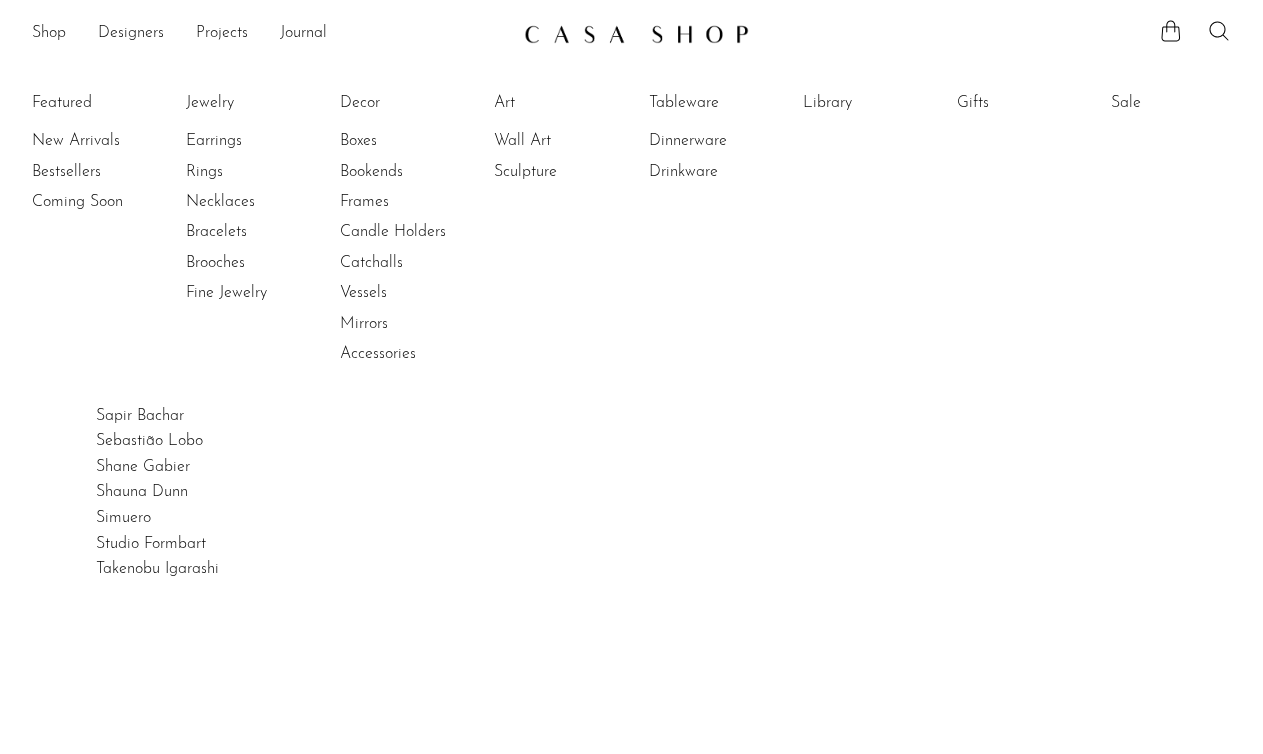 scroll, scrollTop: 0, scrollLeft: 0, axis: both 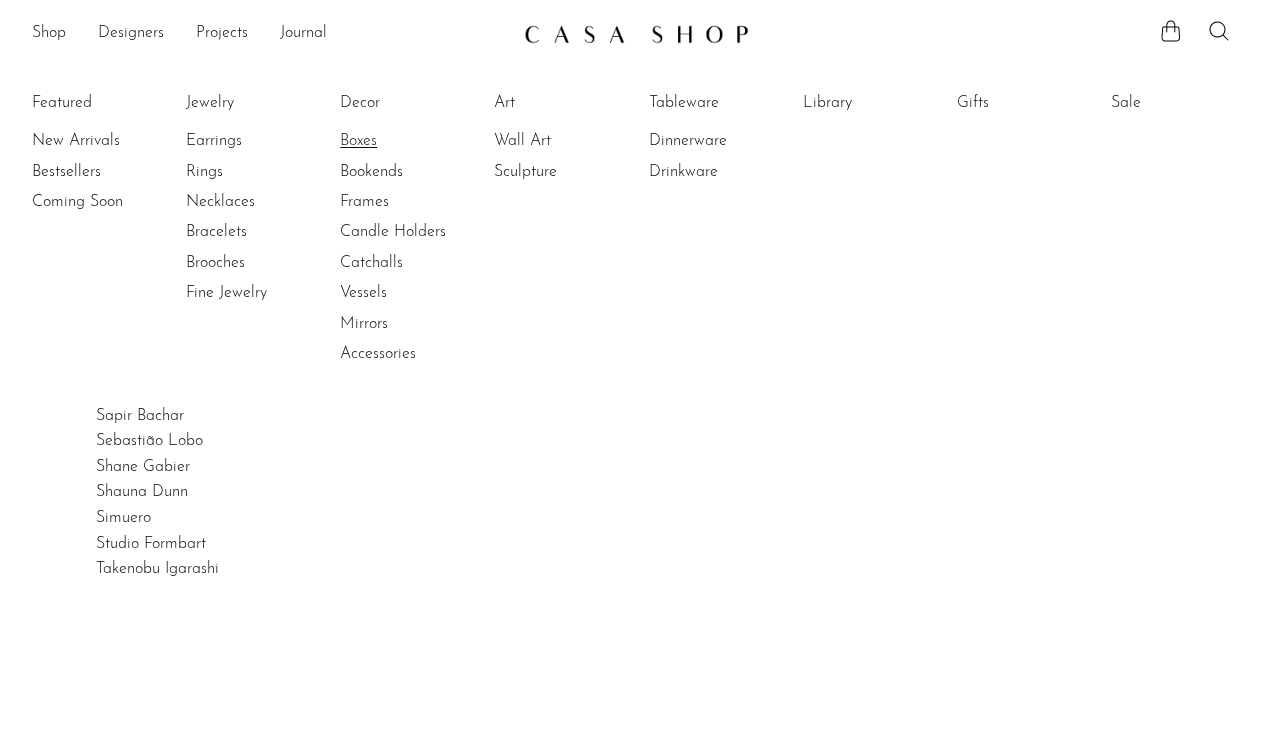 click on "Boxes" at bounding box center (415, 141) 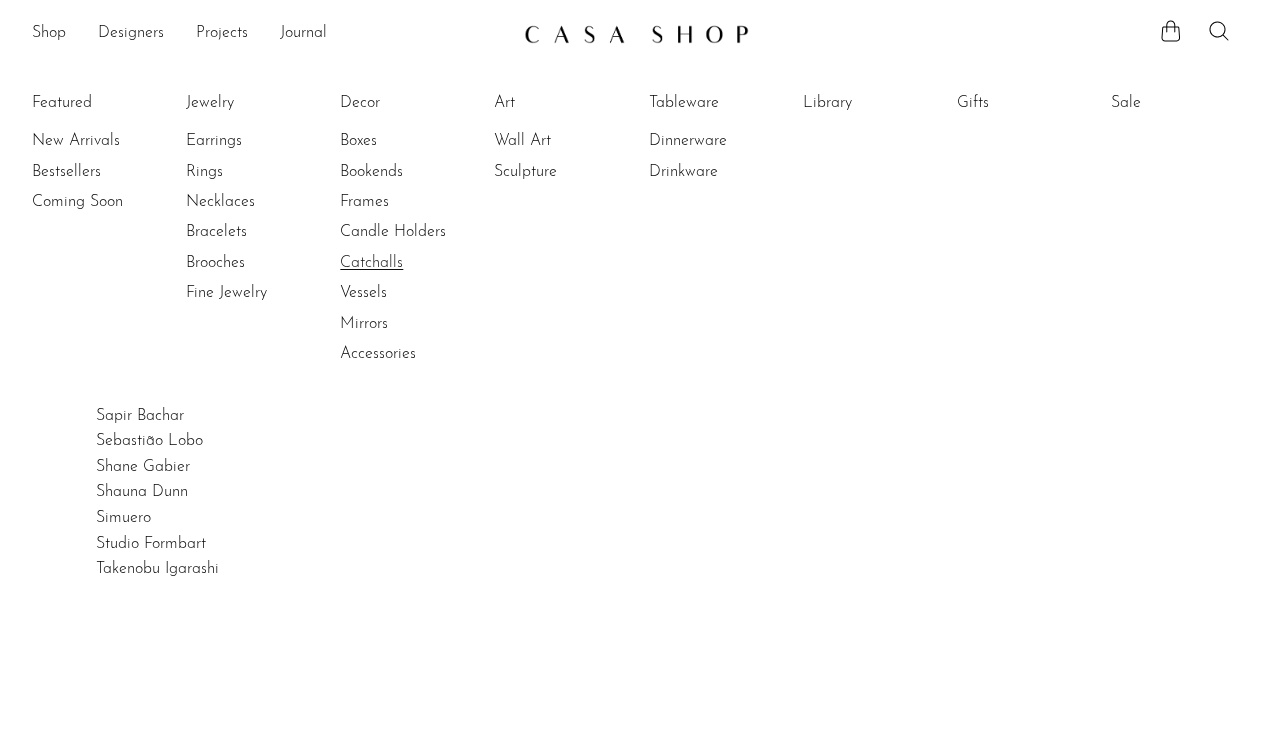 click on "Catchalls" at bounding box center [415, 263] 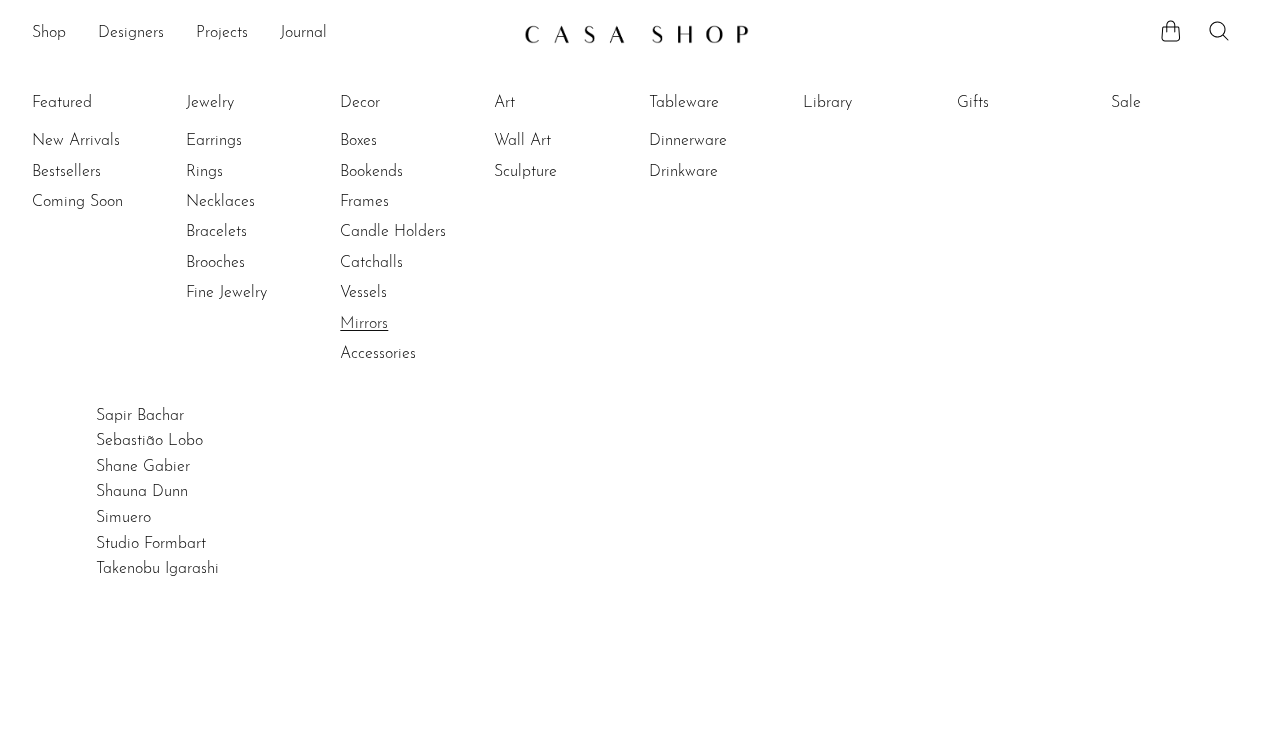 click on "Mirrors" at bounding box center (415, 324) 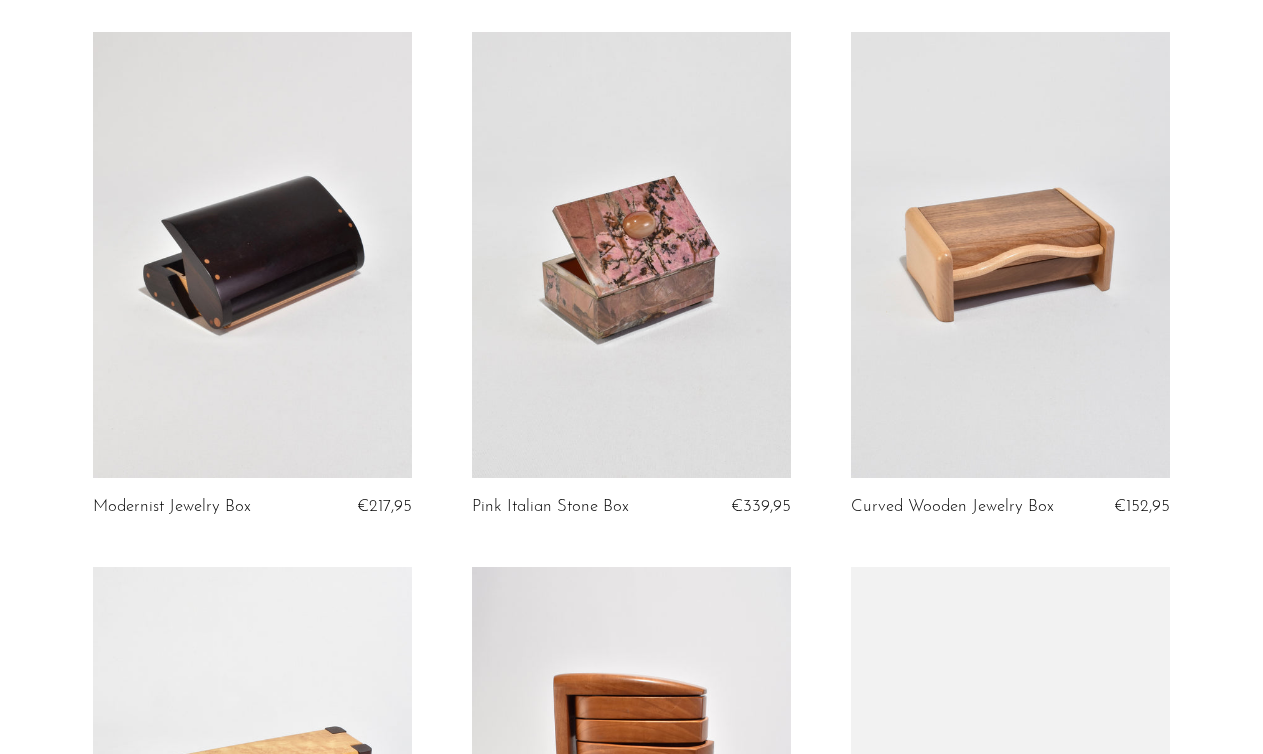 scroll, scrollTop: 1306, scrollLeft: 0, axis: vertical 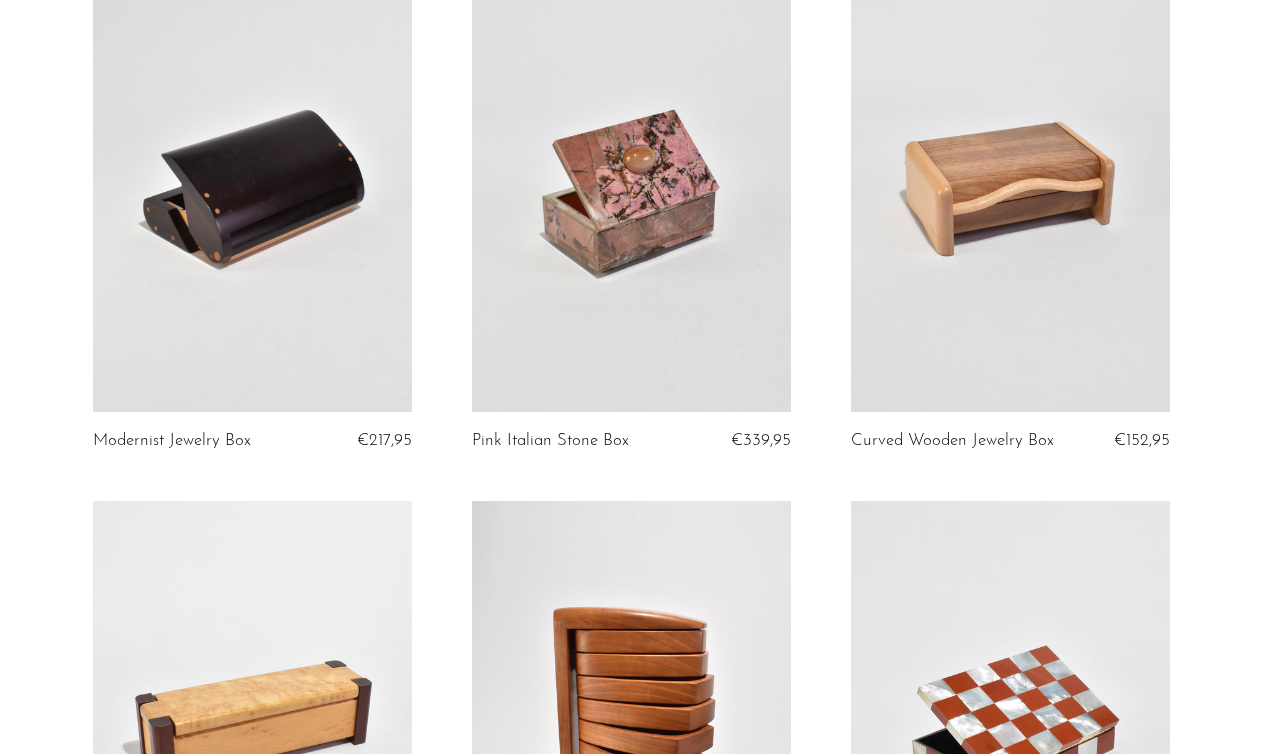 click at bounding box center [631, 189] 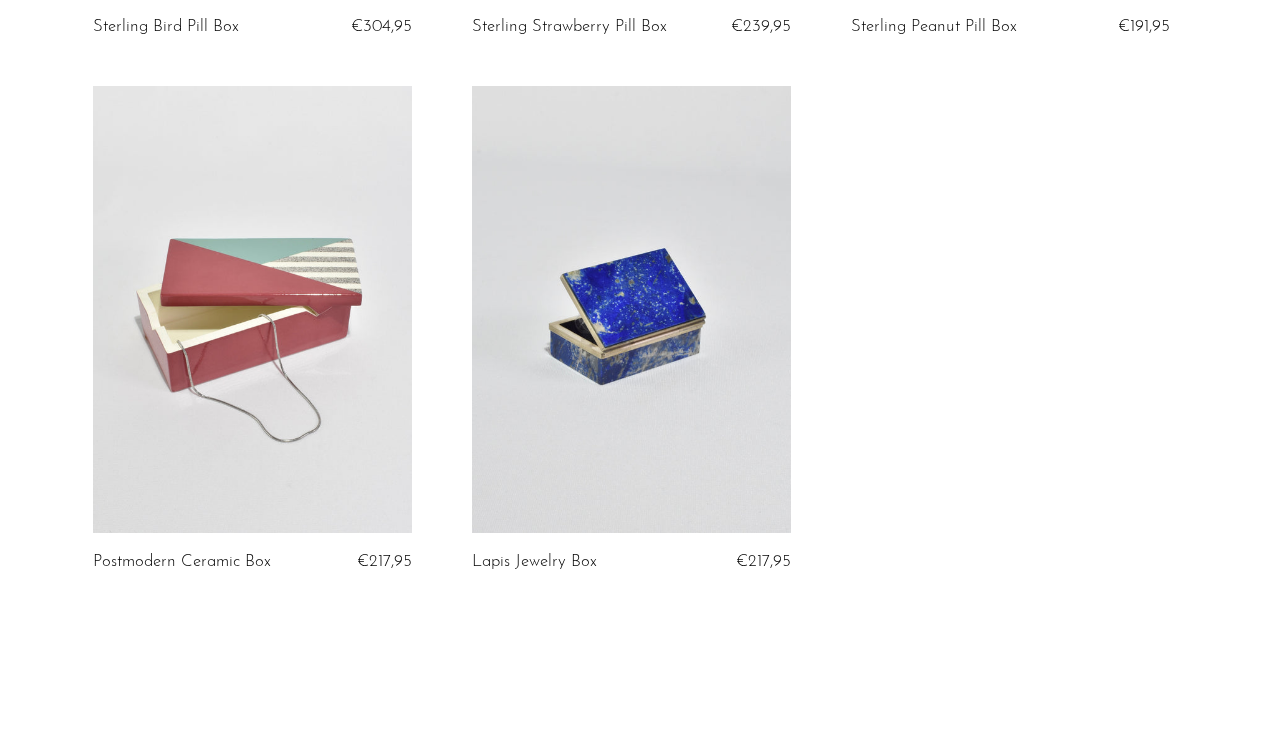 scroll, scrollTop: 4421, scrollLeft: 0, axis: vertical 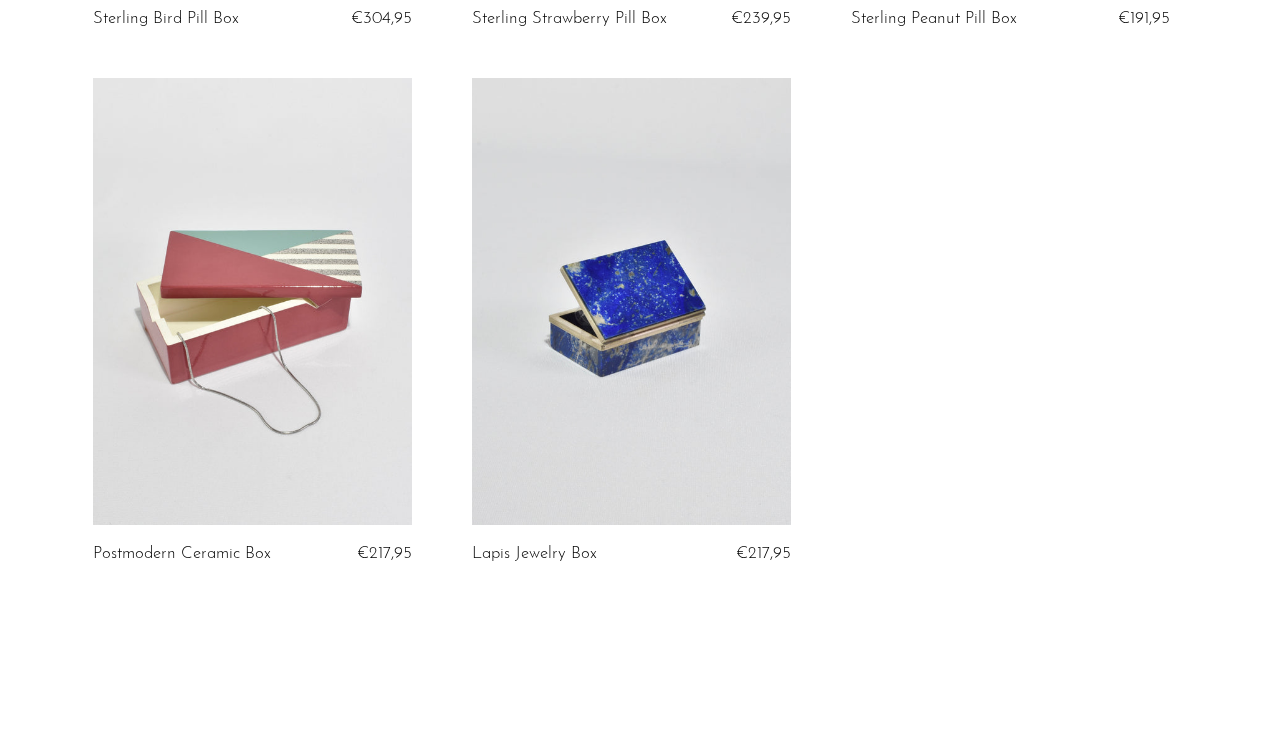 click at bounding box center [631, 301] 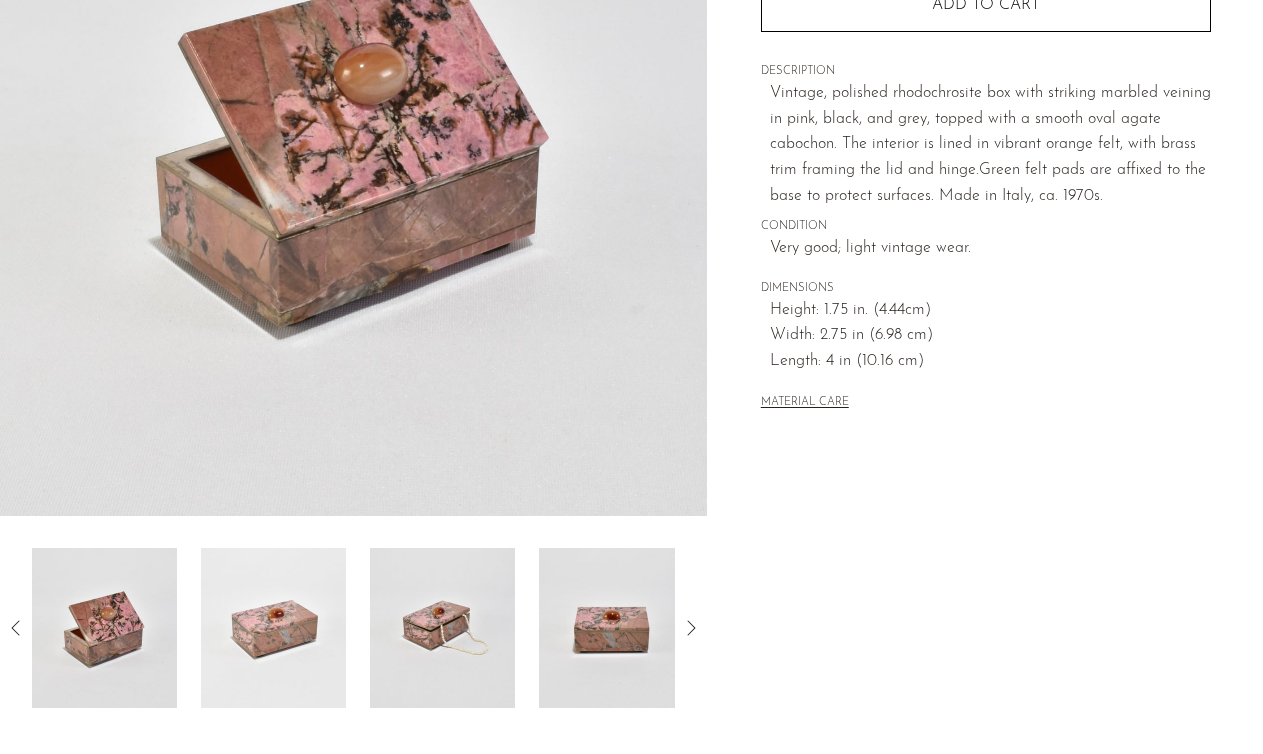 scroll, scrollTop: 326, scrollLeft: 0, axis: vertical 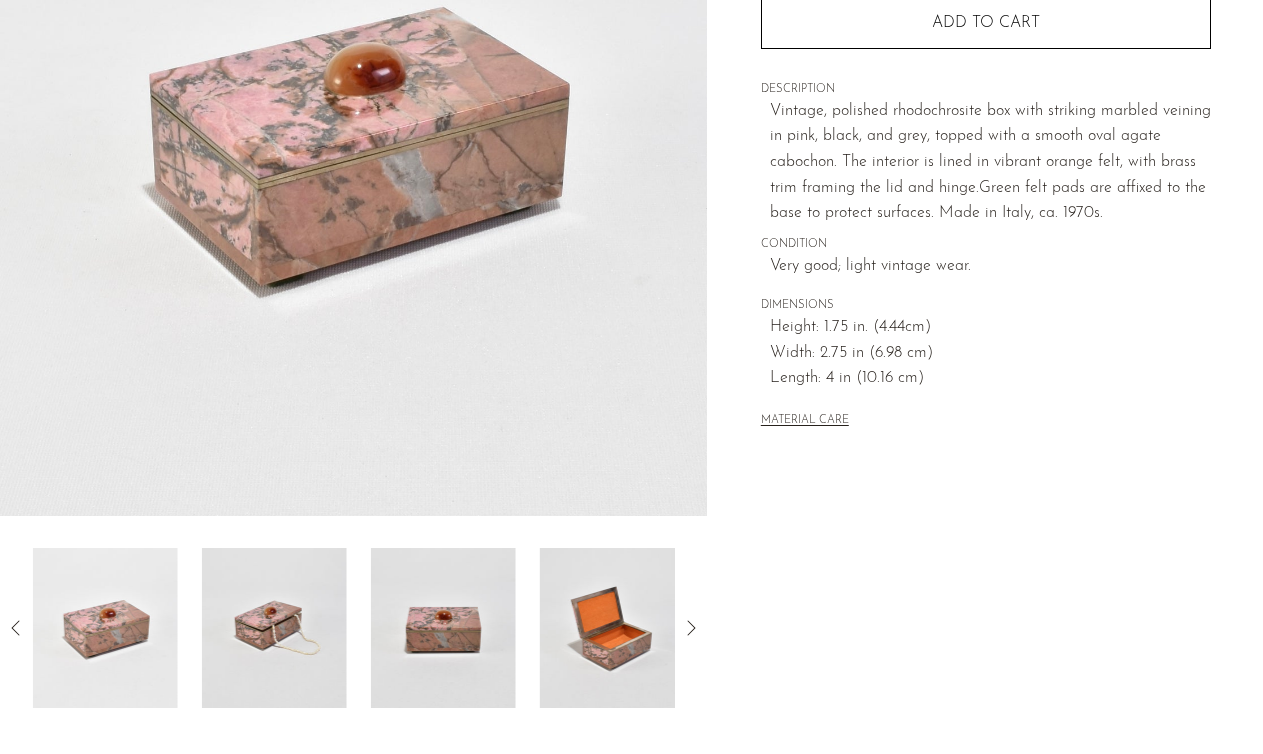 click at bounding box center [274, 628] 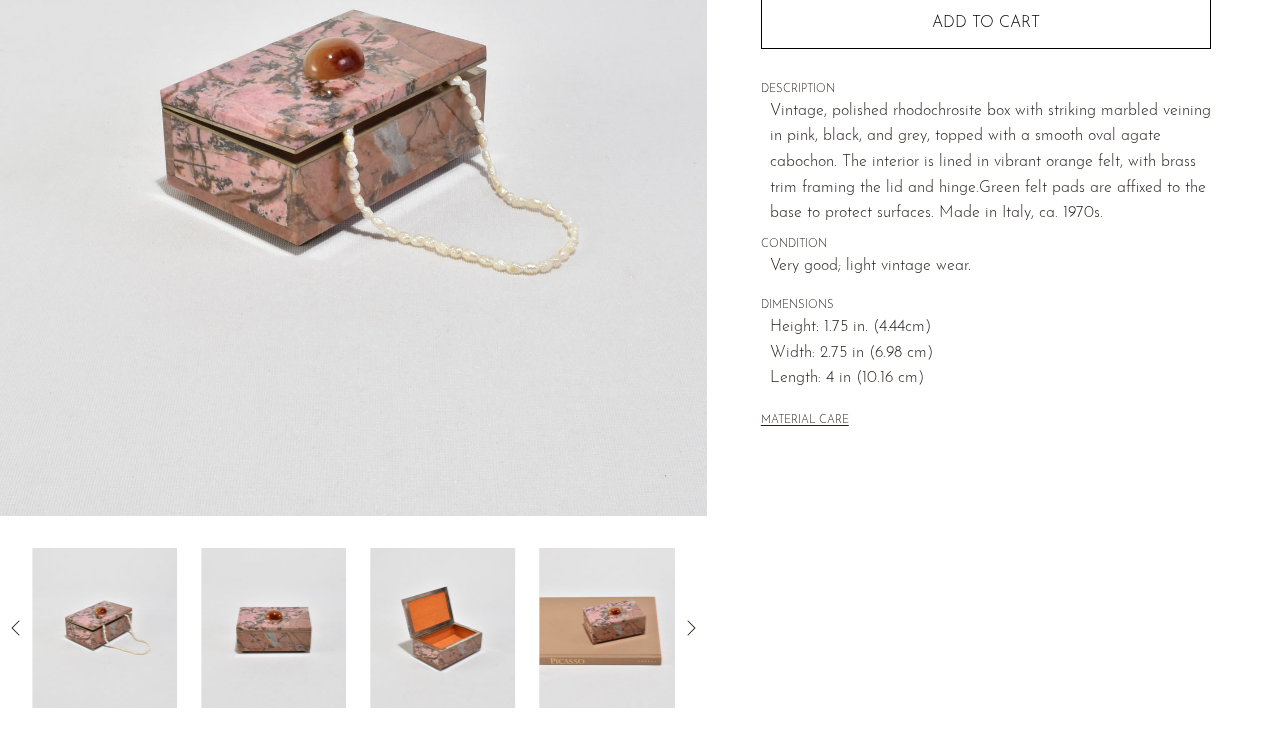 click at bounding box center (273, 628) 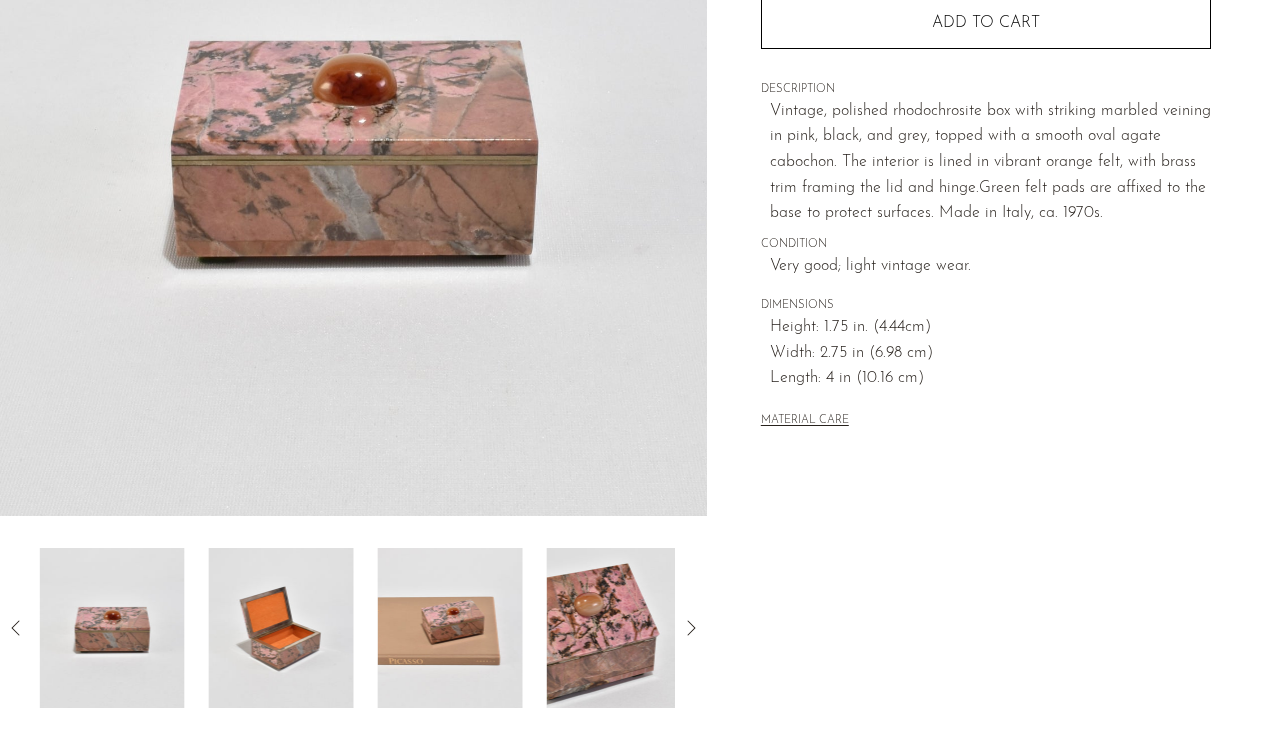 click at bounding box center (281, 628) 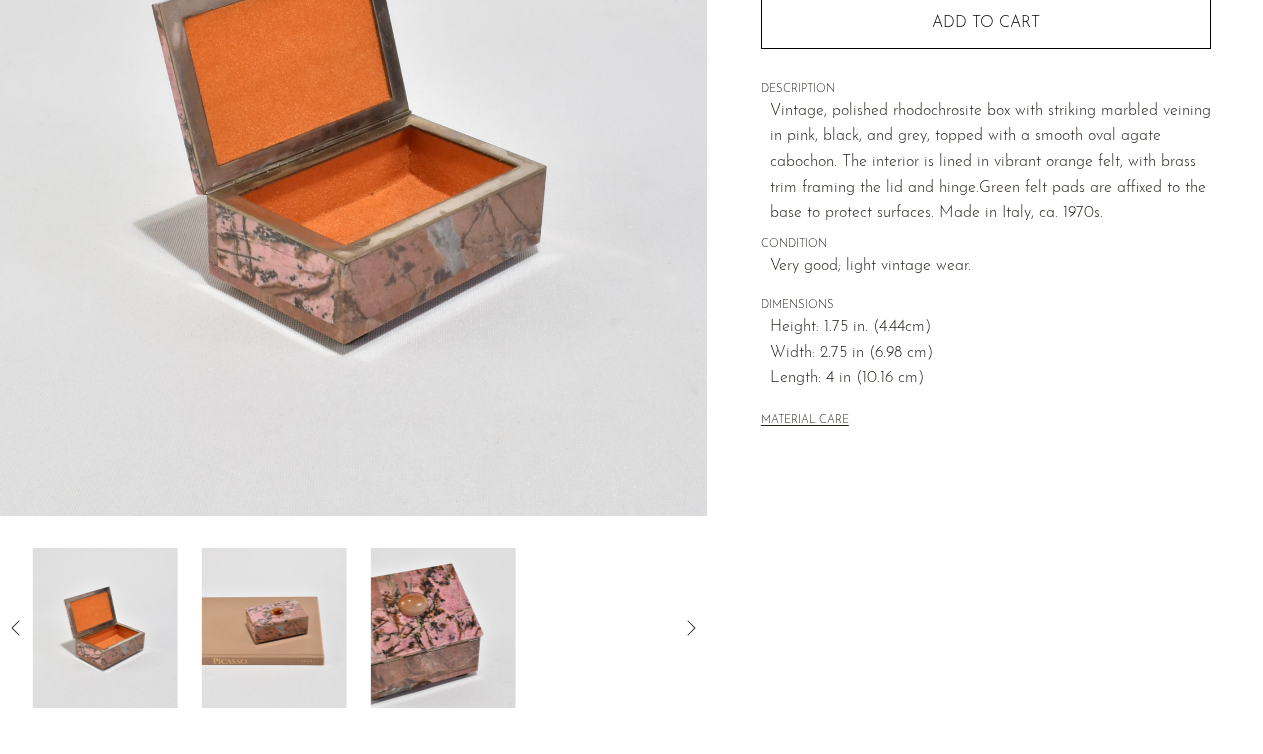 click at bounding box center (274, 628) 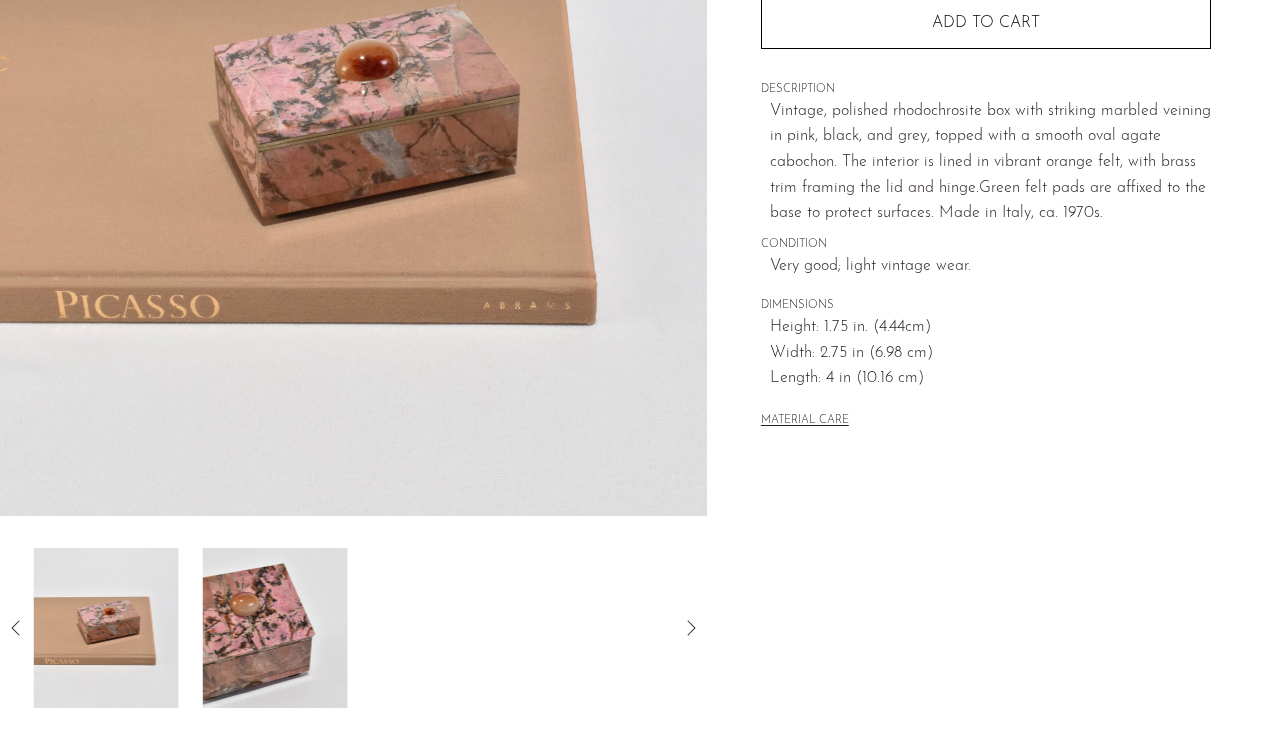 click at bounding box center (275, 628) 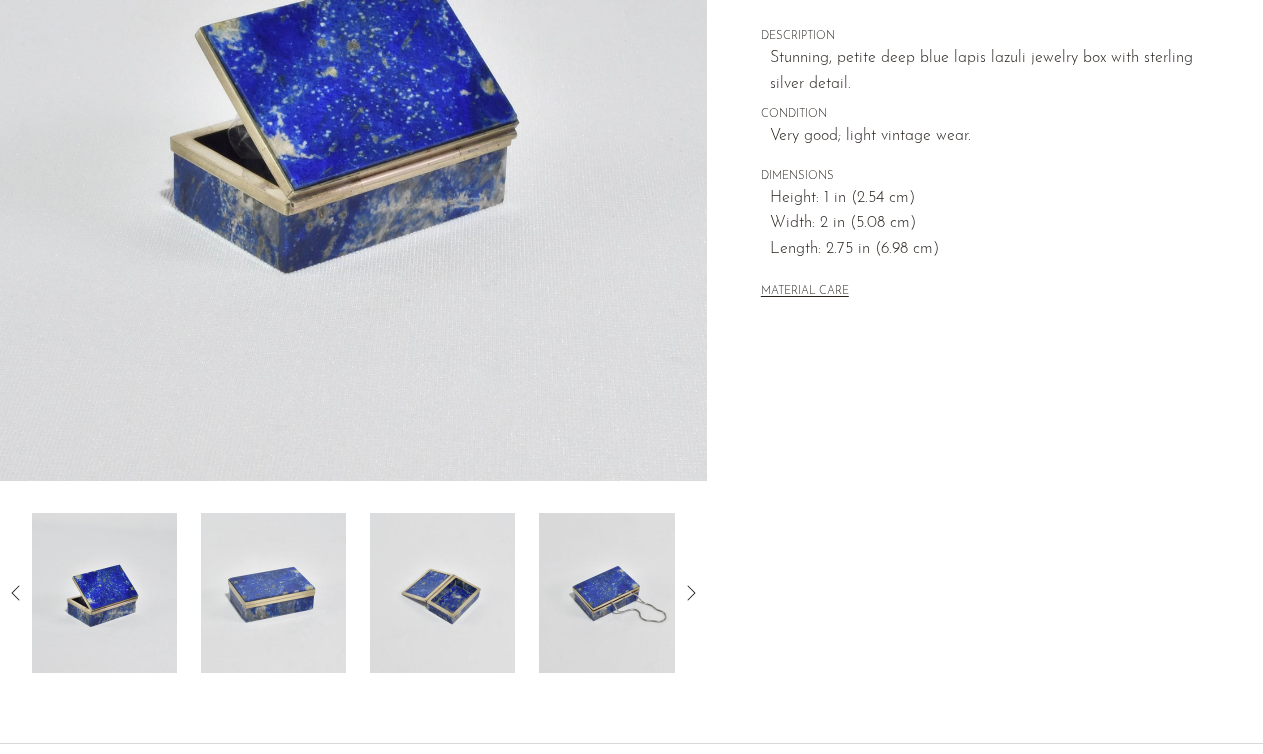 click at bounding box center [273, 593] 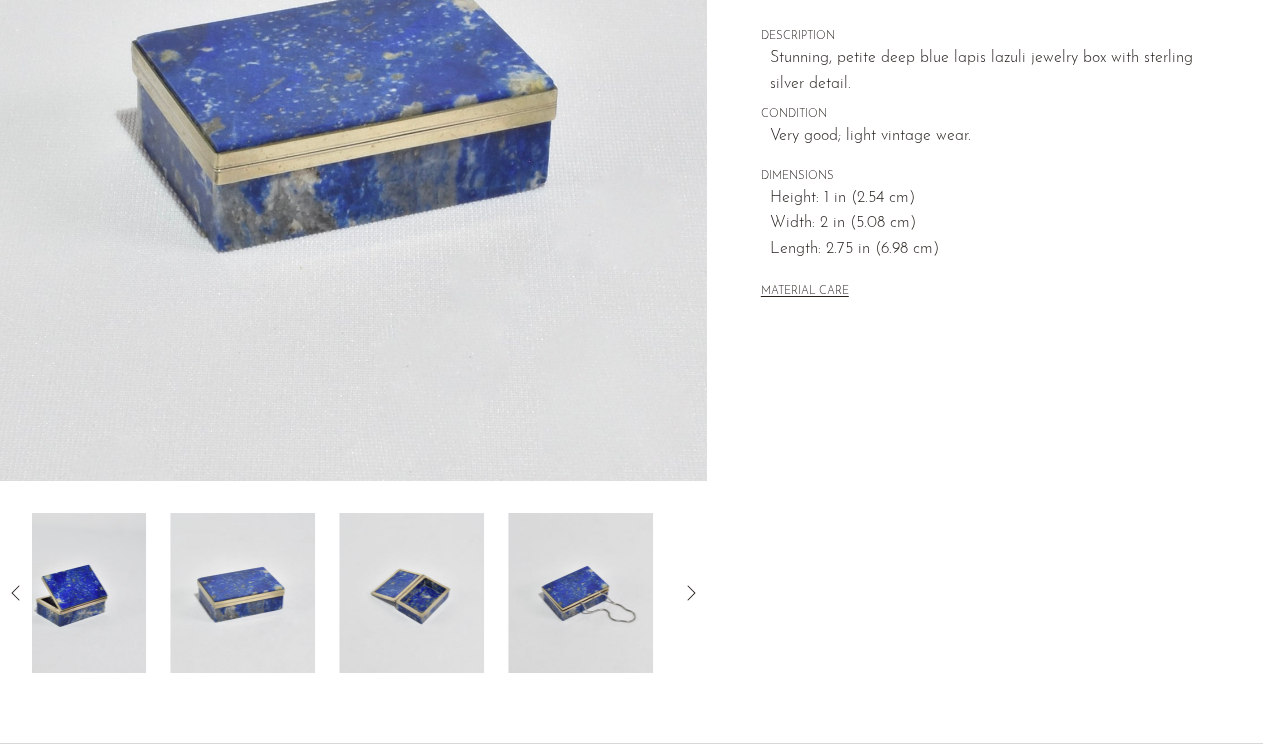 scroll, scrollTop: 361, scrollLeft: 0, axis: vertical 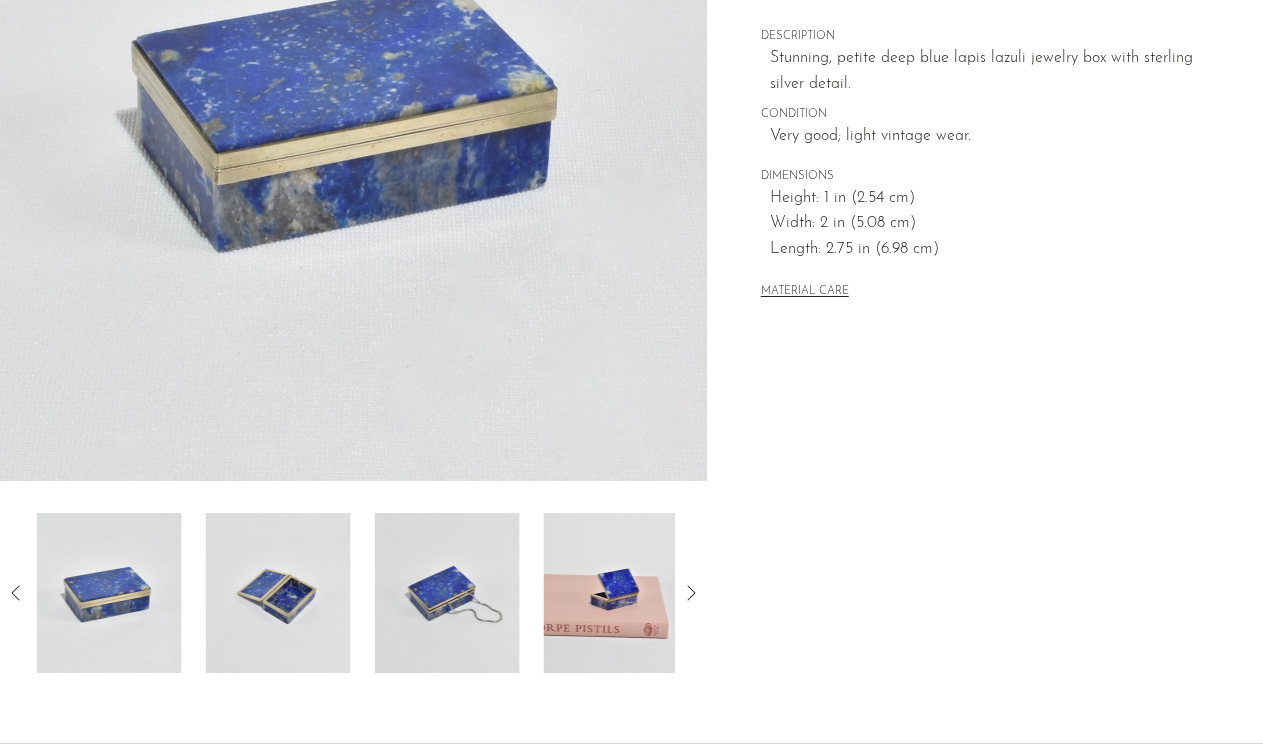 click at bounding box center [278, 593] 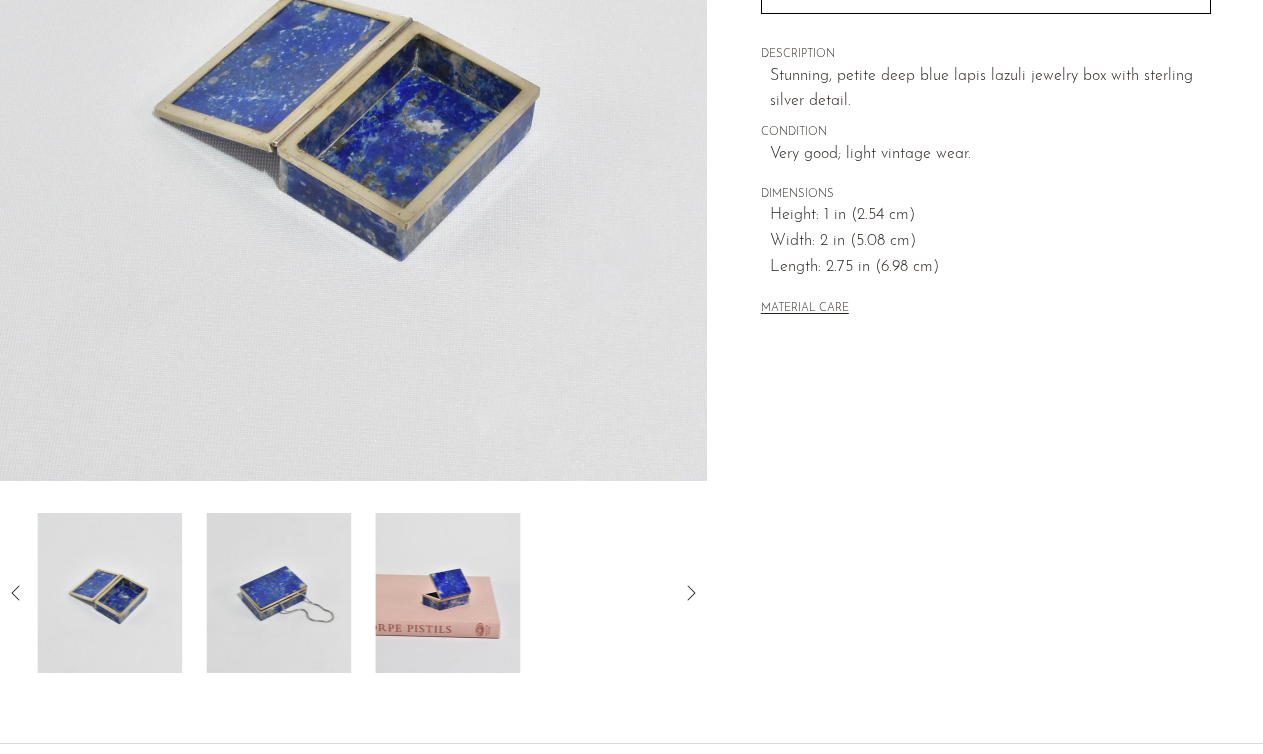 click at bounding box center (278, 593) 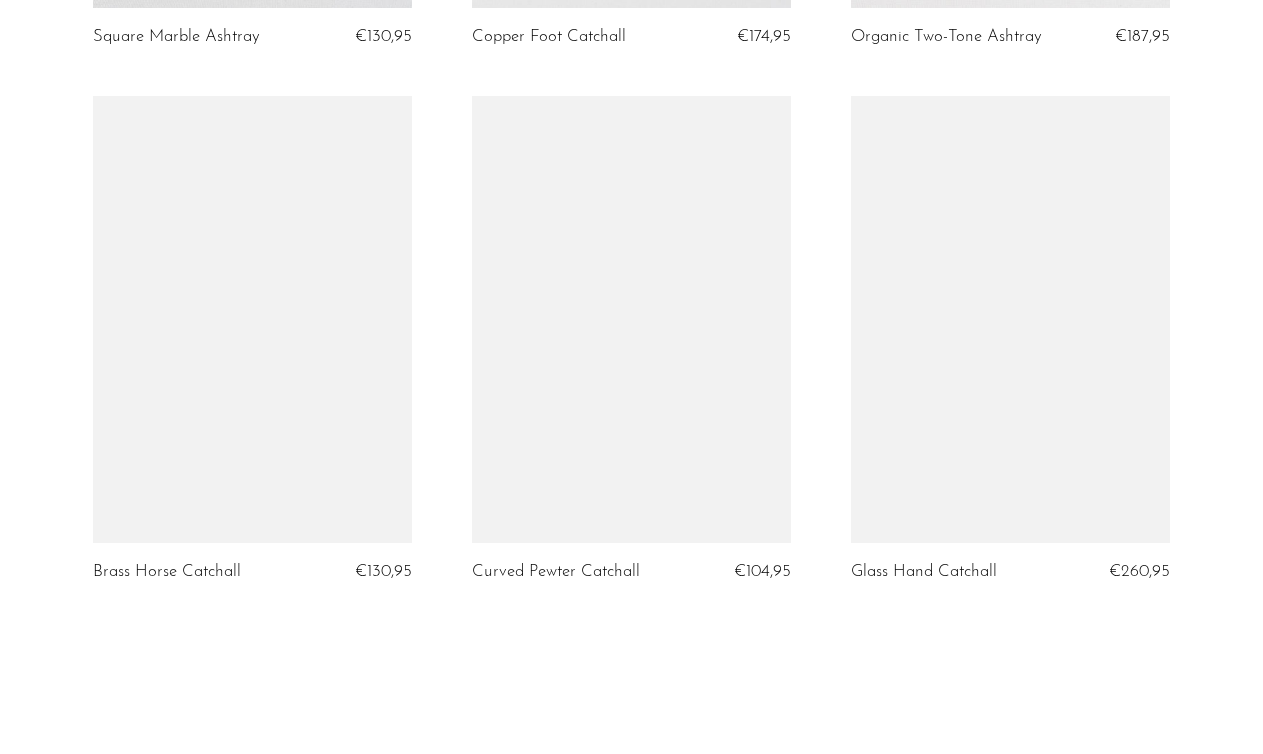 scroll, scrollTop: 1344, scrollLeft: 0, axis: vertical 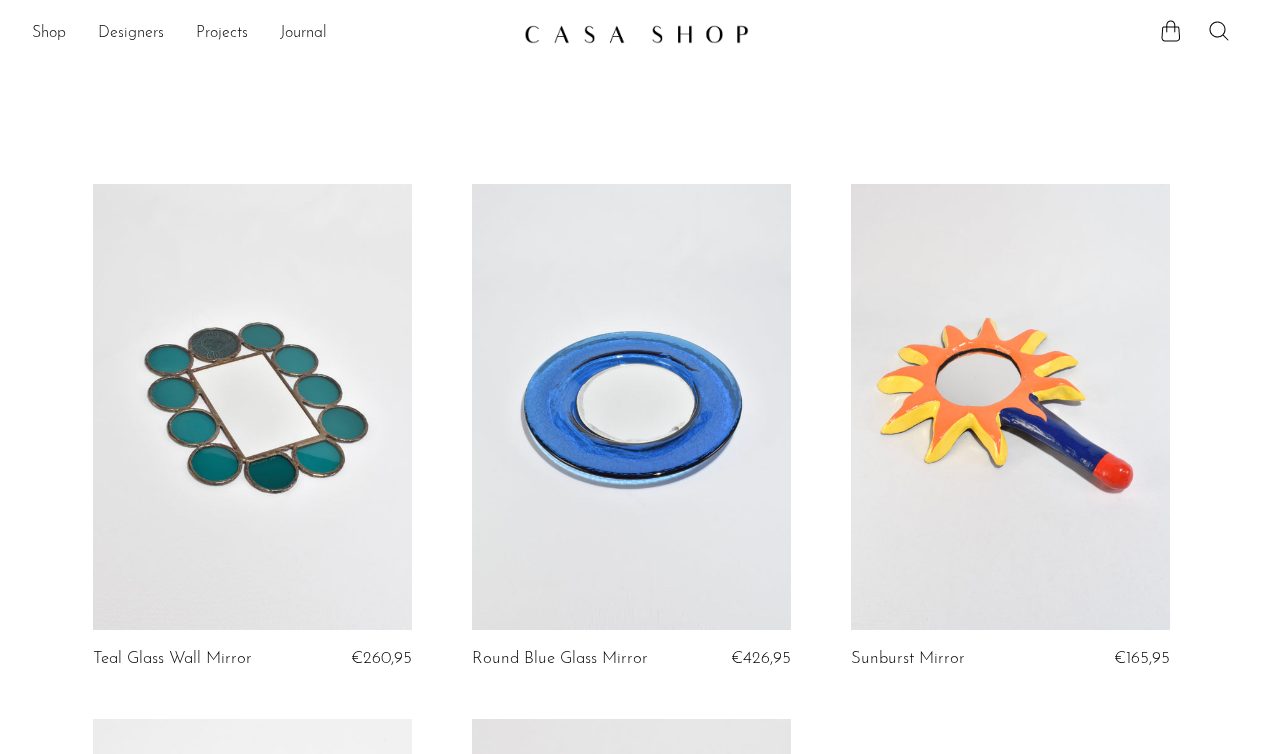 click on "Teal Glass Wall Mirror
€260,95
Round Blue Glass Mirror
€426,95
Sunburst Mirror
€165,95
Wooden Hand Mirror" at bounding box center [631, 728] 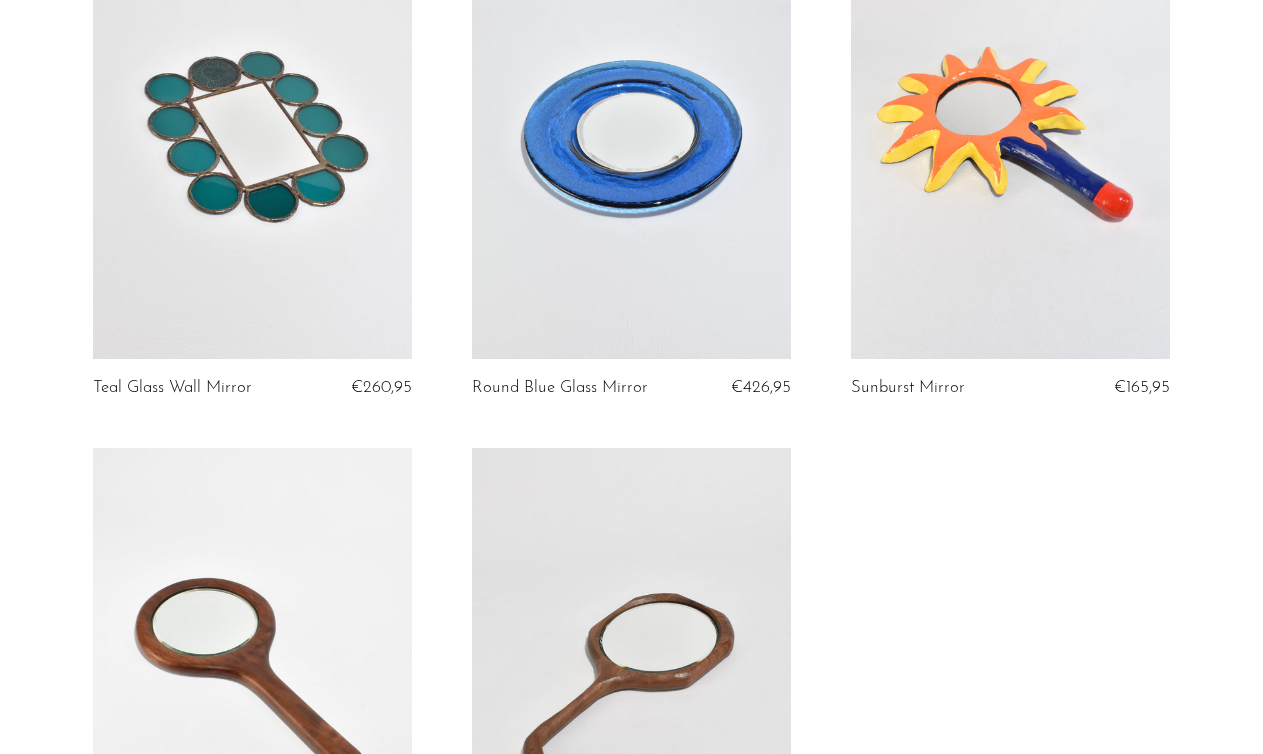 scroll, scrollTop: 0, scrollLeft: 0, axis: both 